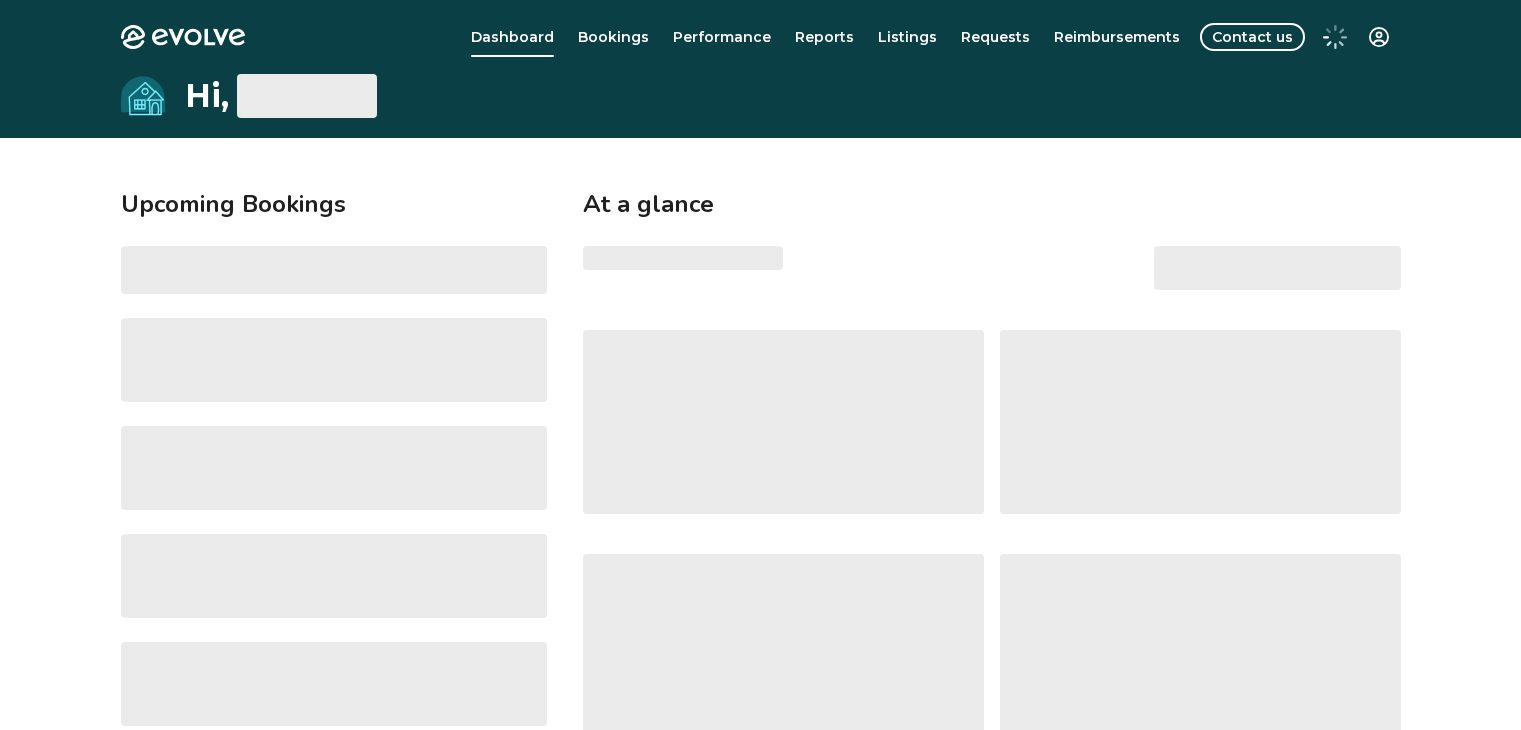 scroll, scrollTop: 0, scrollLeft: 0, axis: both 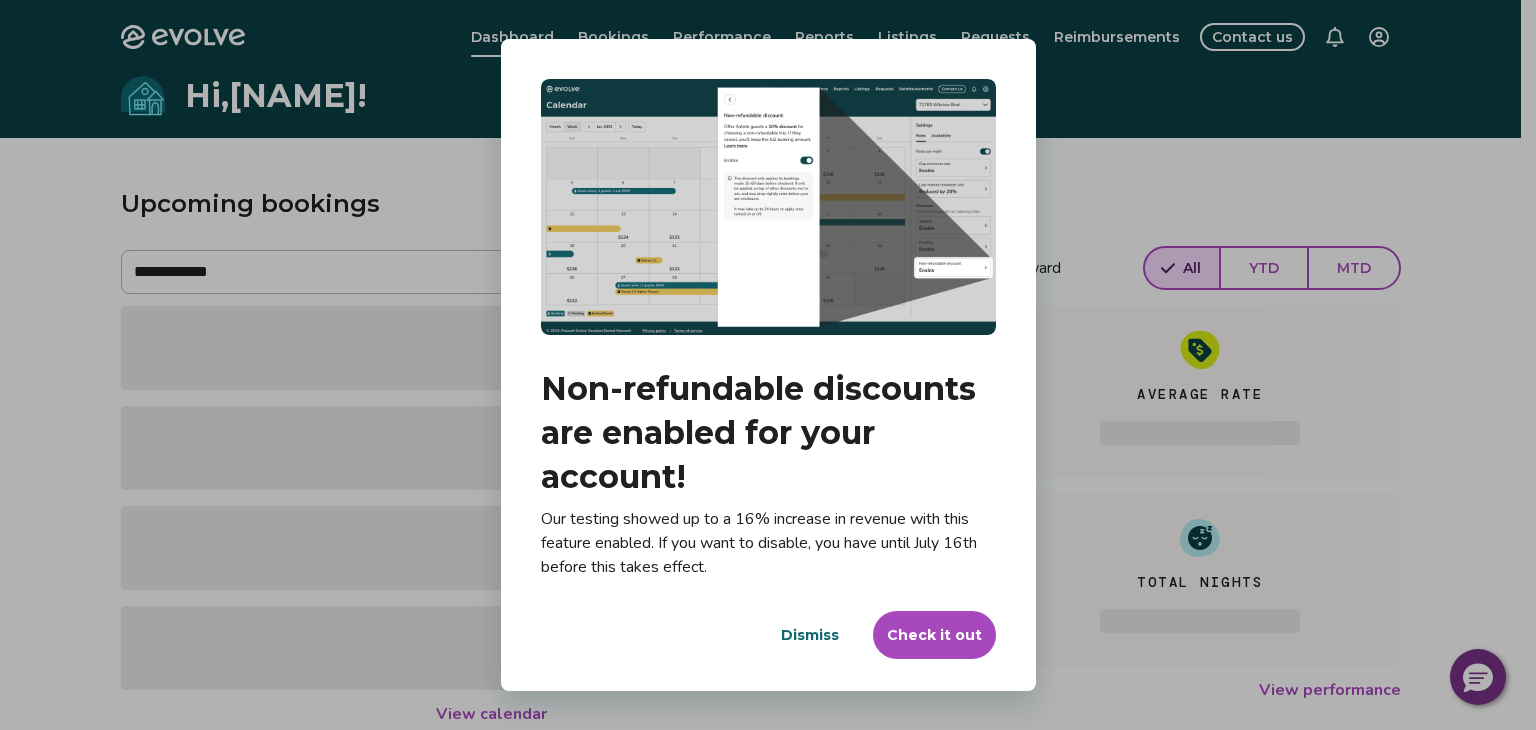 click on "Dismiss" at bounding box center (810, 635) 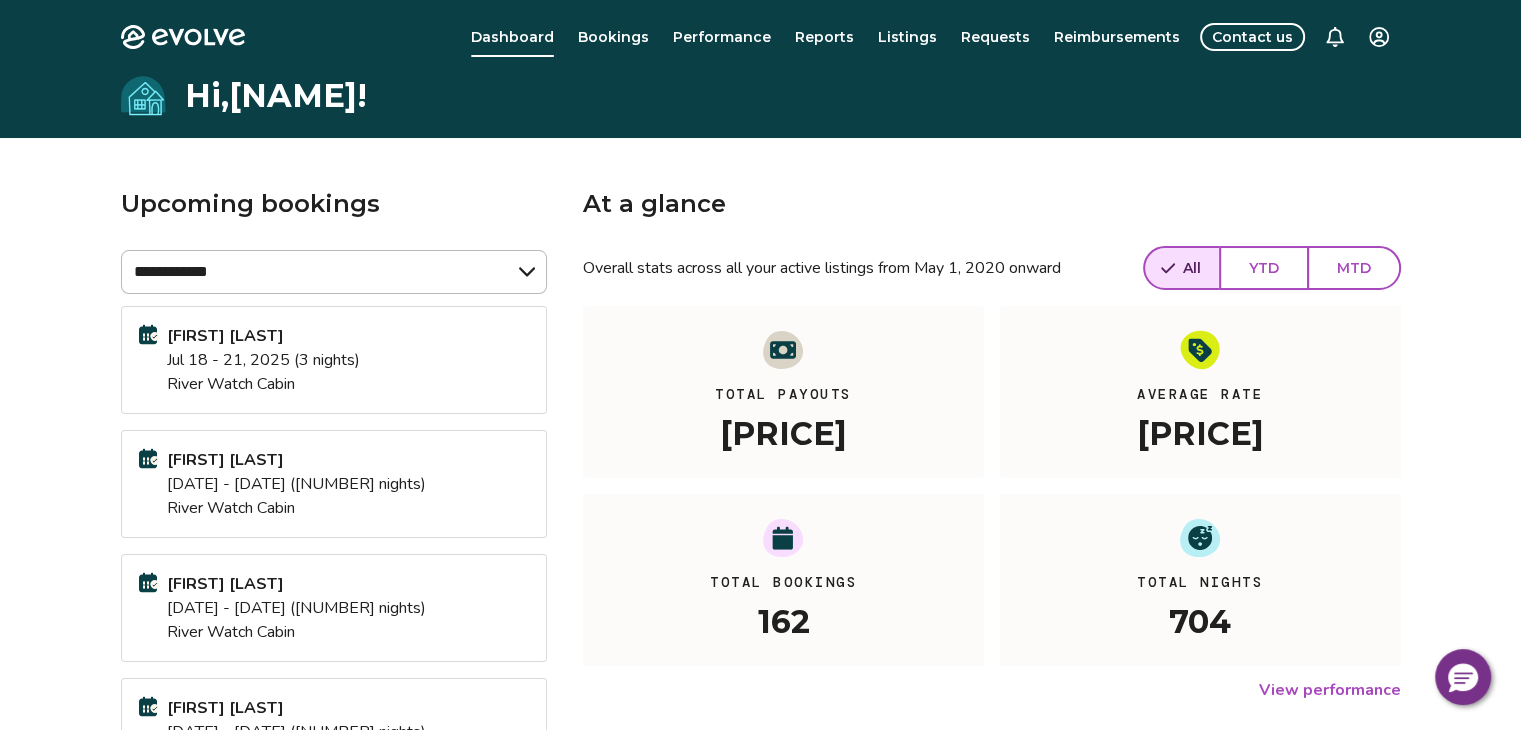 click on "Bookings" at bounding box center (613, 37) 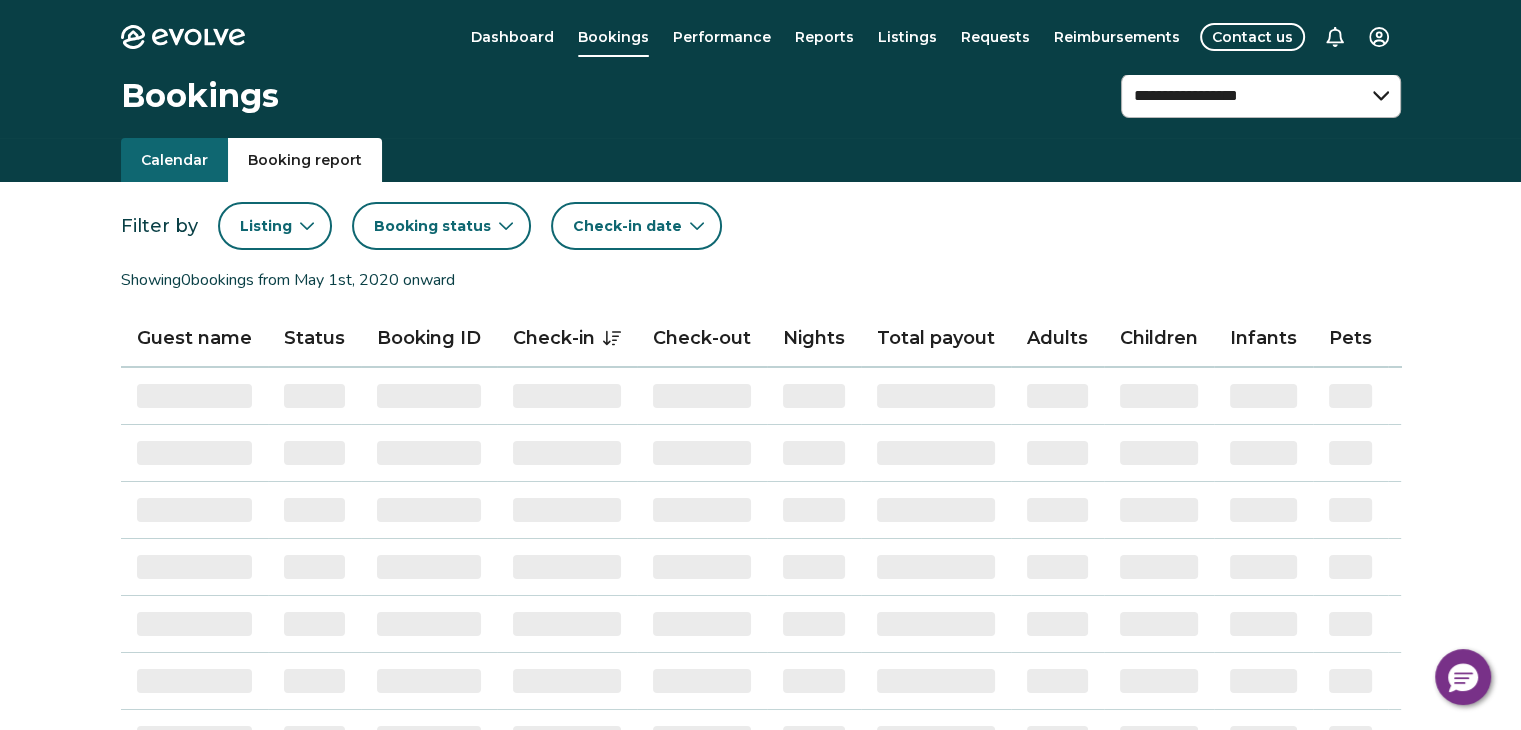 click on "Booking report" at bounding box center [305, 160] 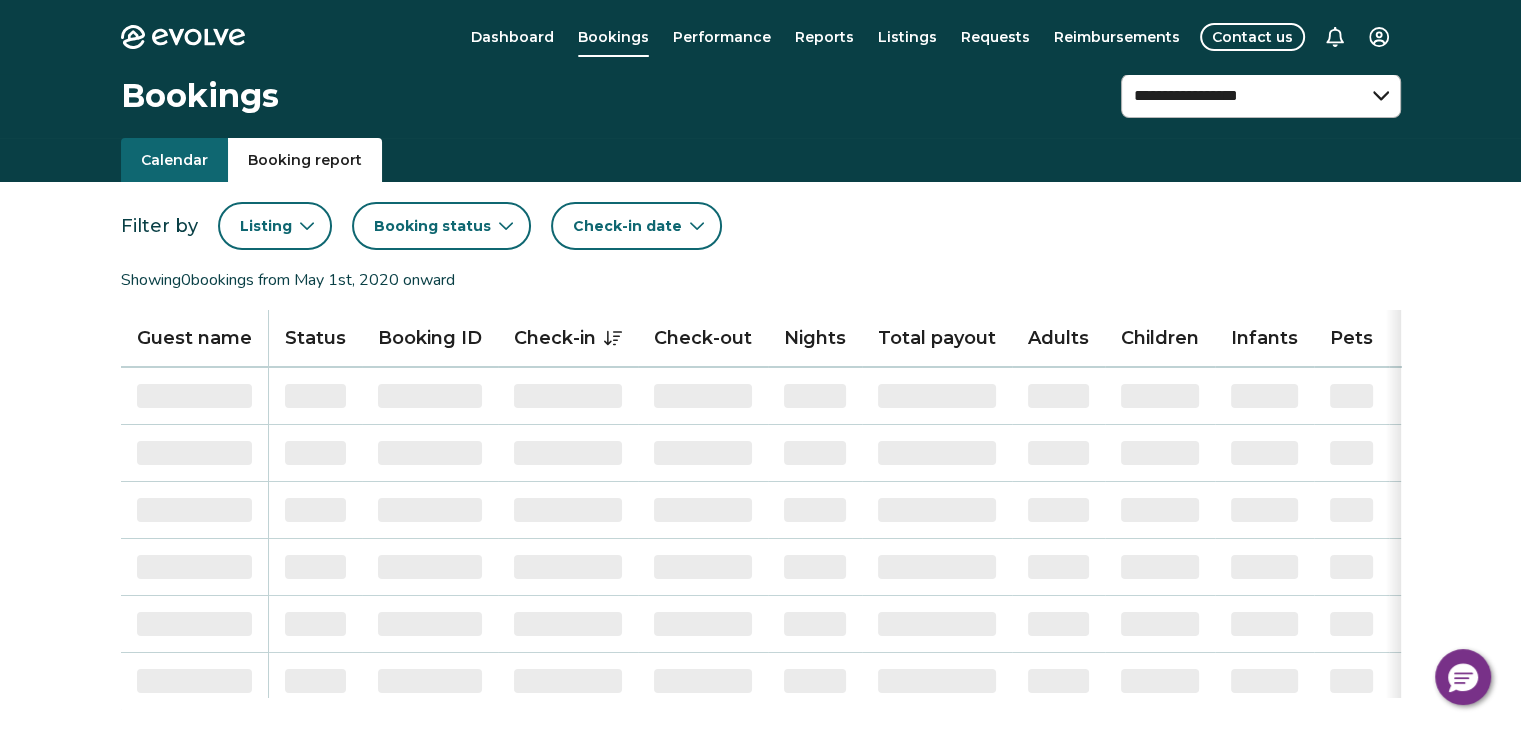click on "Check-in date" at bounding box center [636, 226] 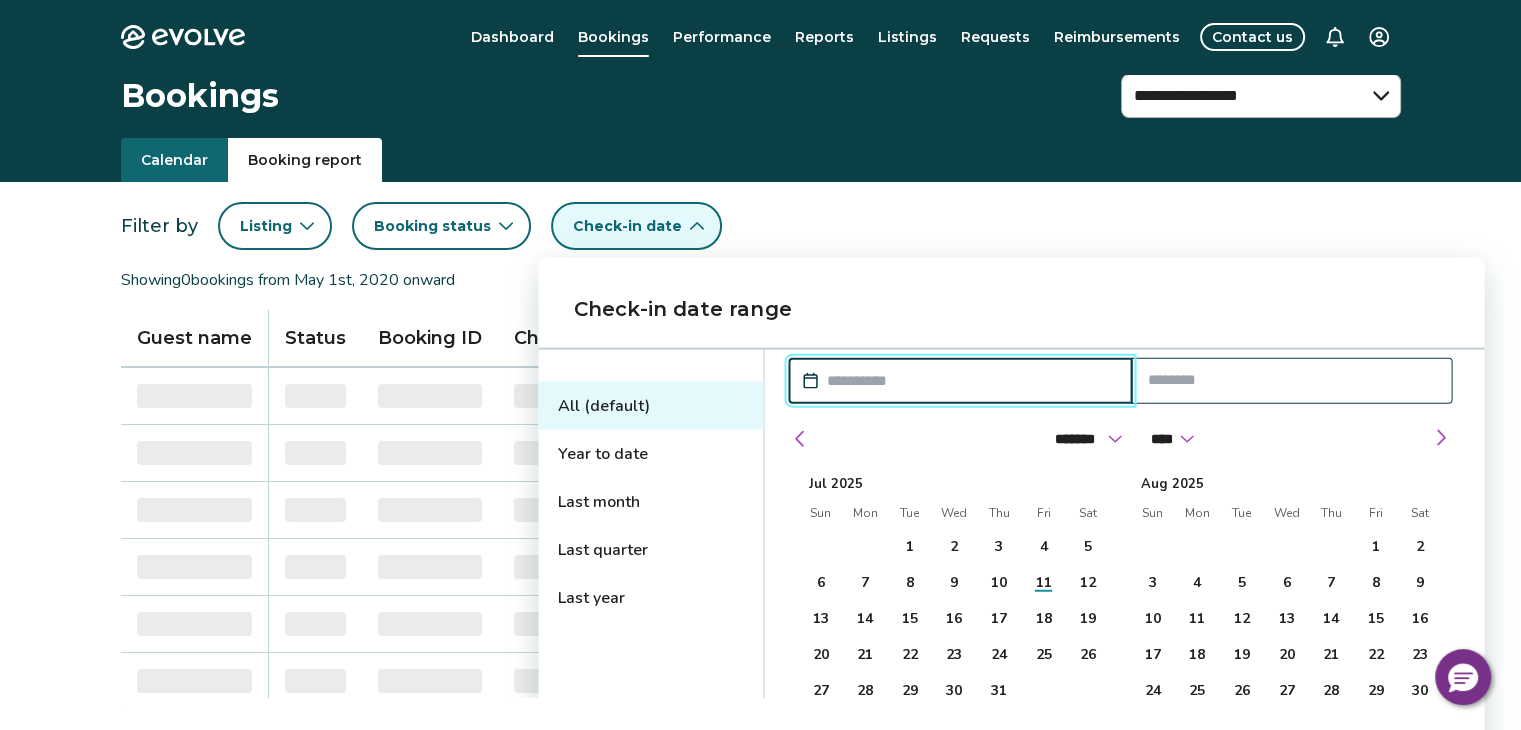 click on "Last year" at bounding box center (650, 598) 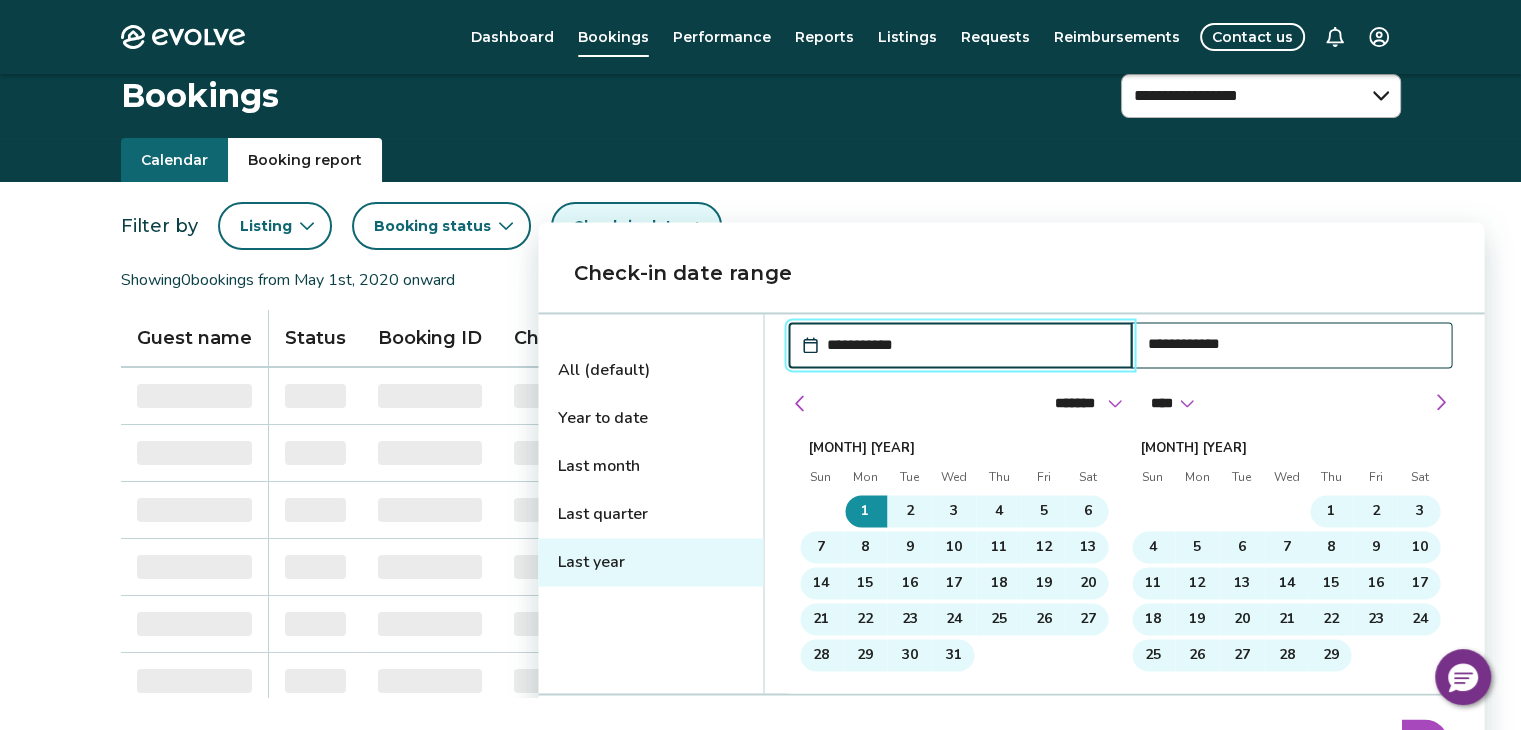 scroll, scrollTop: 228, scrollLeft: 0, axis: vertical 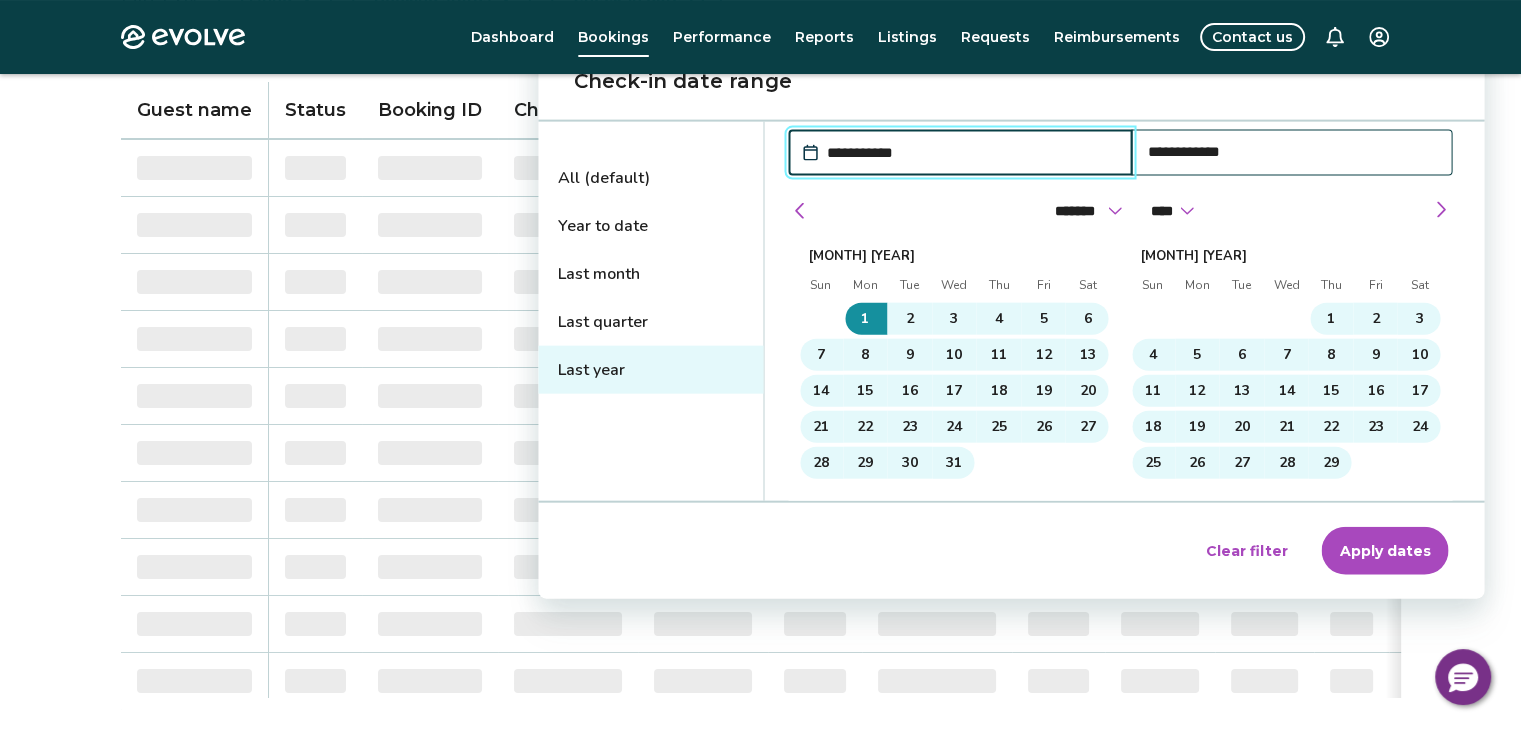 click on "Apply dates" at bounding box center (1384, 551) 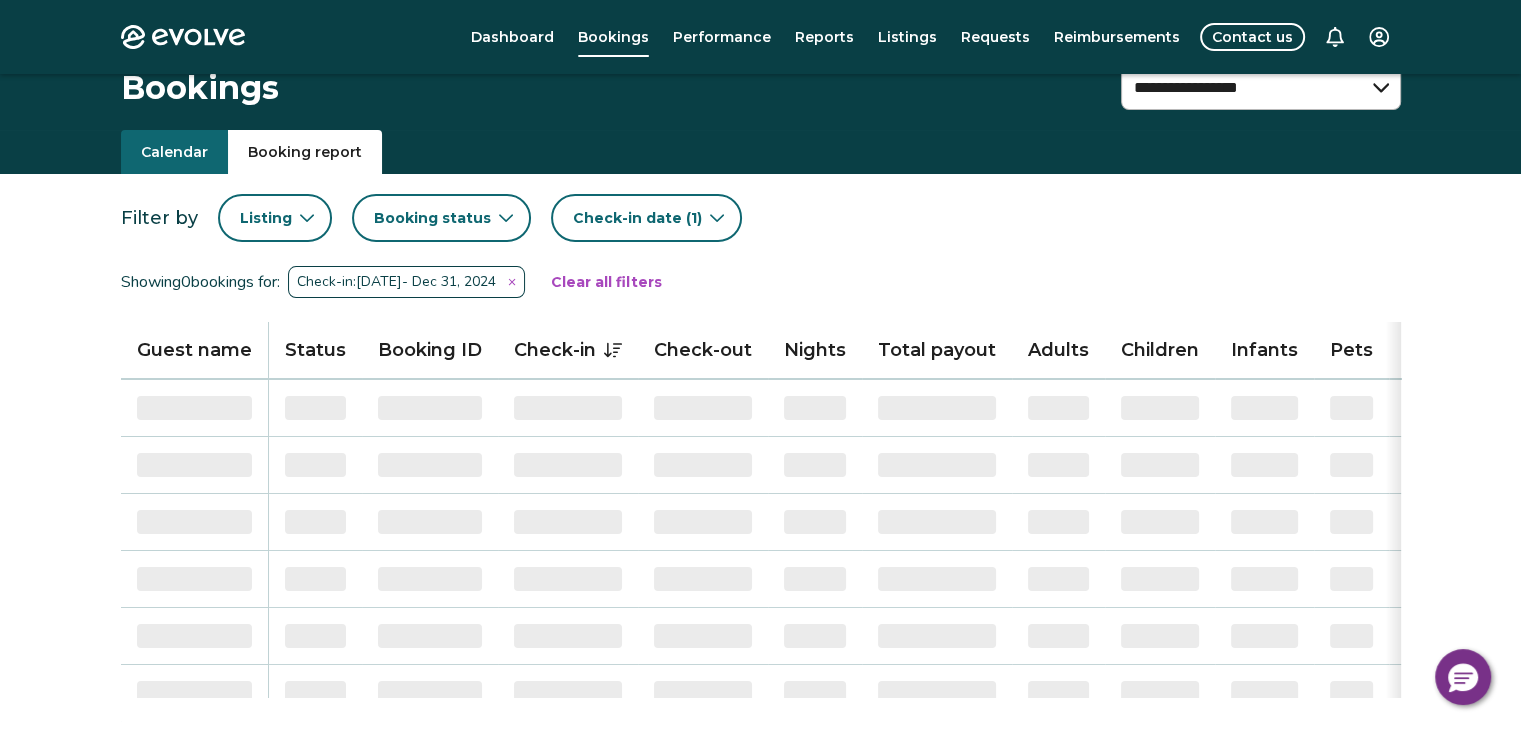 scroll, scrollTop: 0, scrollLeft: 0, axis: both 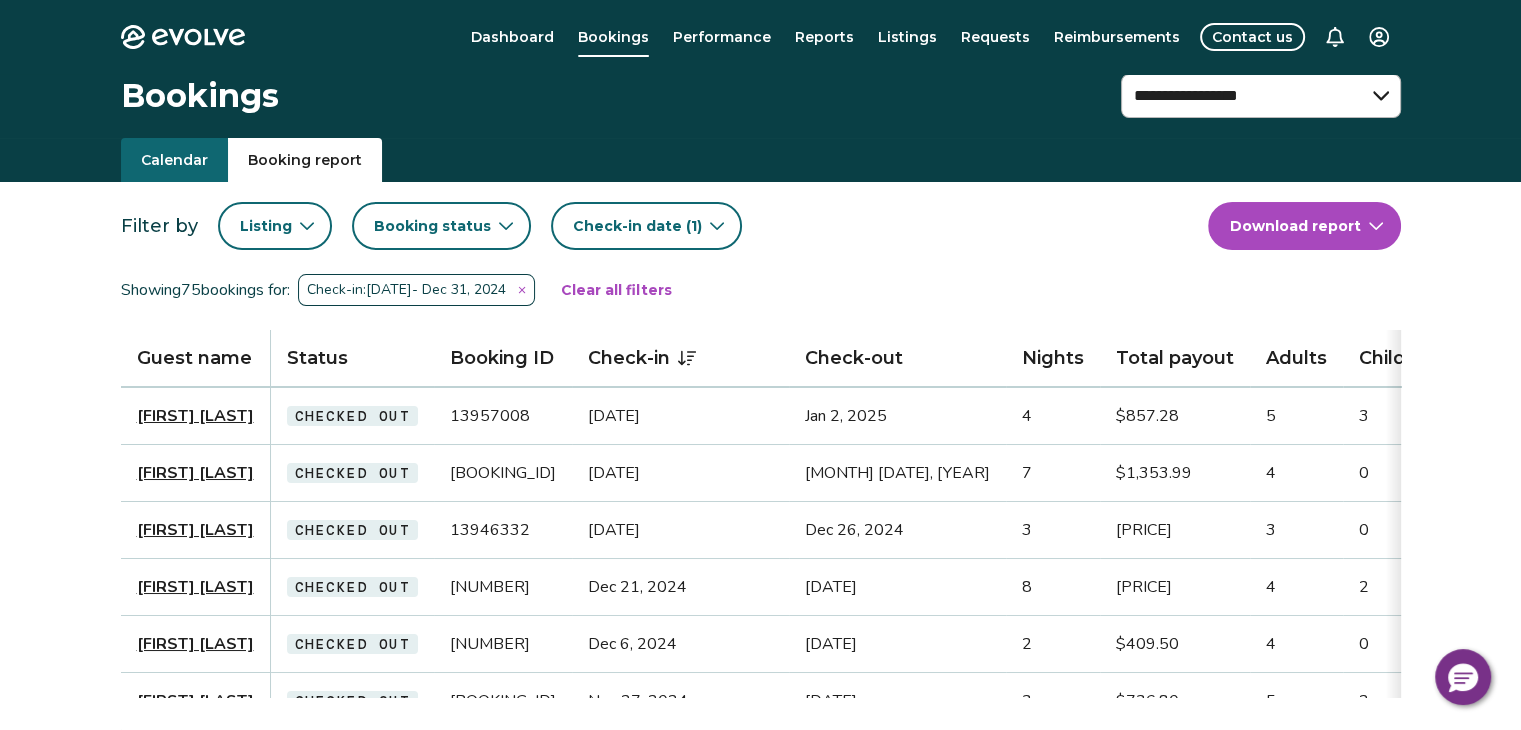 click on "[FIRST] [LAST]" at bounding box center [195, 530] 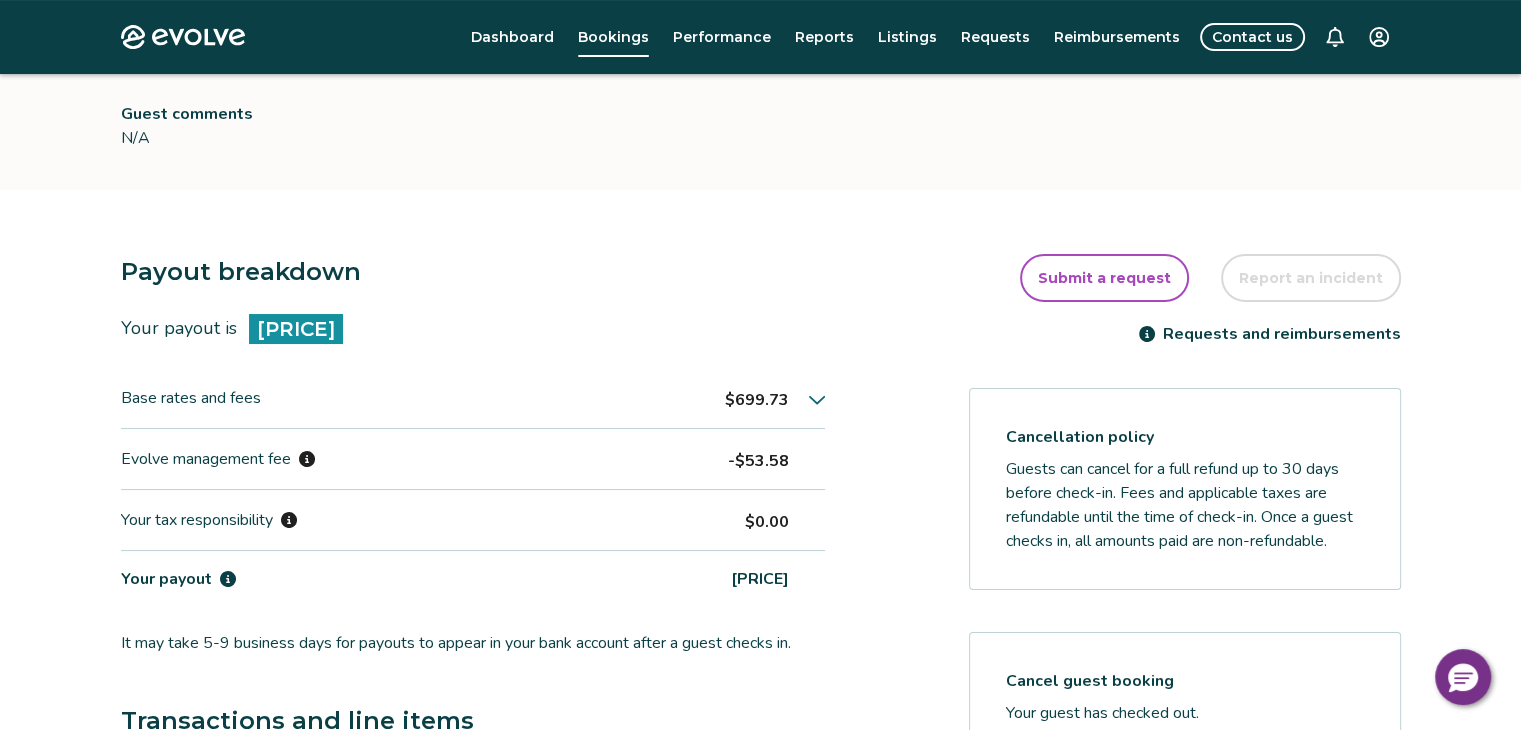 scroll, scrollTop: 468, scrollLeft: 0, axis: vertical 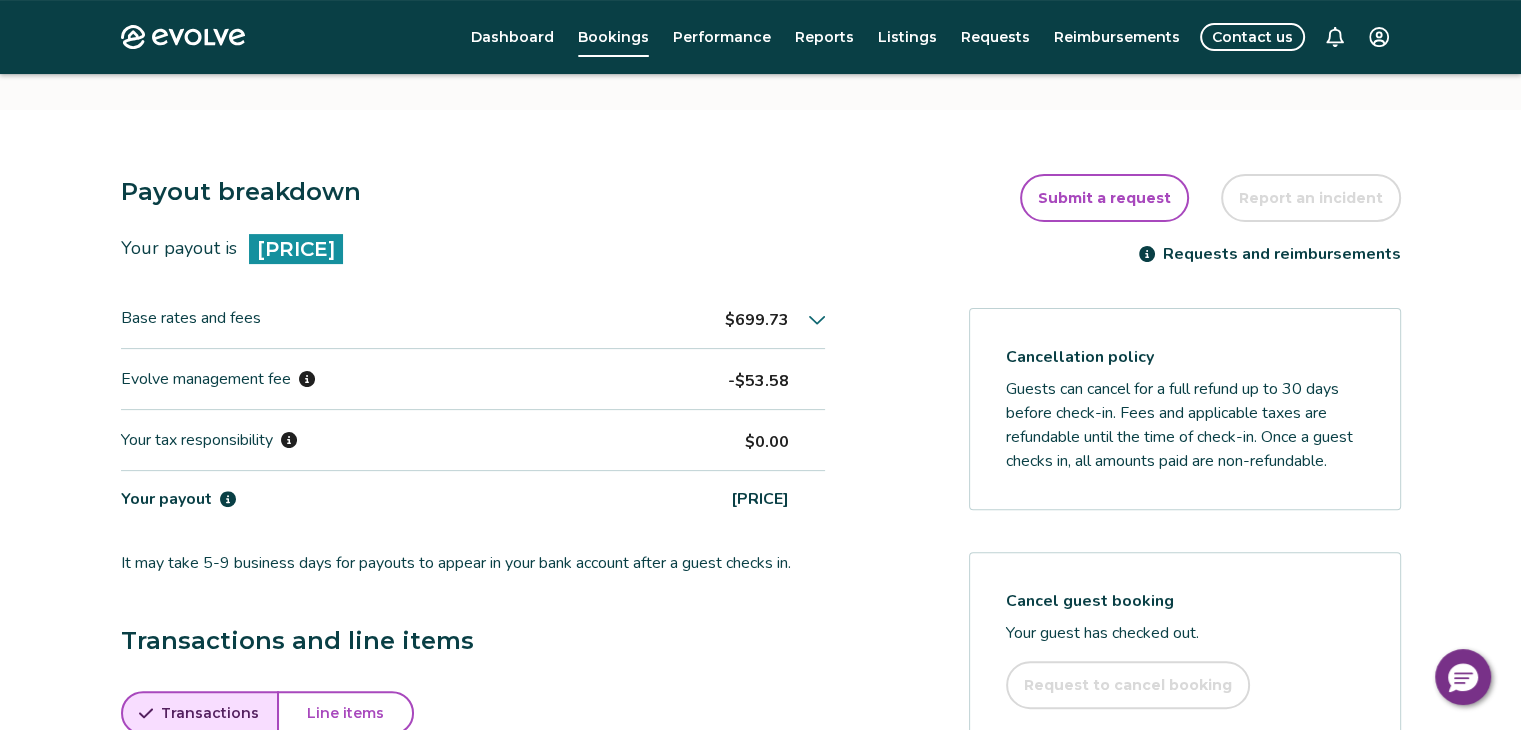 click 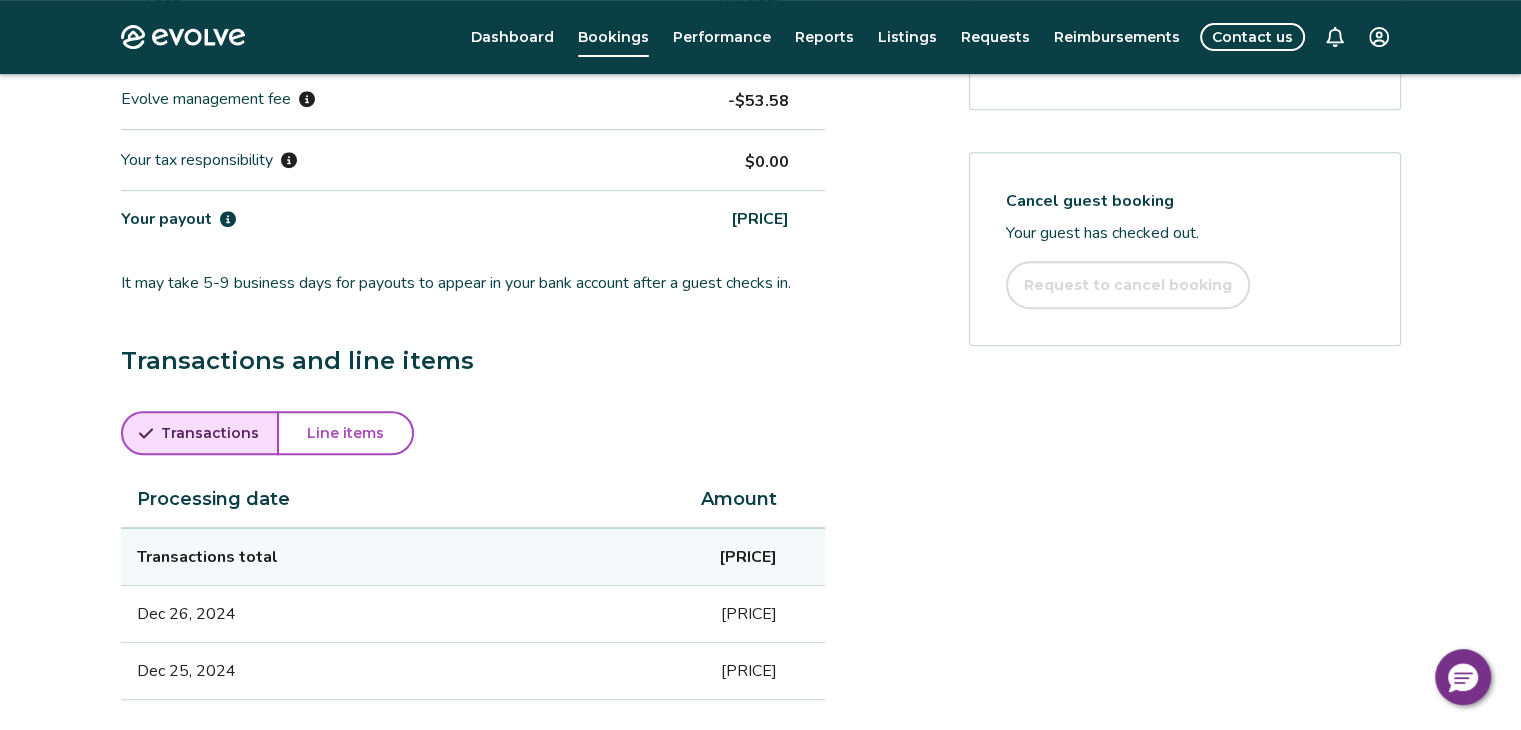 scroll, scrollTop: 872, scrollLeft: 0, axis: vertical 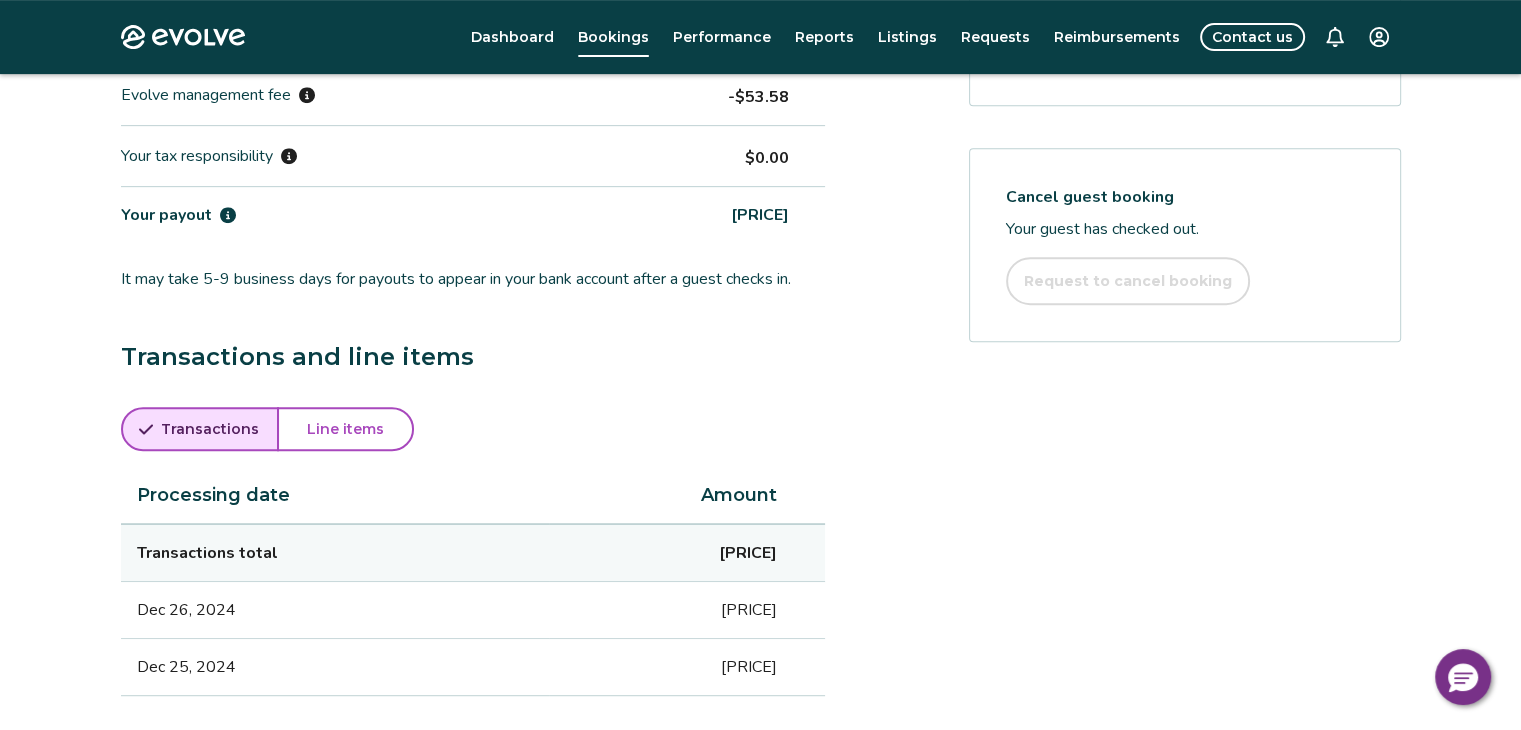 click on "Line items" at bounding box center [345, 429] 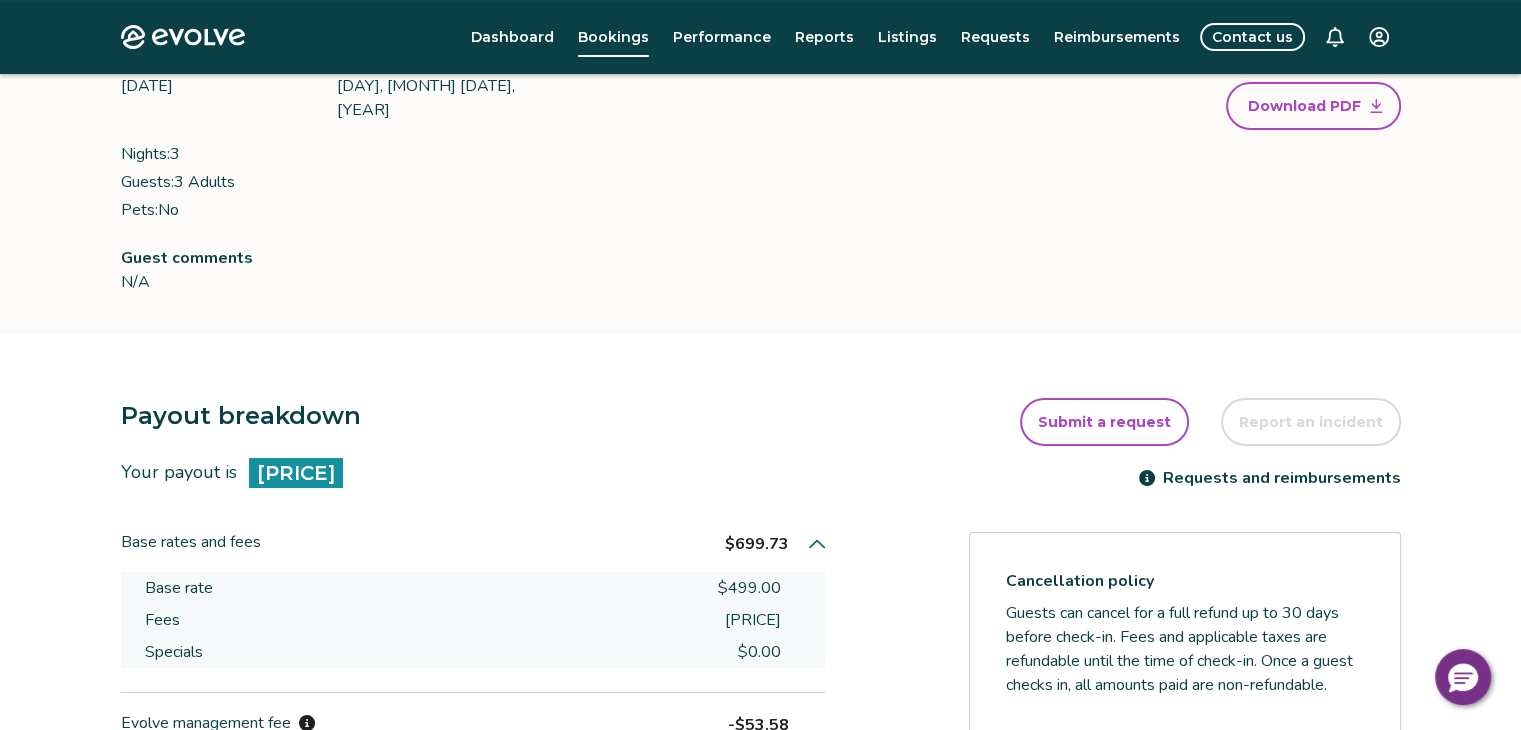 scroll, scrollTop: 0, scrollLeft: 0, axis: both 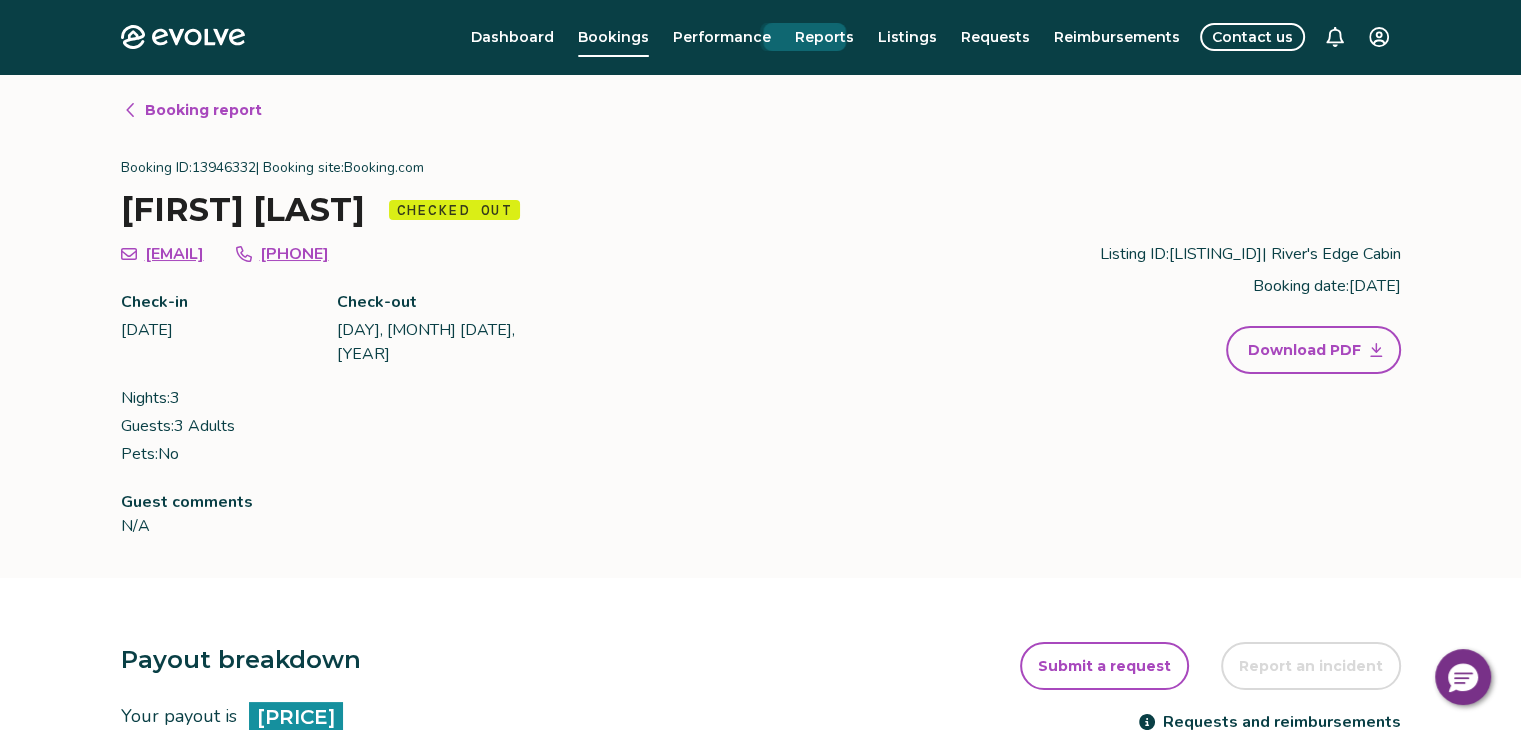 click on "Reports" at bounding box center (824, 37) 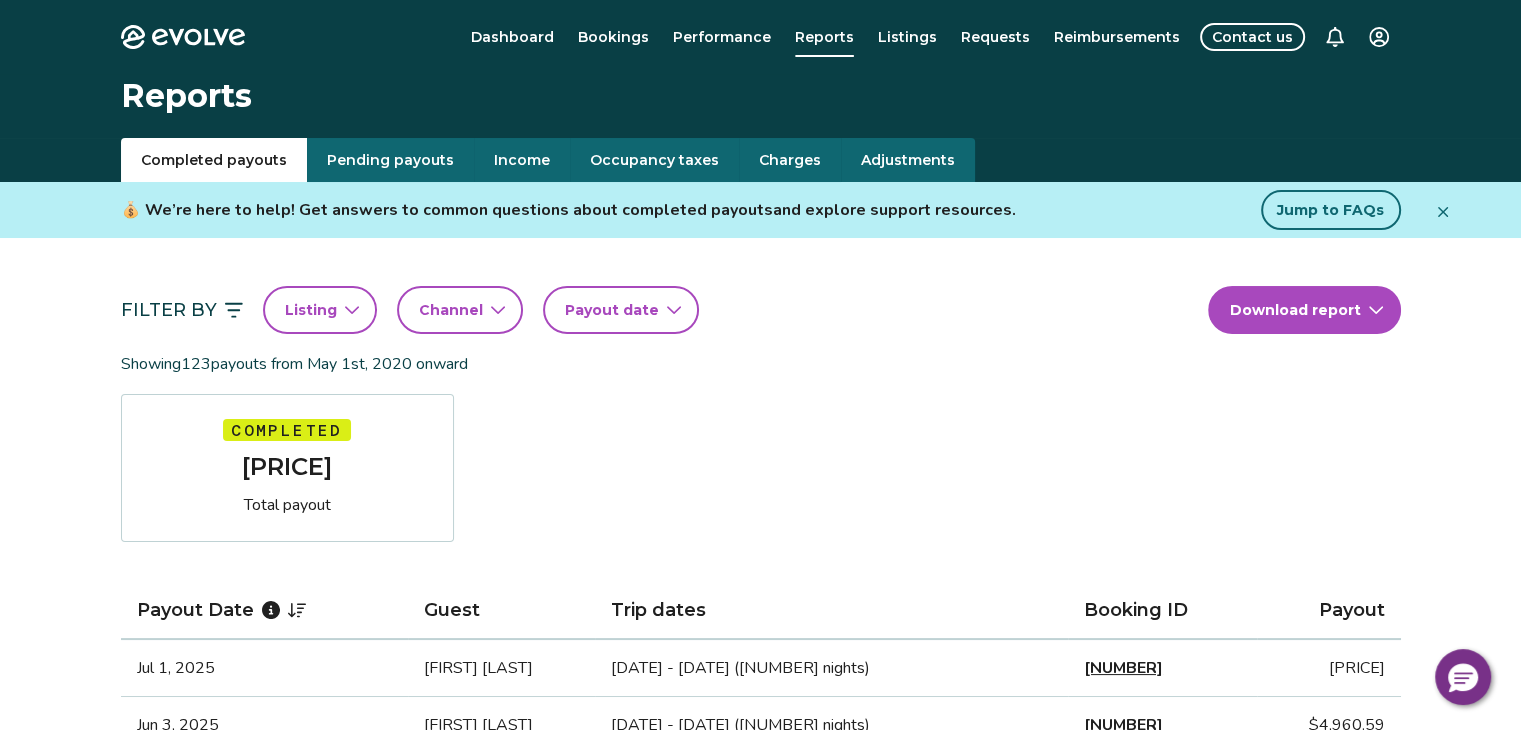 click on "Payout date" at bounding box center [621, 310] 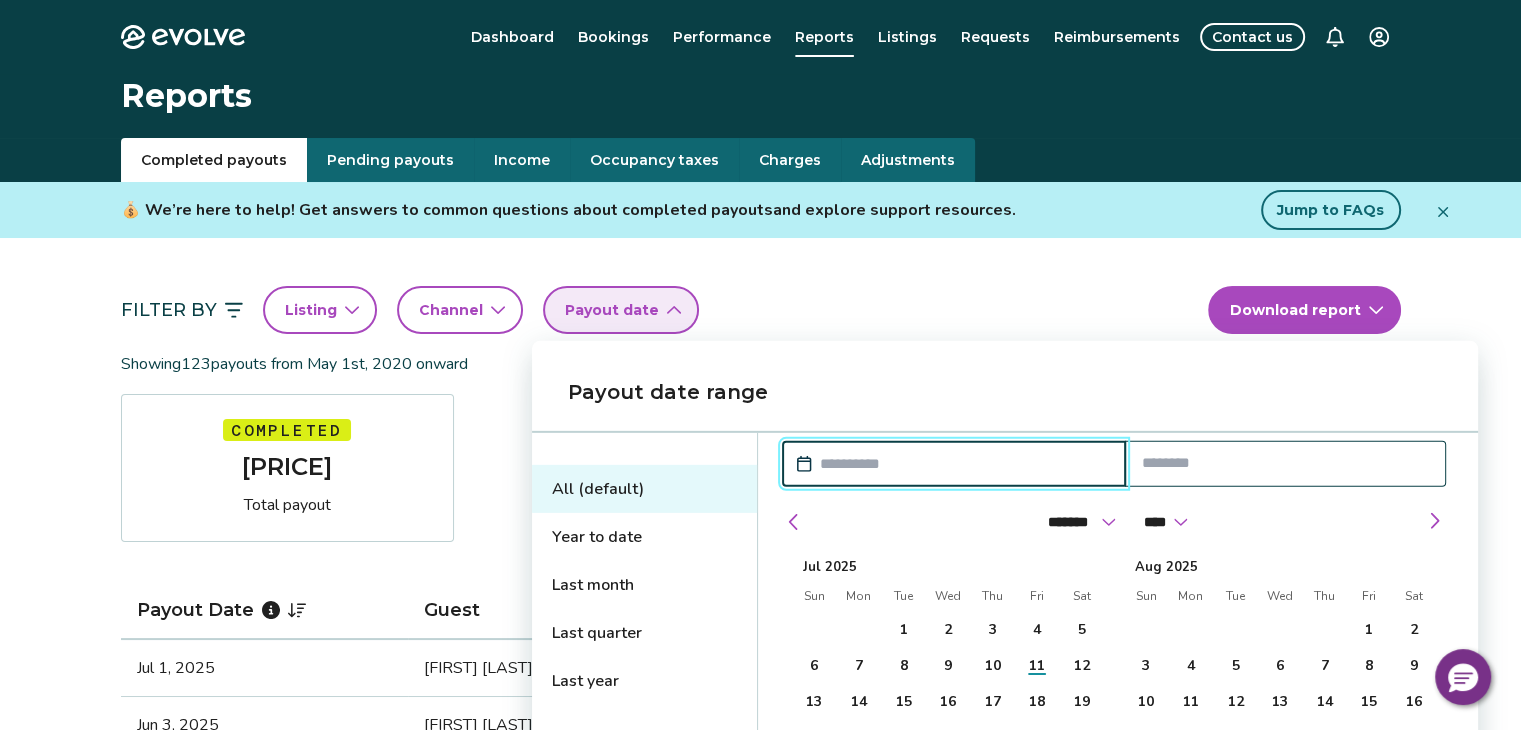 click on "Last year" at bounding box center [644, 681] 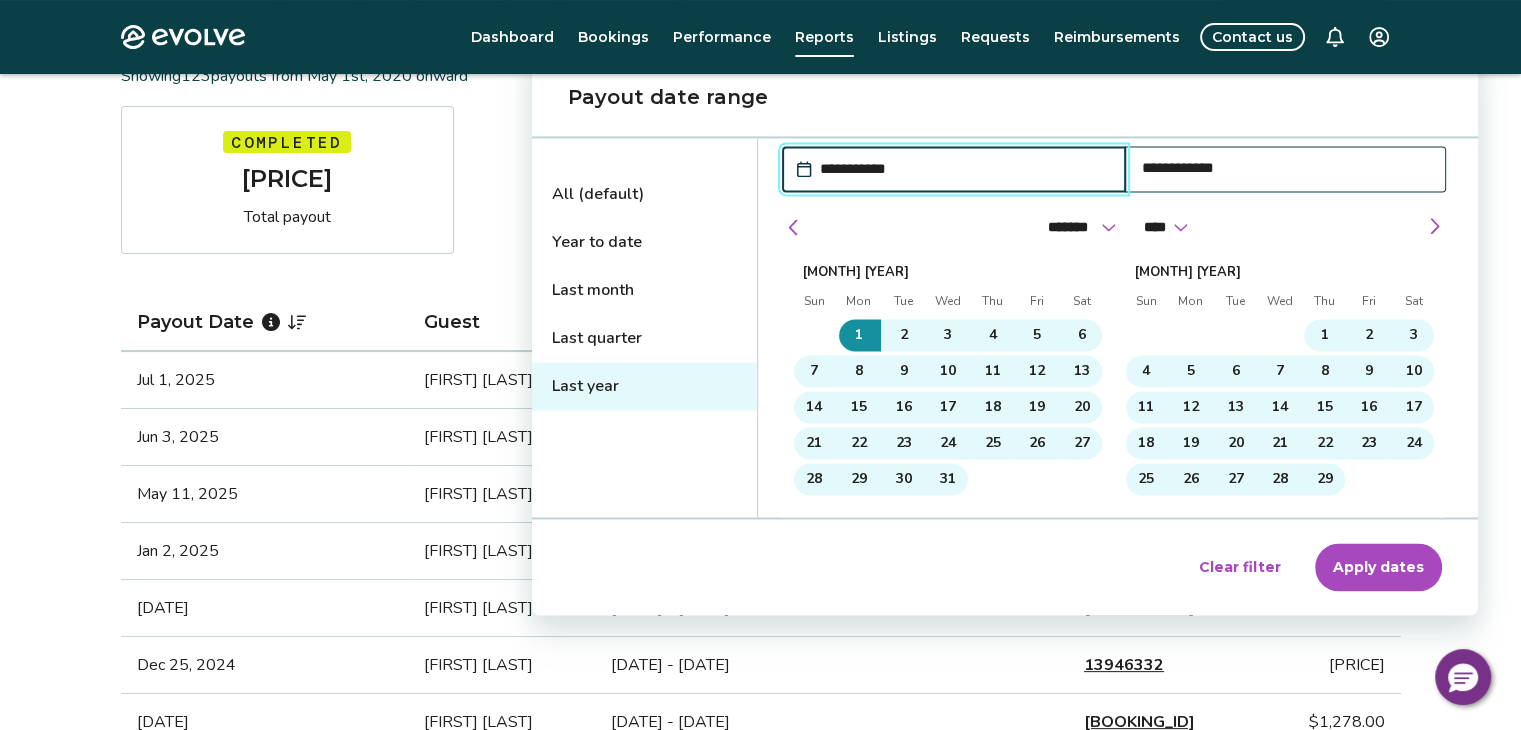 scroll, scrollTop: 295, scrollLeft: 0, axis: vertical 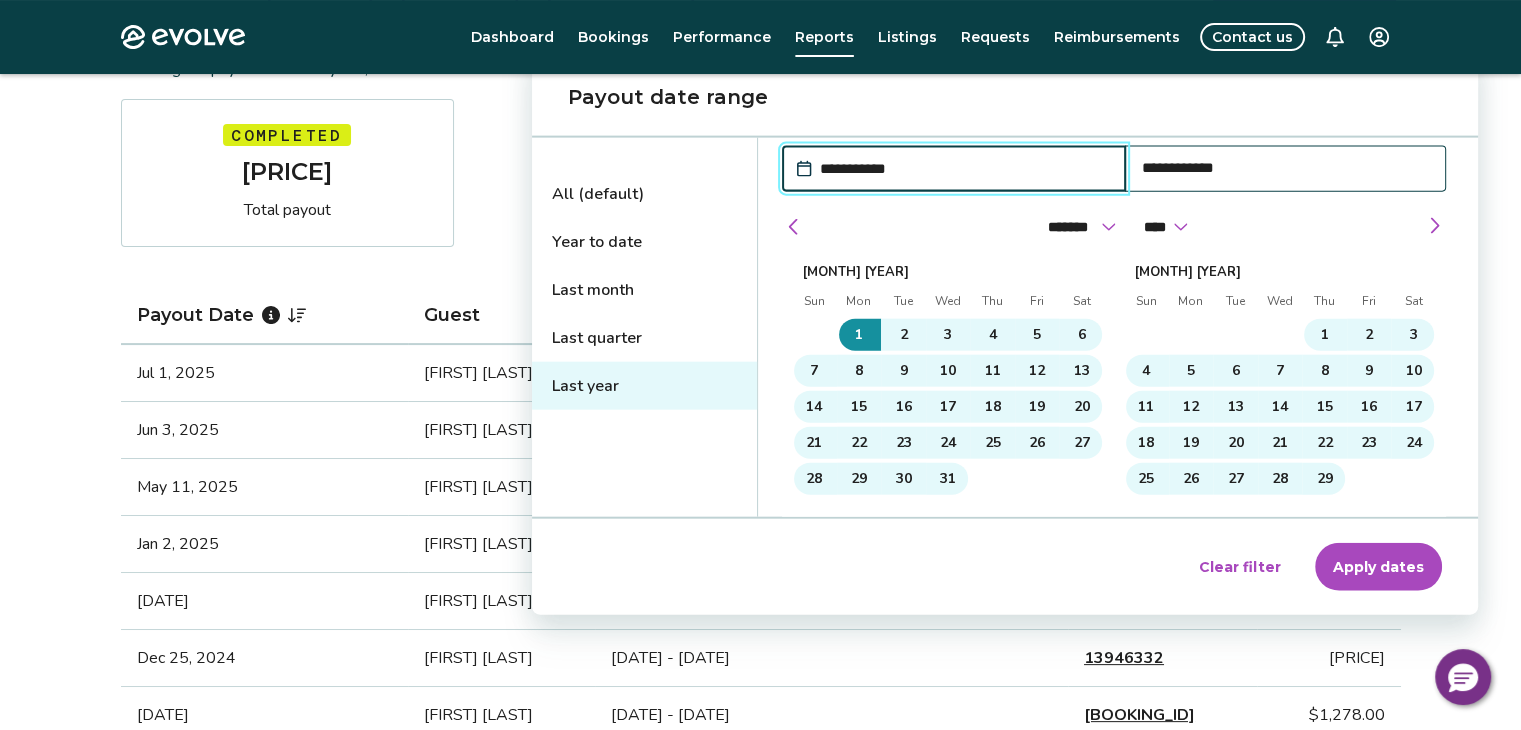 click on "Apply dates" at bounding box center [1378, 567] 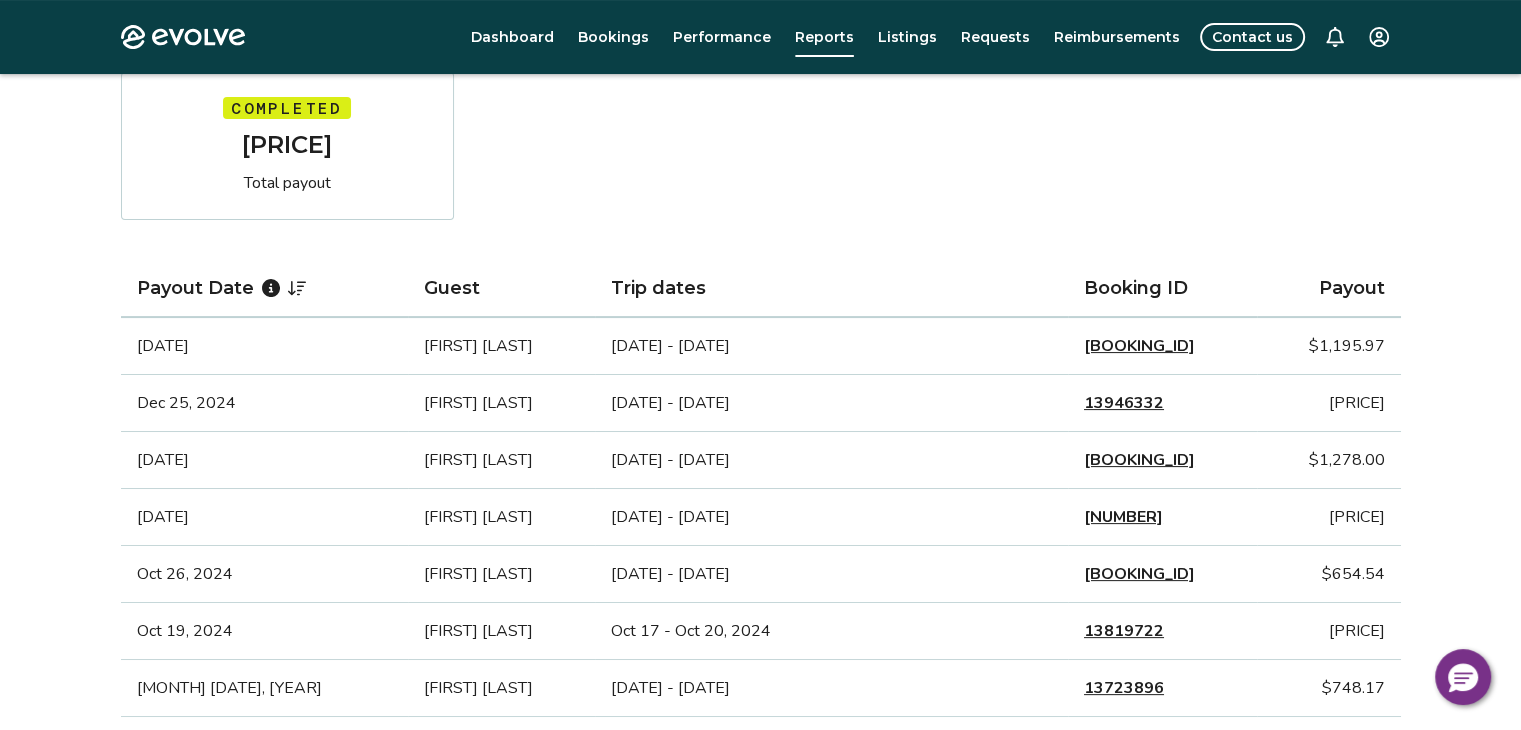 scroll, scrollTop: 340, scrollLeft: 0, axis: vertical 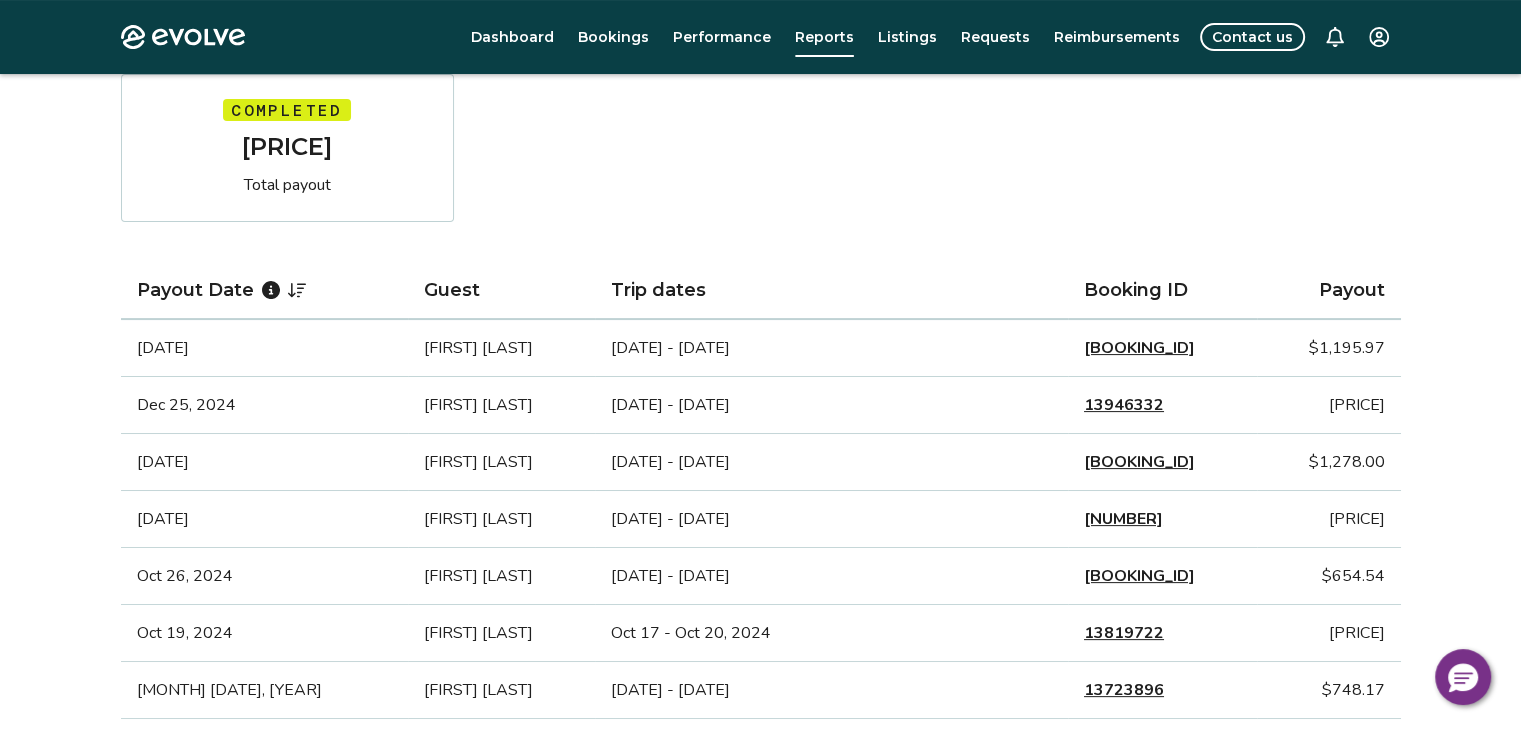 click on "13946332" at bounding box center (1124, 405) 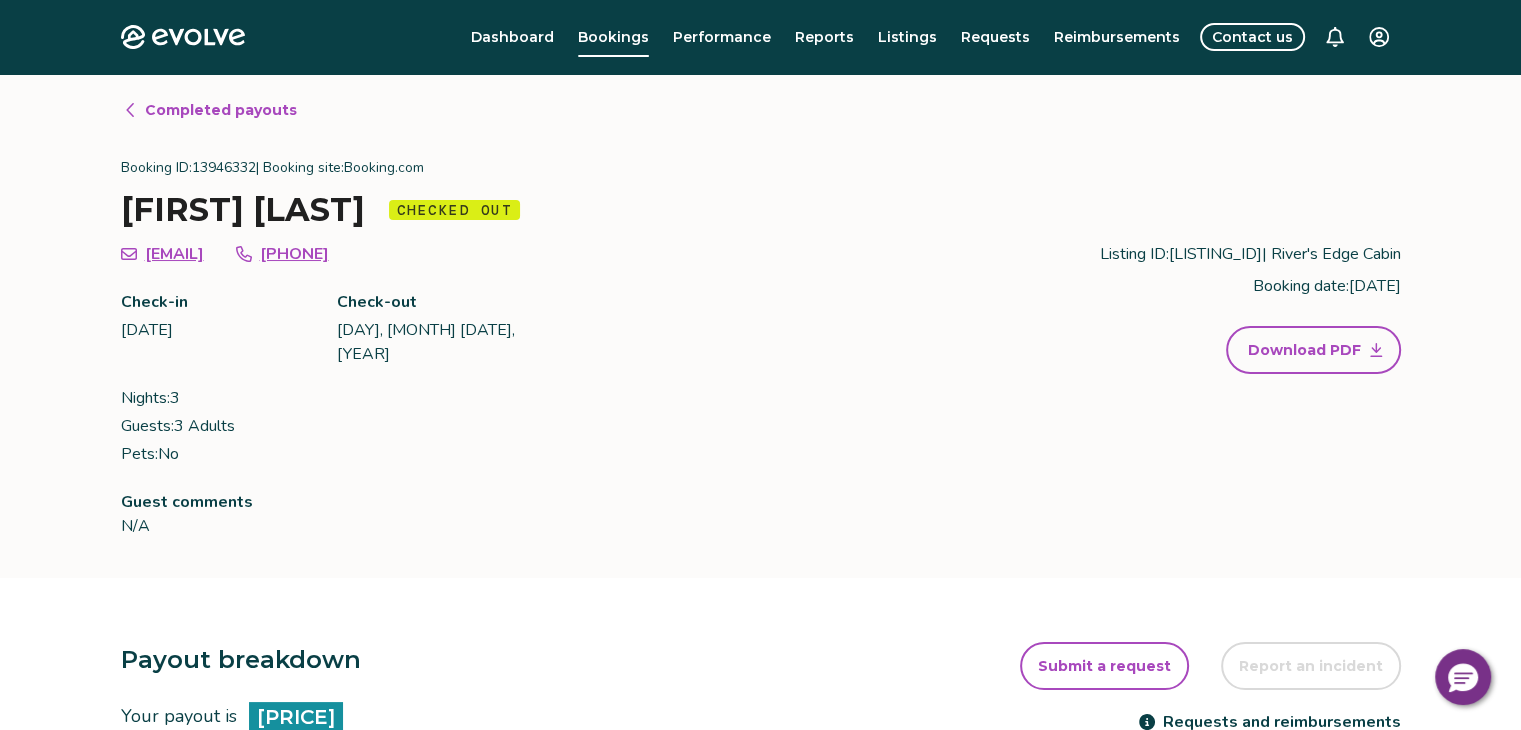 click on "Completed payouts Booking ID: [BOOKING_ID] | Booking site: Booking.com [FIRST] [LAST] Checked out [EMAIL] [PHONE] Check-in [DATE] Check-out [DATE] Nights: [NUMBER] Guests: [NUMBER] Adults Pets: No Listing ID: [LISTING_ID] | River's Edge Cabin Booking date: [DATE] Download PDF Guest comments N/A" at bounding box center (761, 326) 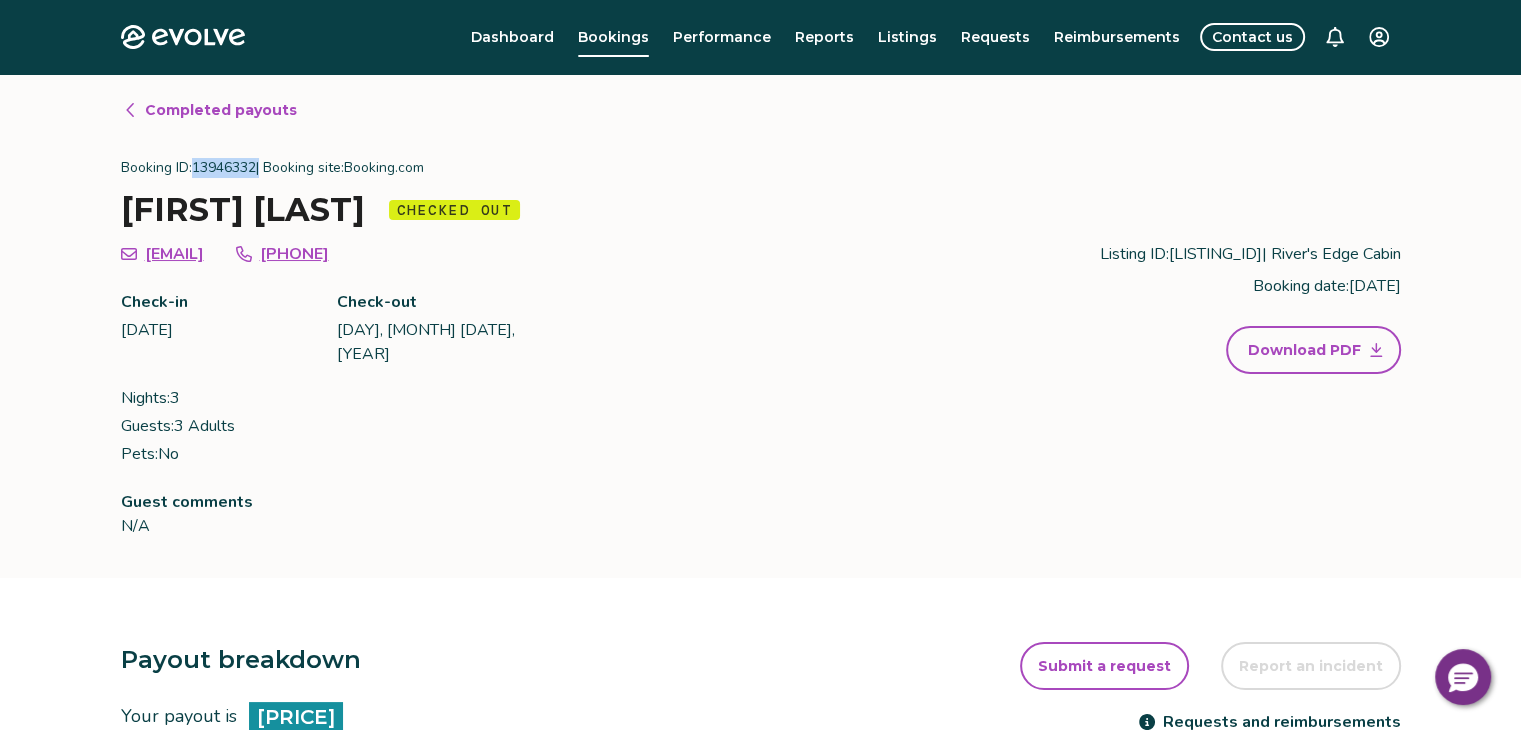 click on "Completed payouts Booking ID: [BOOKING_ID] | Booking site: Booking.com [FIRST] [LAST] Checked out [EMAIL] [PHONE] Check-in [DATE] Check-out [DATE] Nights: [NUMBER] Guests: [NUMBER] Adults Pets: No Listing ID: [LISTING_ID] | River's Edge Cabin Booking date: [DATE] Download PDF Guest comments N/A" at bounding box center [761, 326] 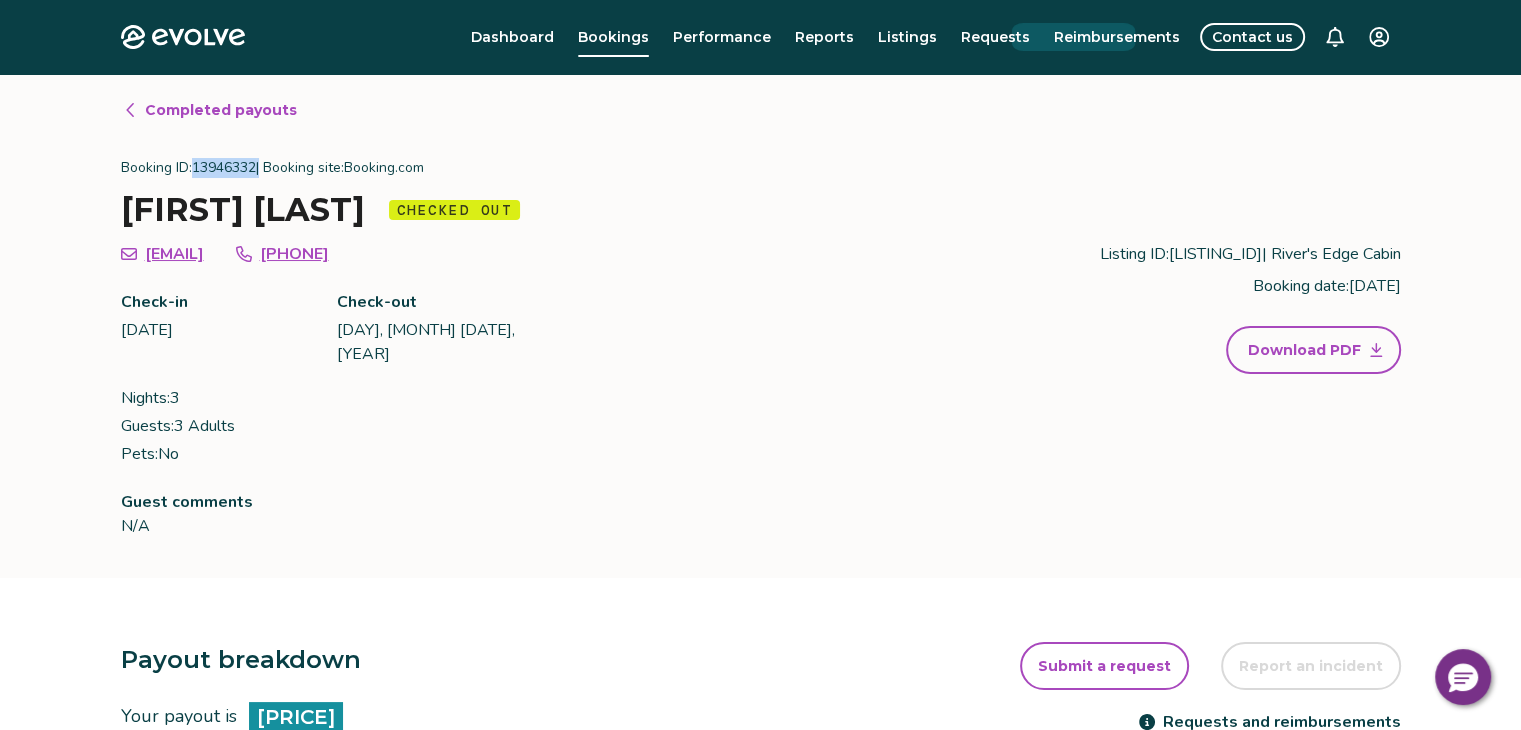 click on "Reimbursements" at bounding box center [1117, 37] 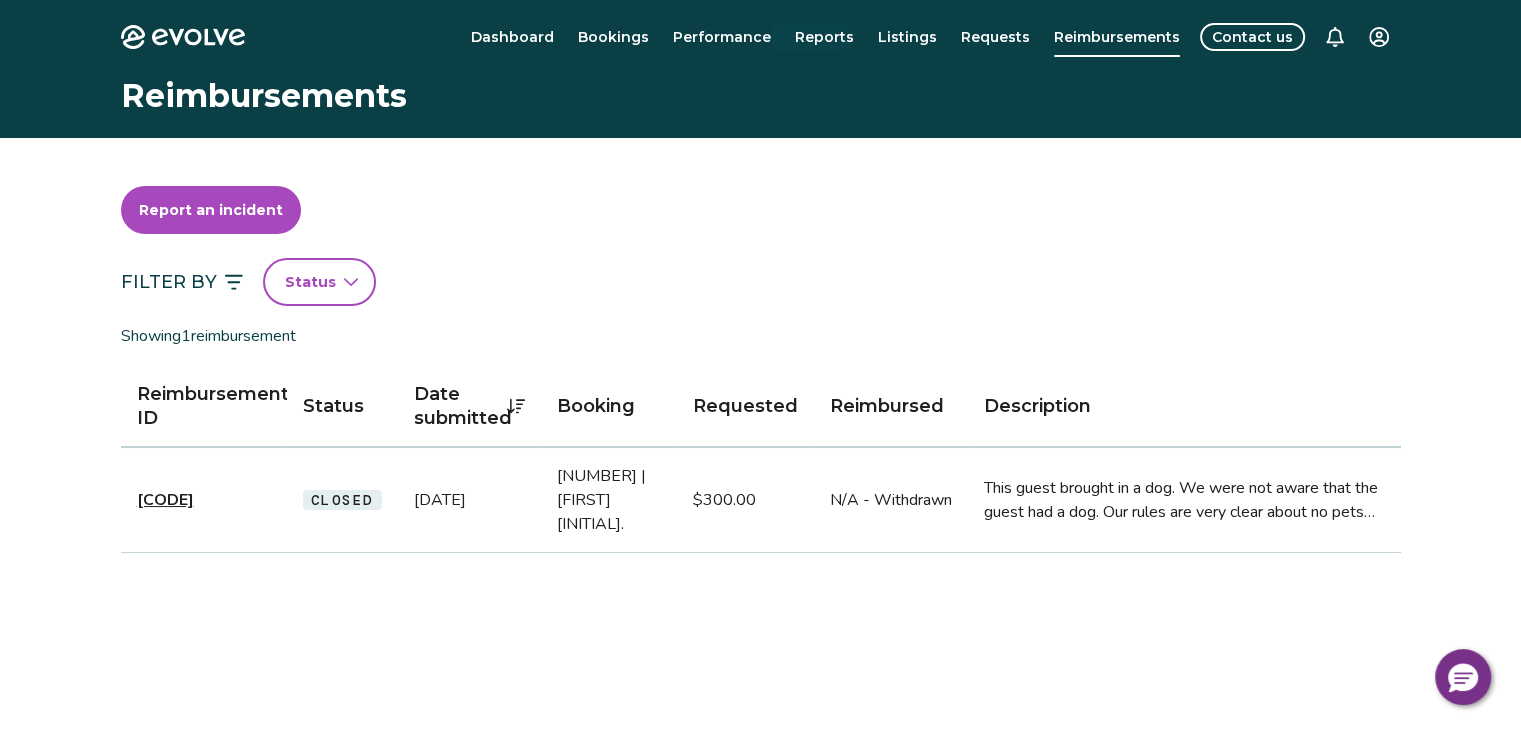 click on "Reports" at bounding box center (824, 37) 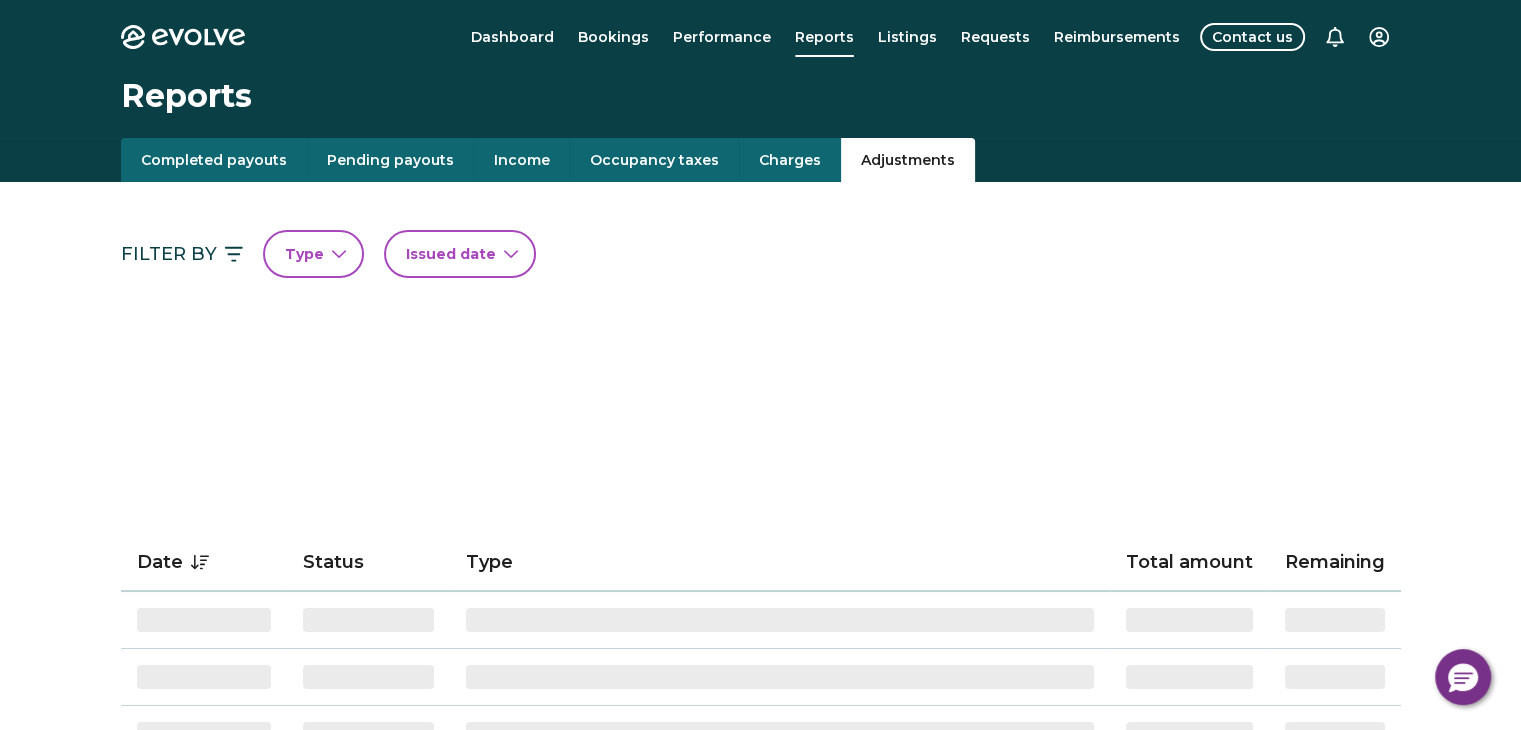 click on "Adjustments" at bounding box center (908, 160) 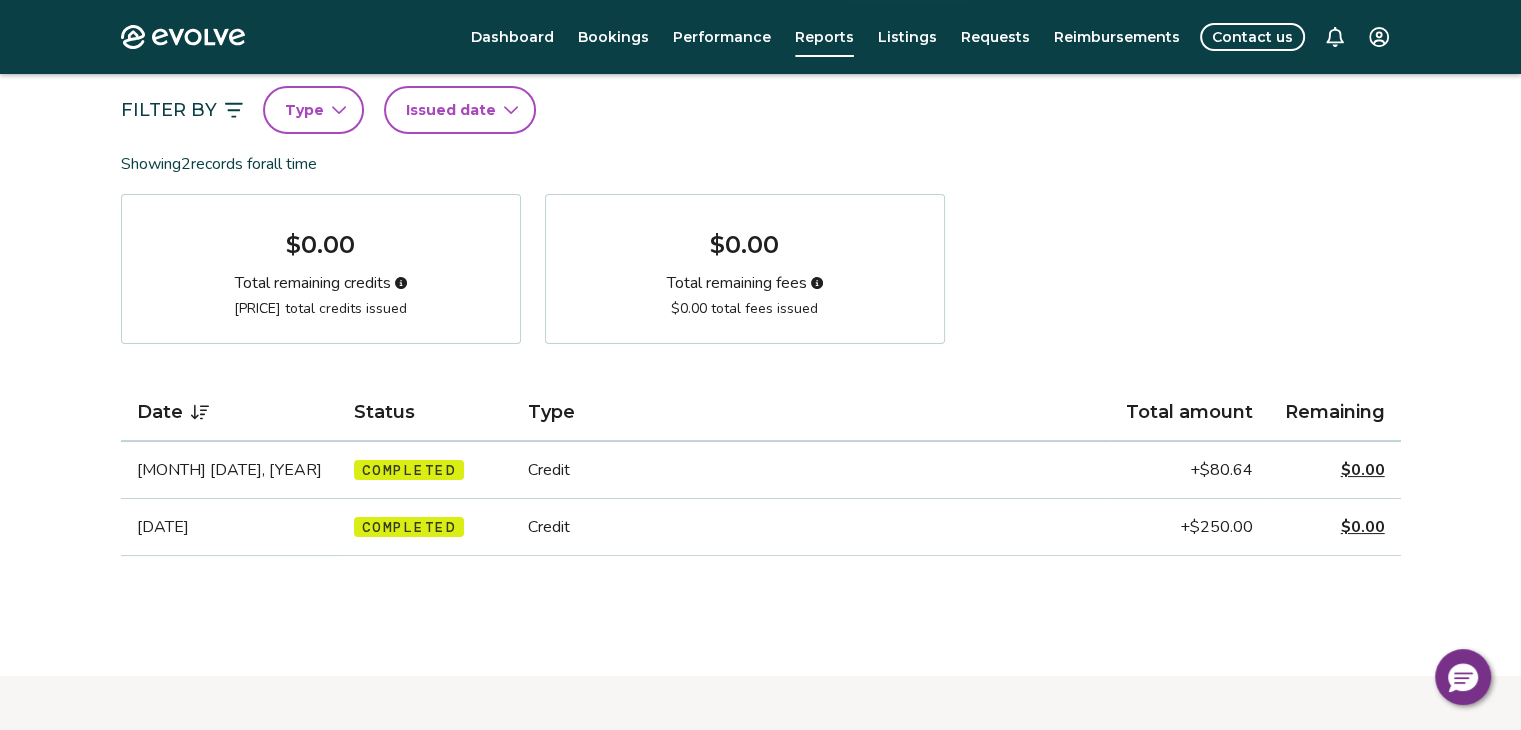 scroll, scrollTop: 0, scrollLeft: 0, axis: both 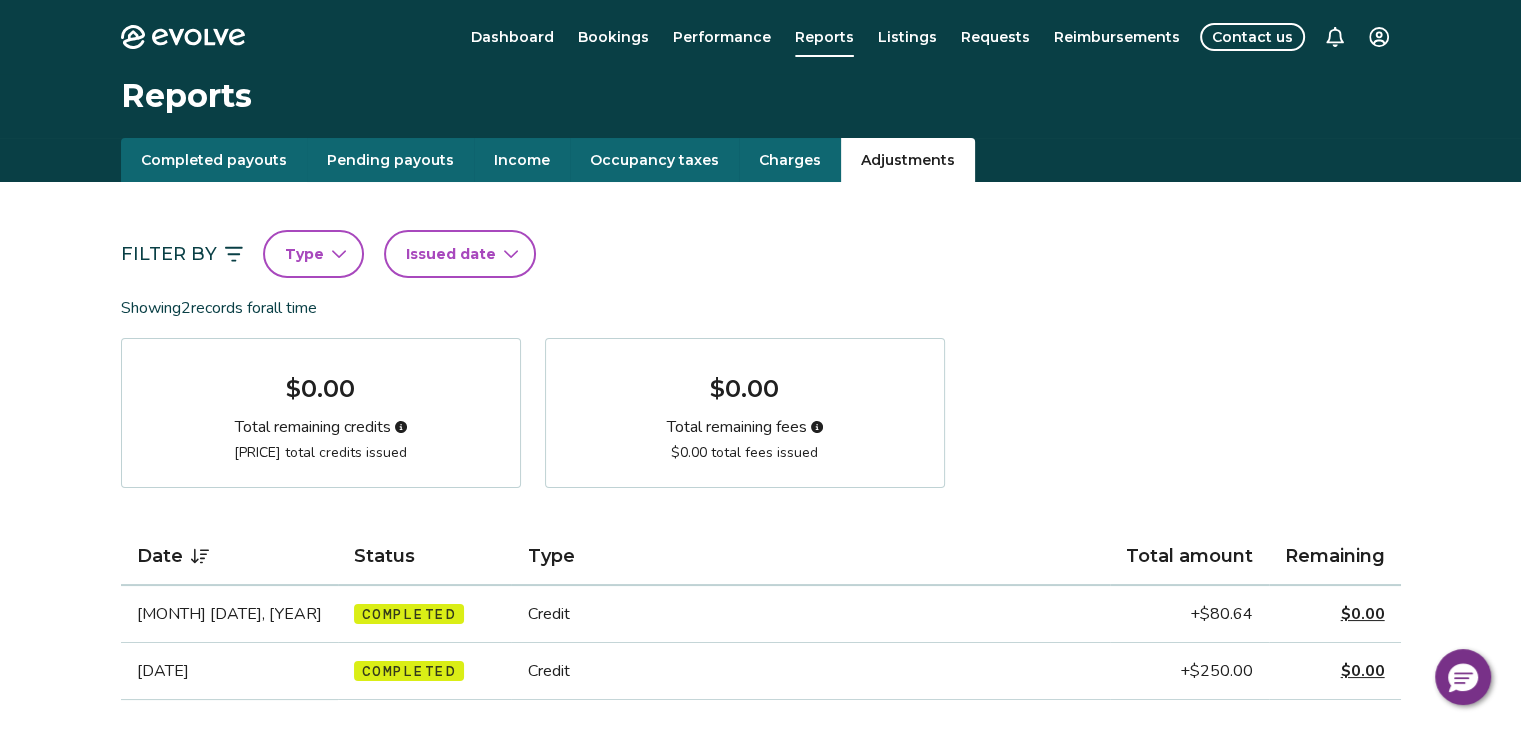 click on "Charges" at bounding box center (790, 160) 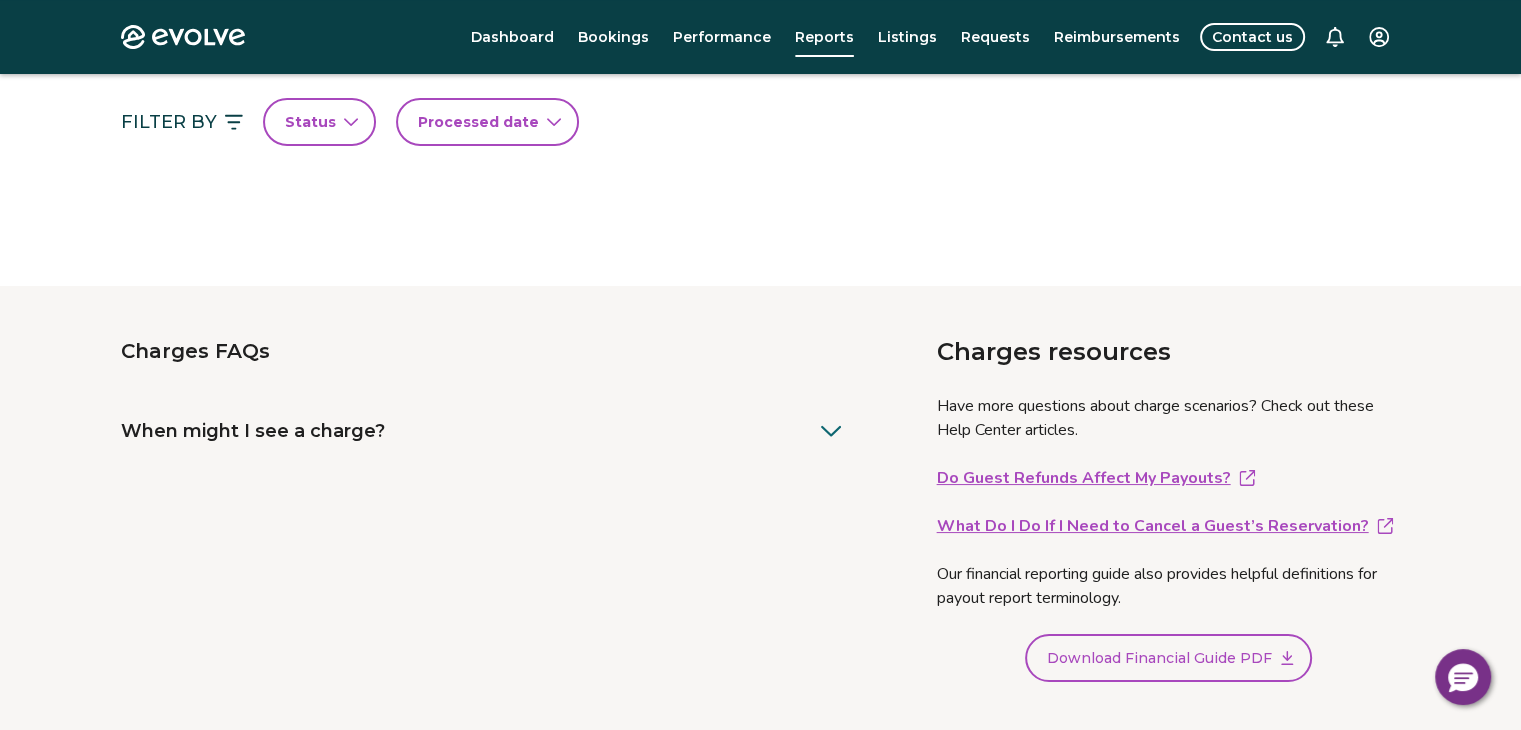 scroll, scrollTop: 0, scrollLeft: 0, axis: both 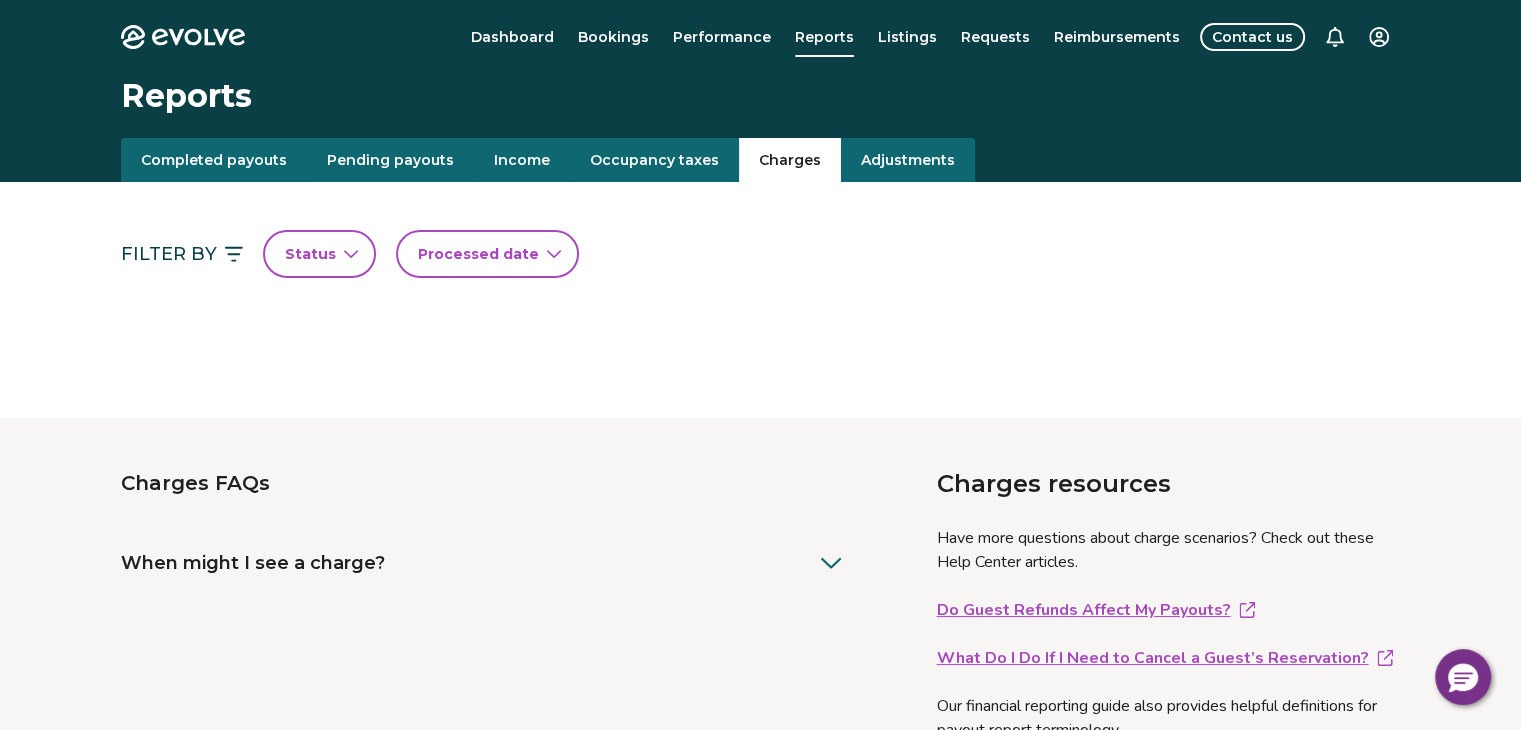 click on "Completed payouts" at bounding box center [214, 160] 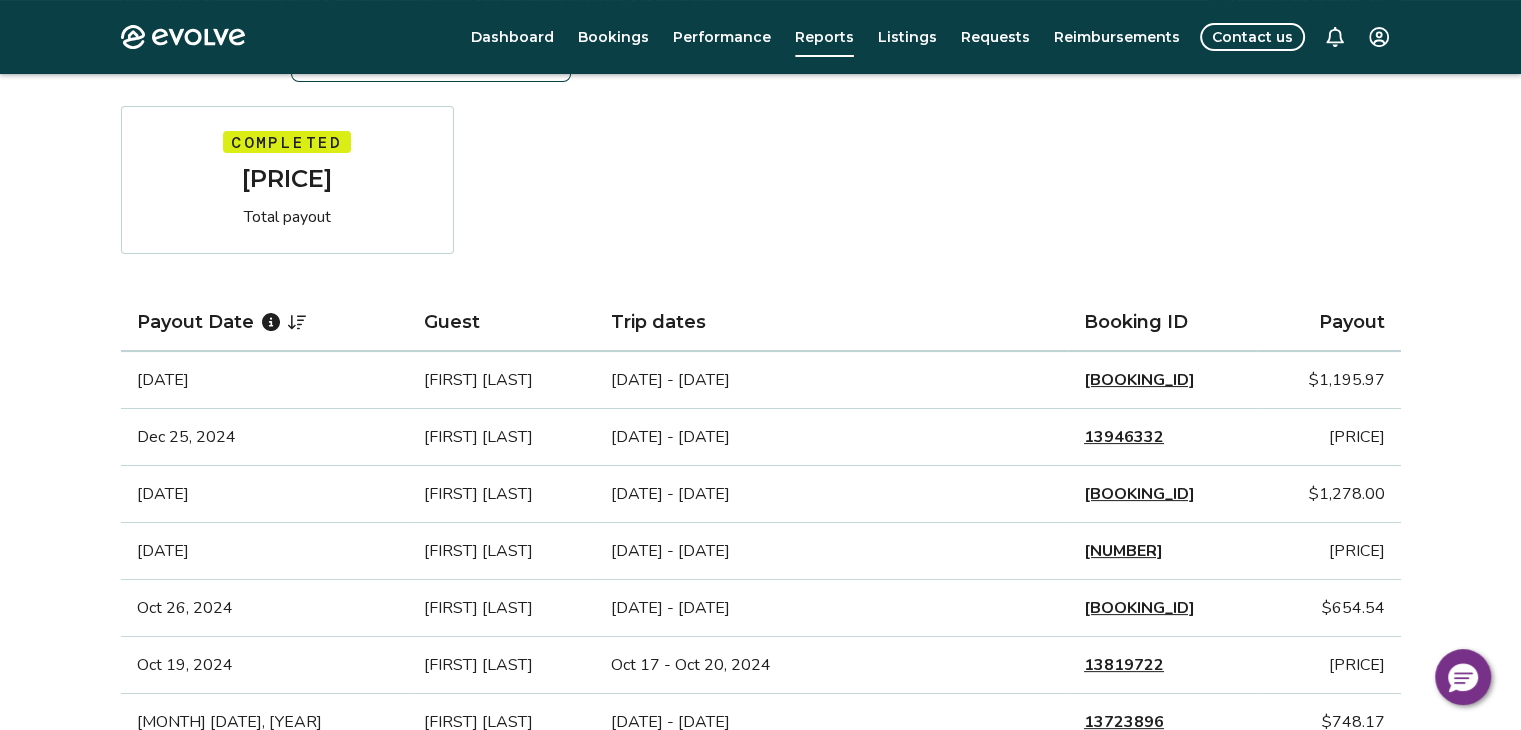 scroll, scrollTop: 408, scrollLeft: 0, axis: vertical 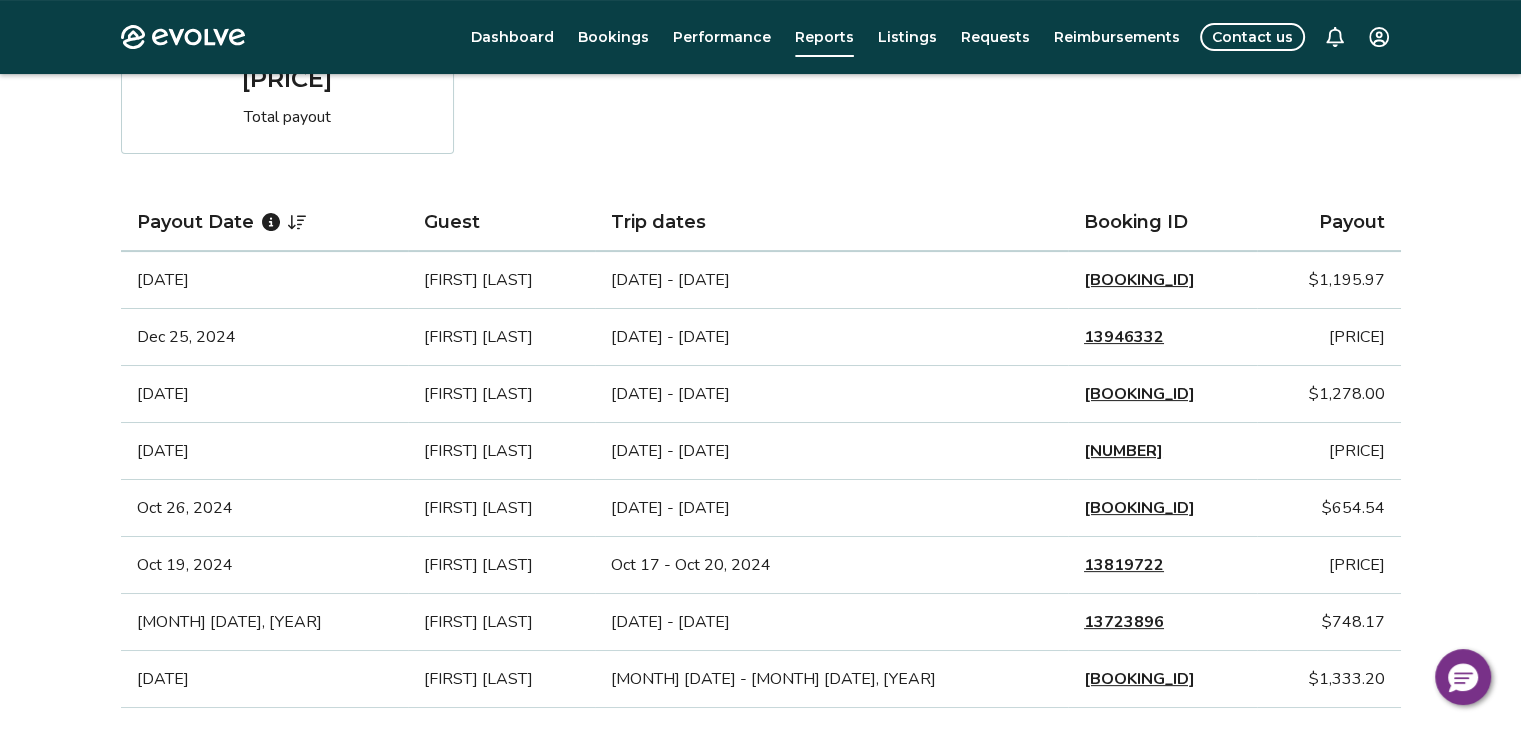 click on "13946332" at bounding box center (1124, 337) 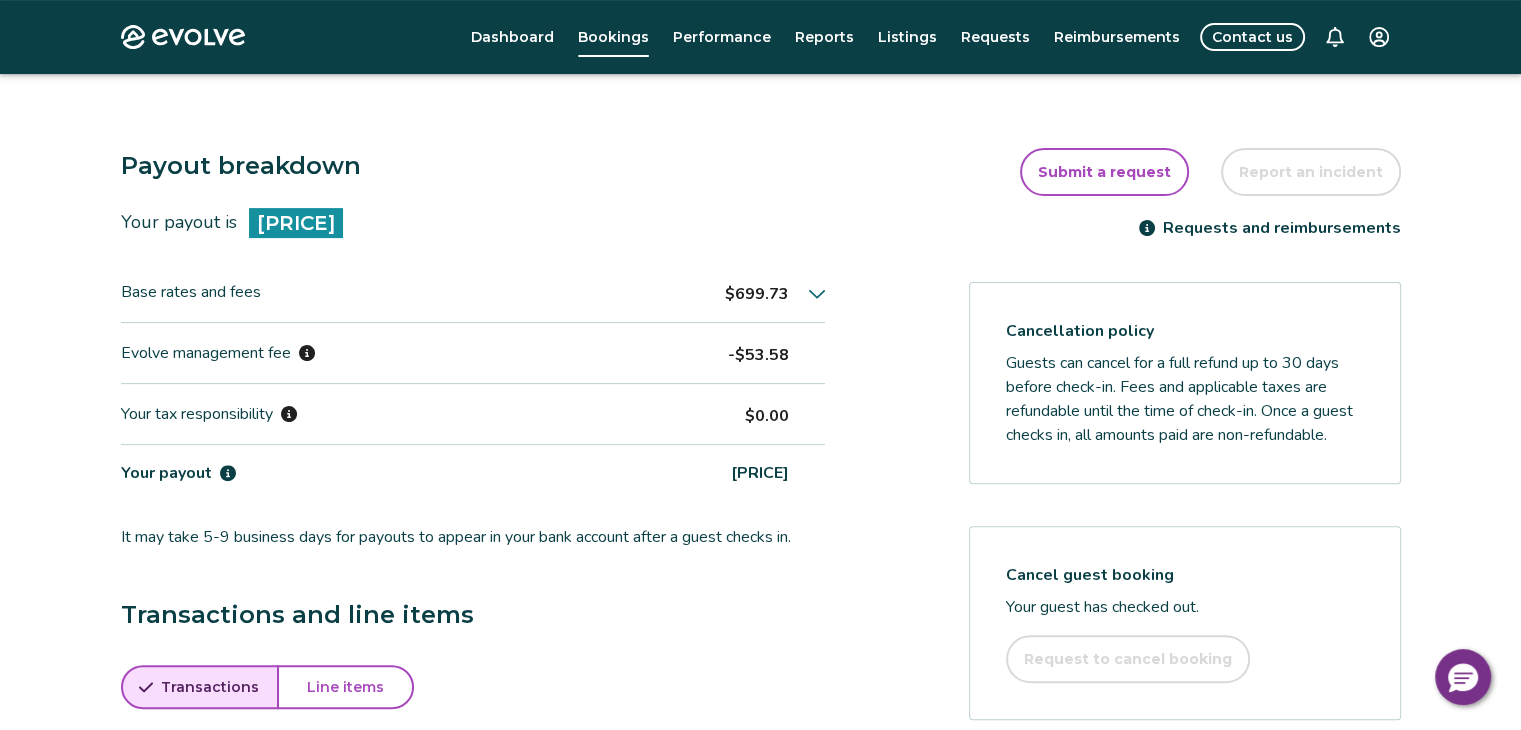 scroll, scrollTop: 496, scrollLeft: 0, axis: vertical 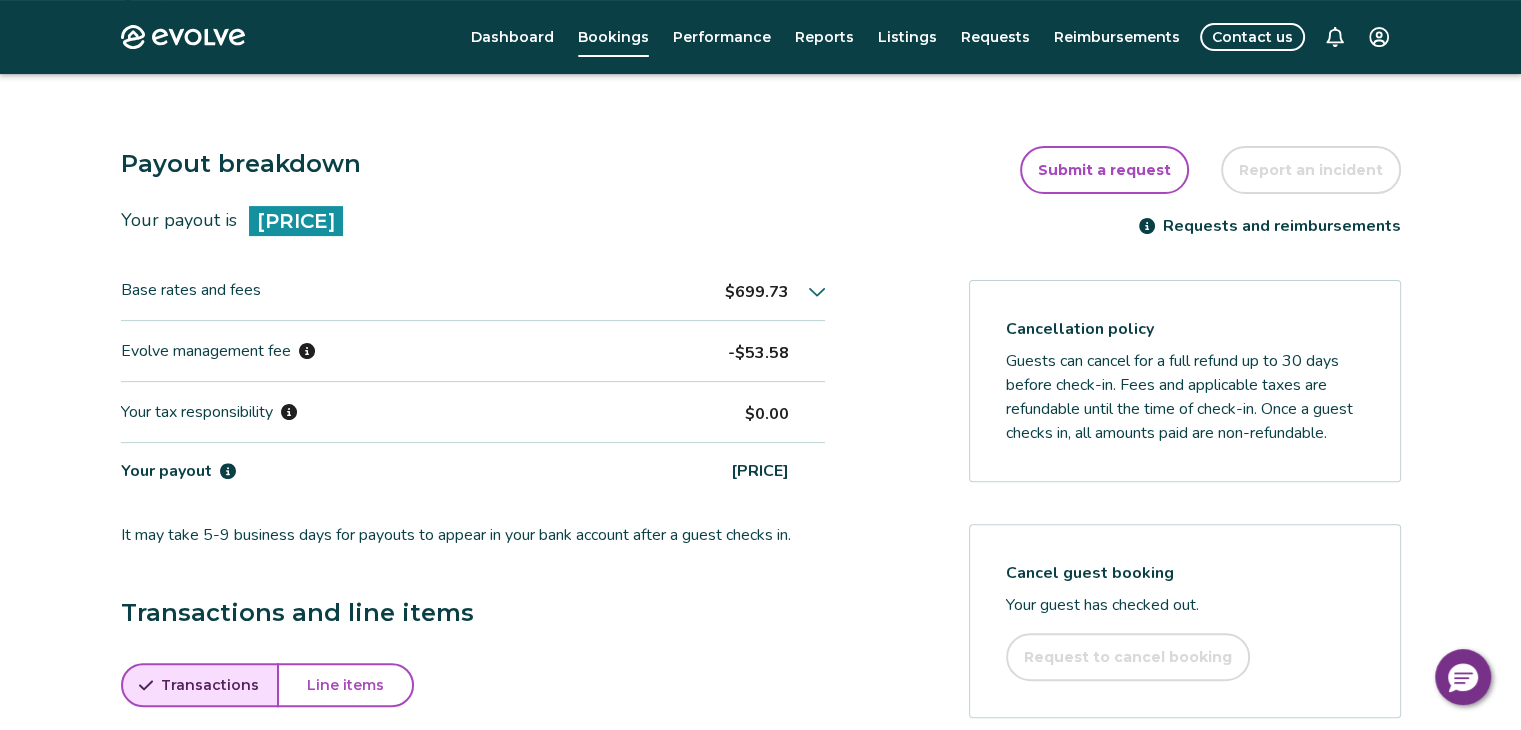 click on "Payout breakdown Your payout is $[PRICE] Base rates and fees $[PRICE] Evolve management fee $[PRICE] Your tax responsibility $[PRICE] Your payout $[PRICE] It may take 5-9 business days for payouts to appear in your bank account after a guest checks in. Transactions and line items Transactions Line items Processing date Amount Transactions total $[PRICE] [MONTH] [DATE], [YEAR] $[PRICE] [MONTH] [DATE], [YEAR] $[PRICE] Submit a request Report an incident Requests and reimbursements Cancellation policy Guests can cancel for a full refund up to 30 days before check-in. Fees and applicable taxes are refundable until the time of check-in. Once a guest checks in, all amounts paid are non-refundable. Cancel guest booking Your guest has checked out. Request to cancel booking" at bounding box center (761, 597) 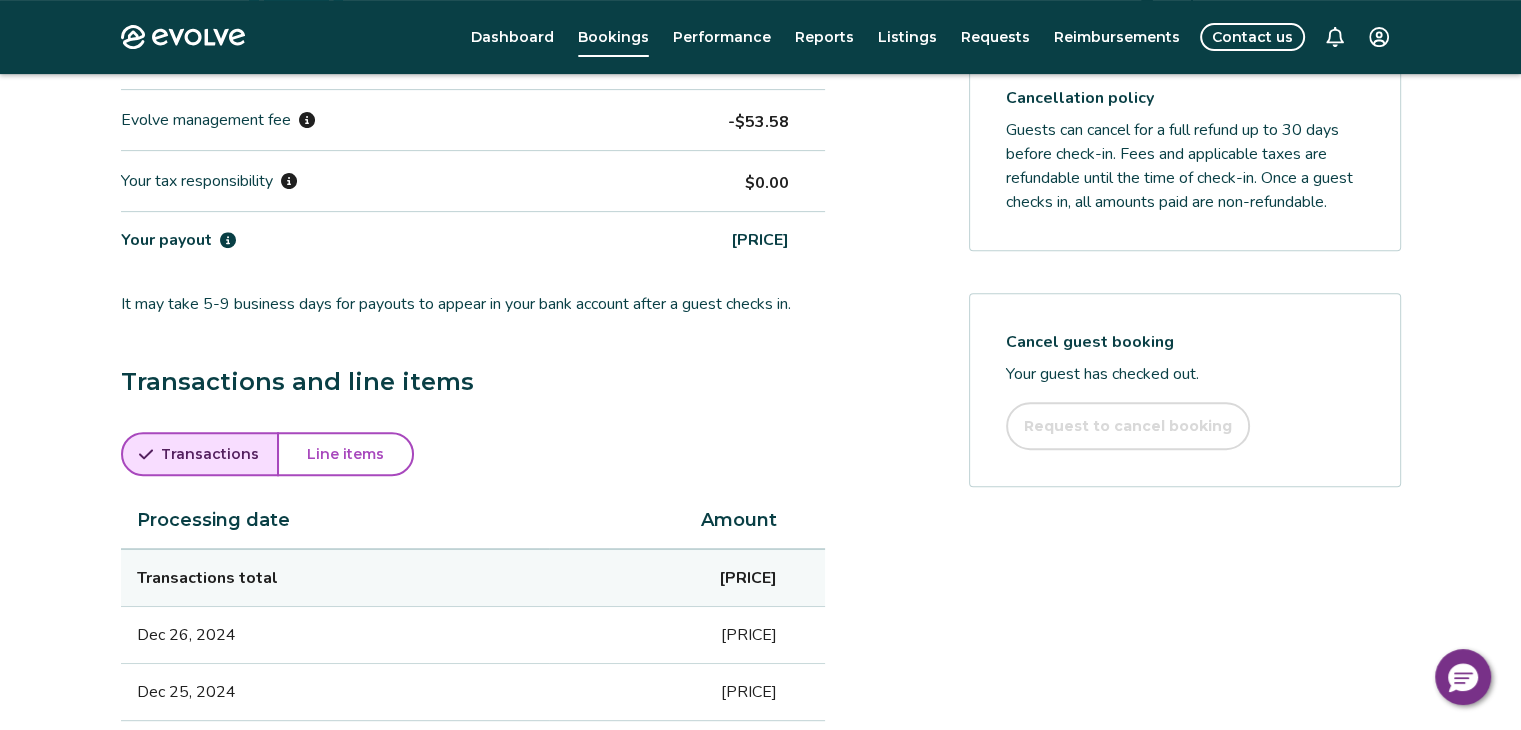 scroll, scrollTop: 746, scrollLeft: 0, axis: vertical 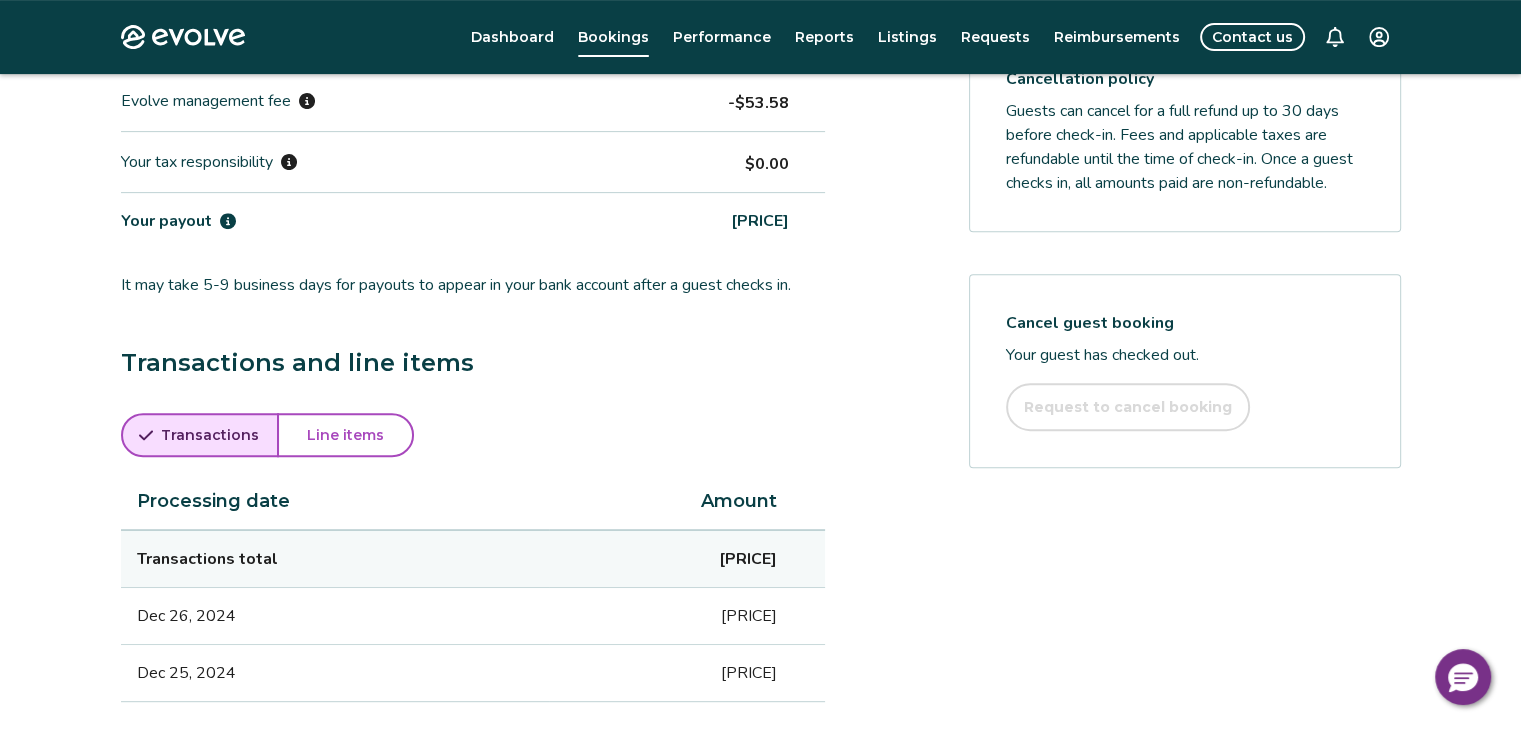 click on "Line items" at bounding box center (345, 435) 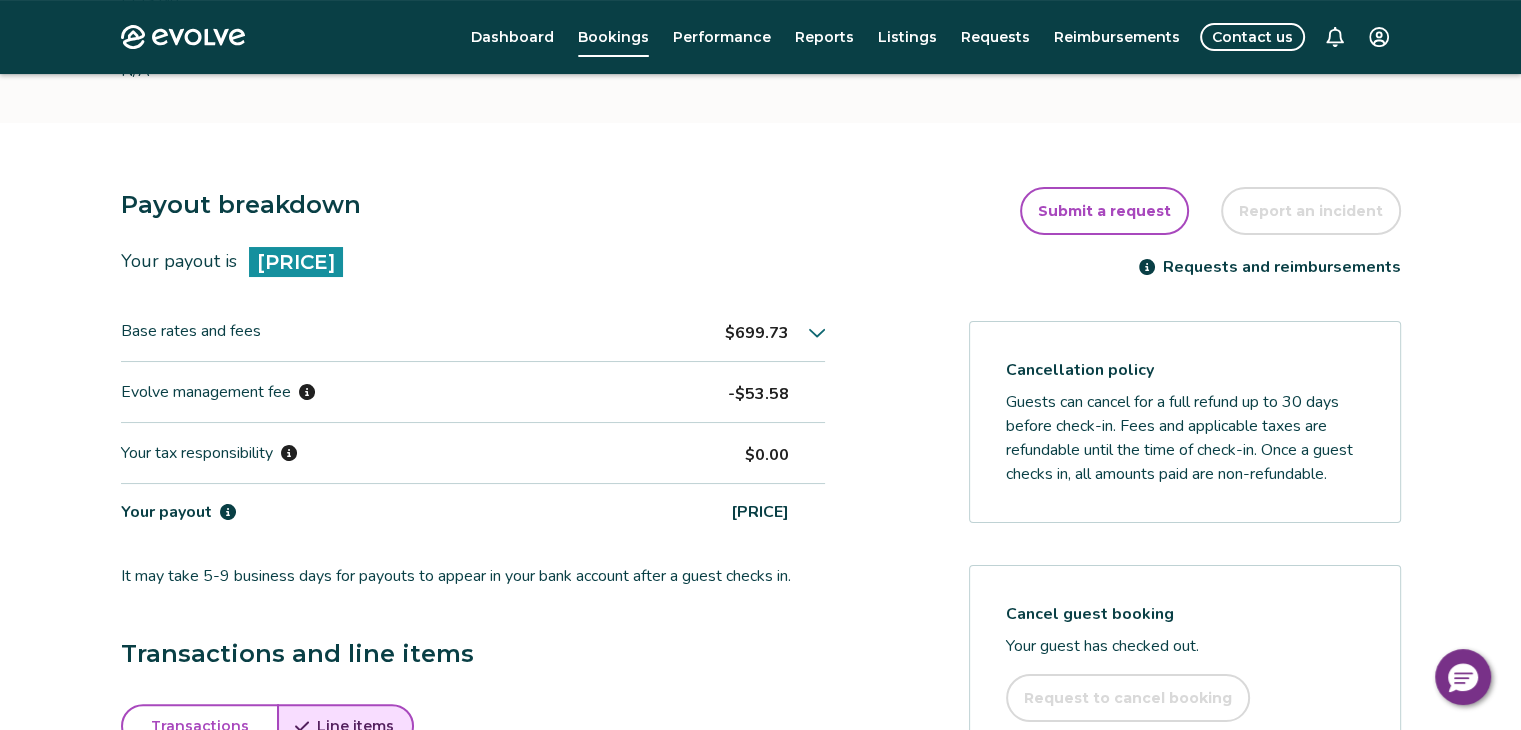 scroll, scrollTop: 460, scrollLeft: 0, axis: vertical 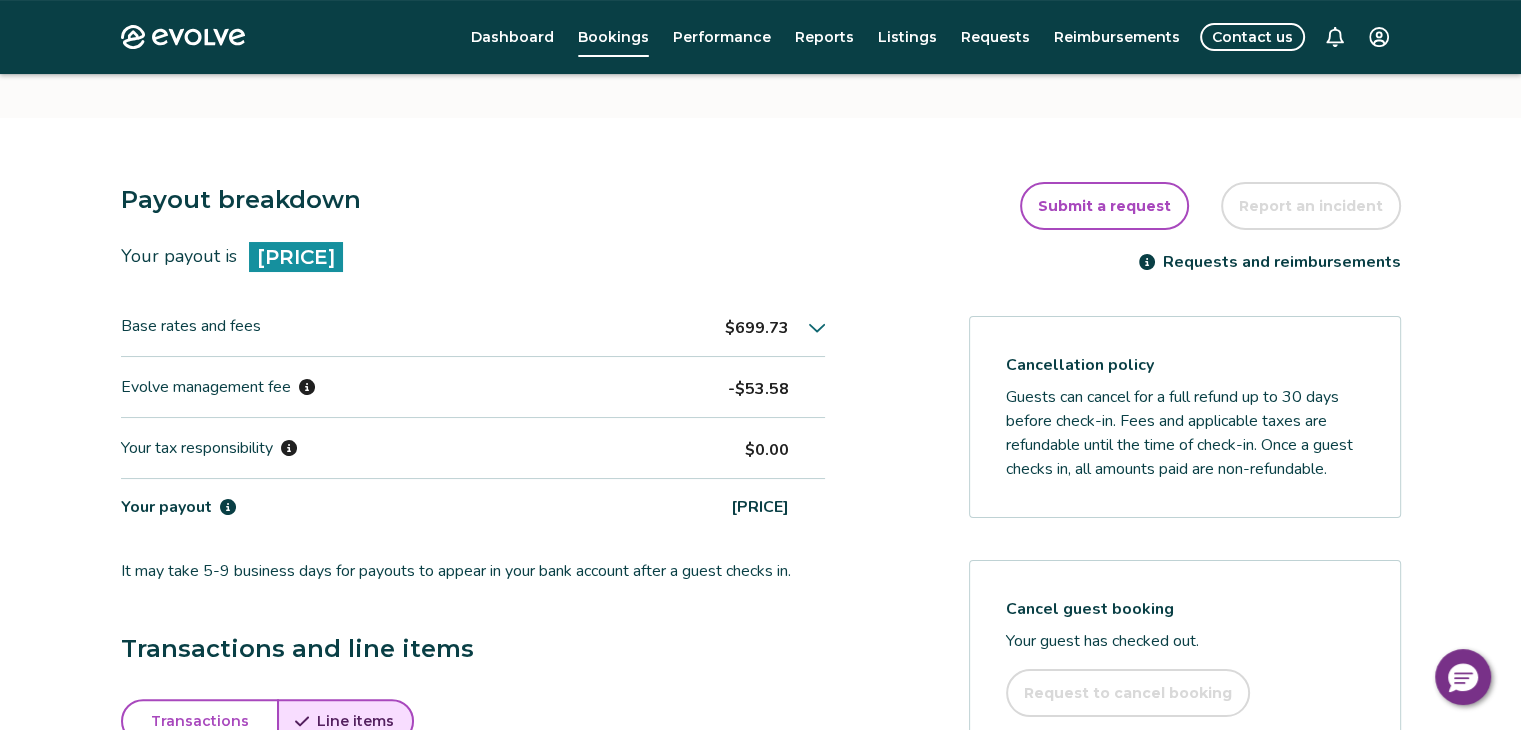 click on "$699.73" at bounding box center (775, 326) 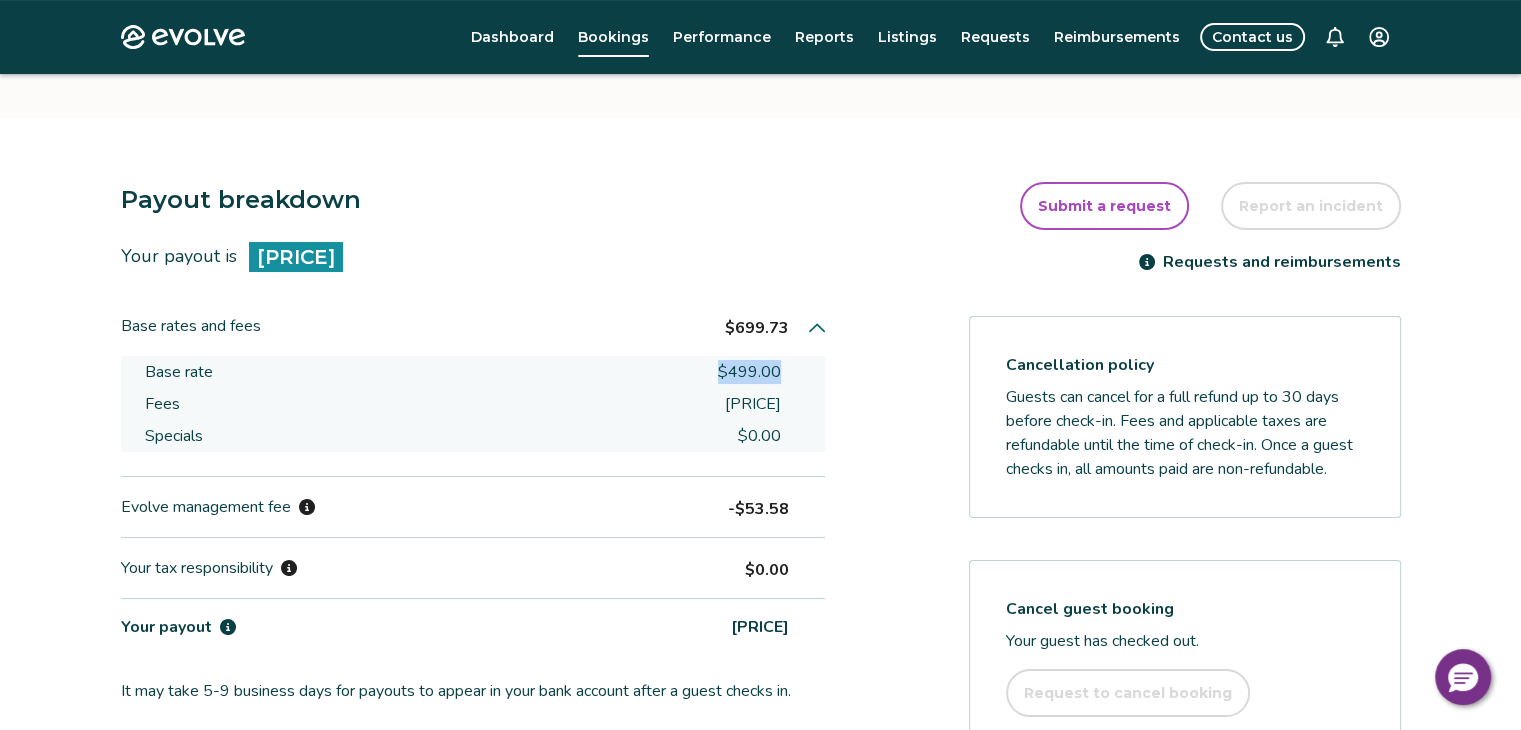 drag, startPoint x: 717, startPoint y: 345, endPoint x: 782, endPoint y: 348, distance: 65.06919 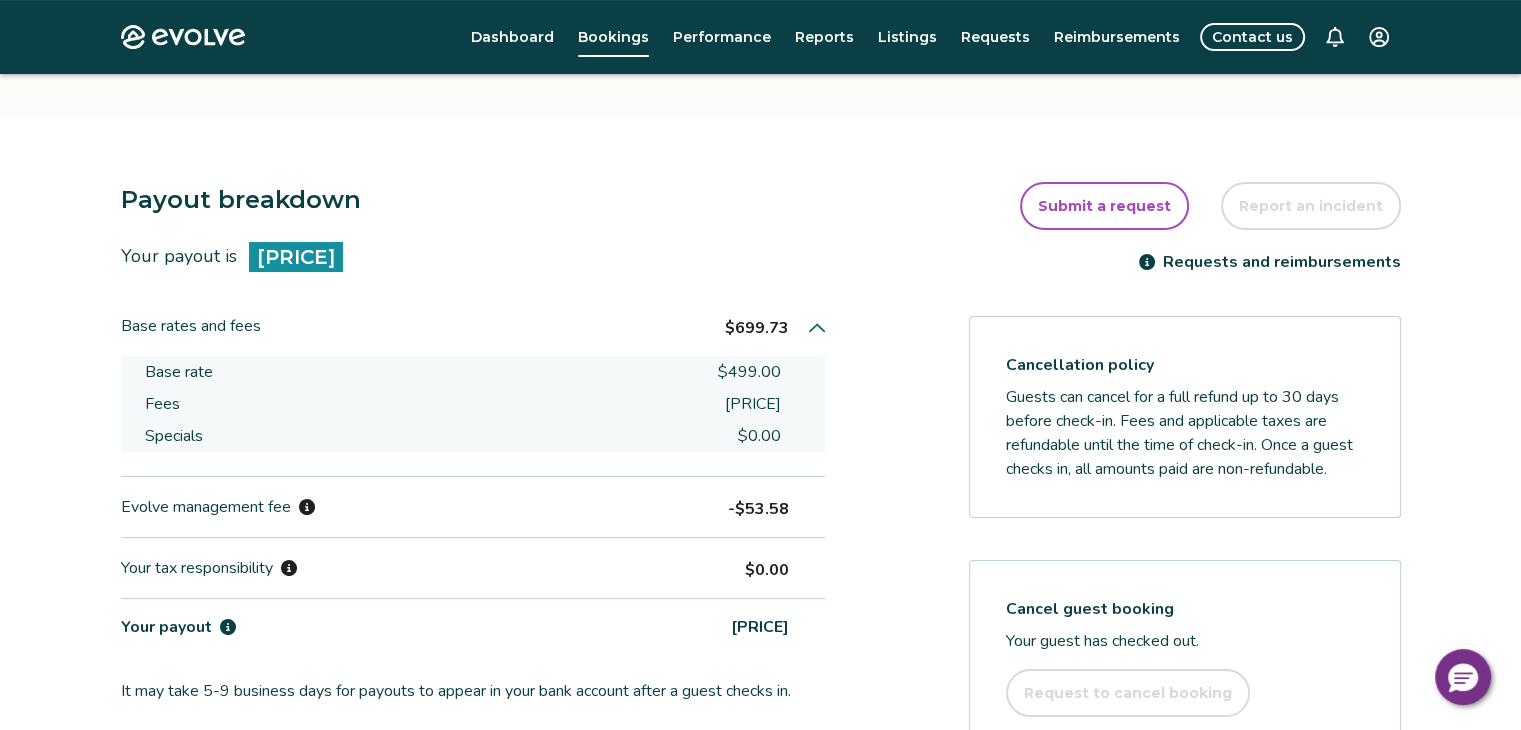click on "Fees $200.73" at bounding box center (473, 404) 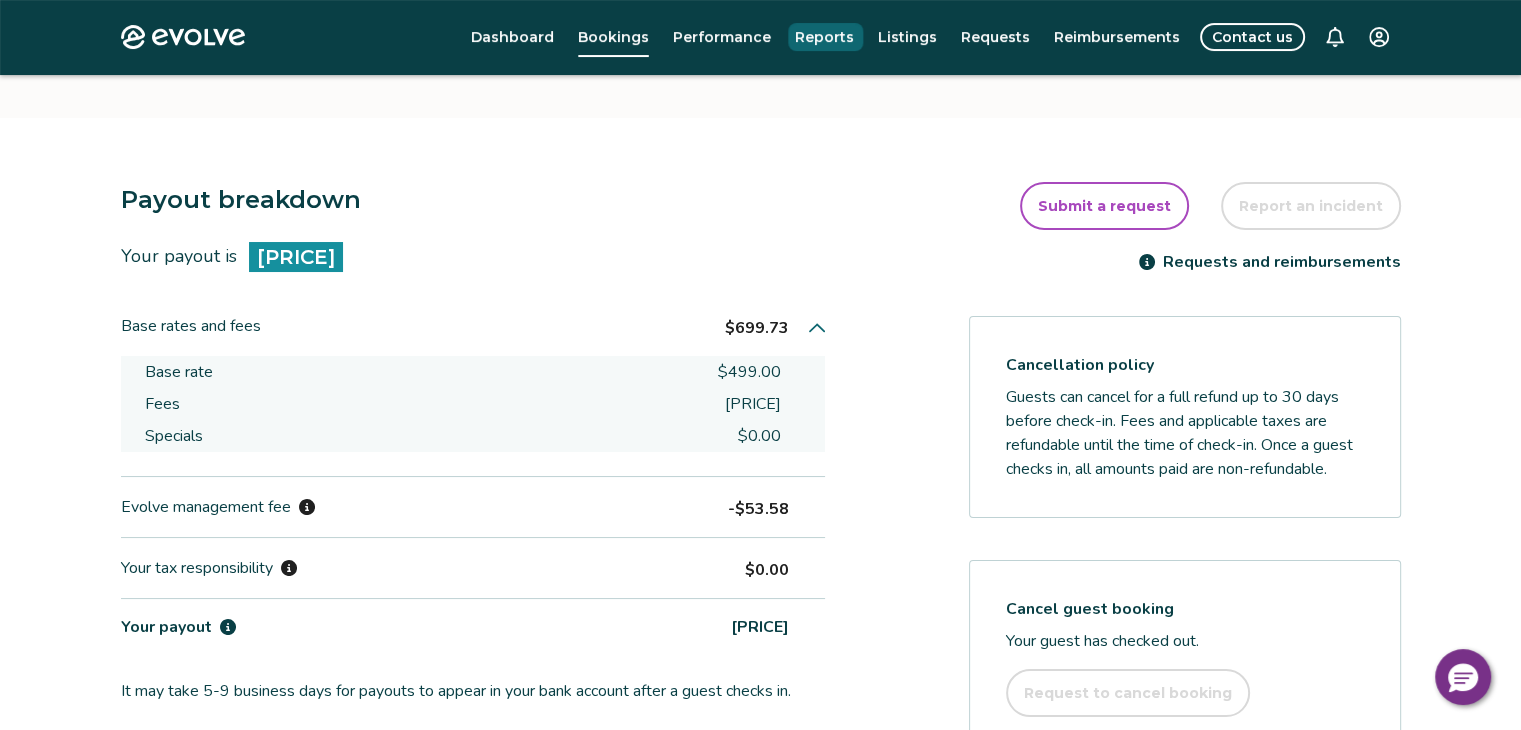 click on "Reports" at bounding box center [824, 37] 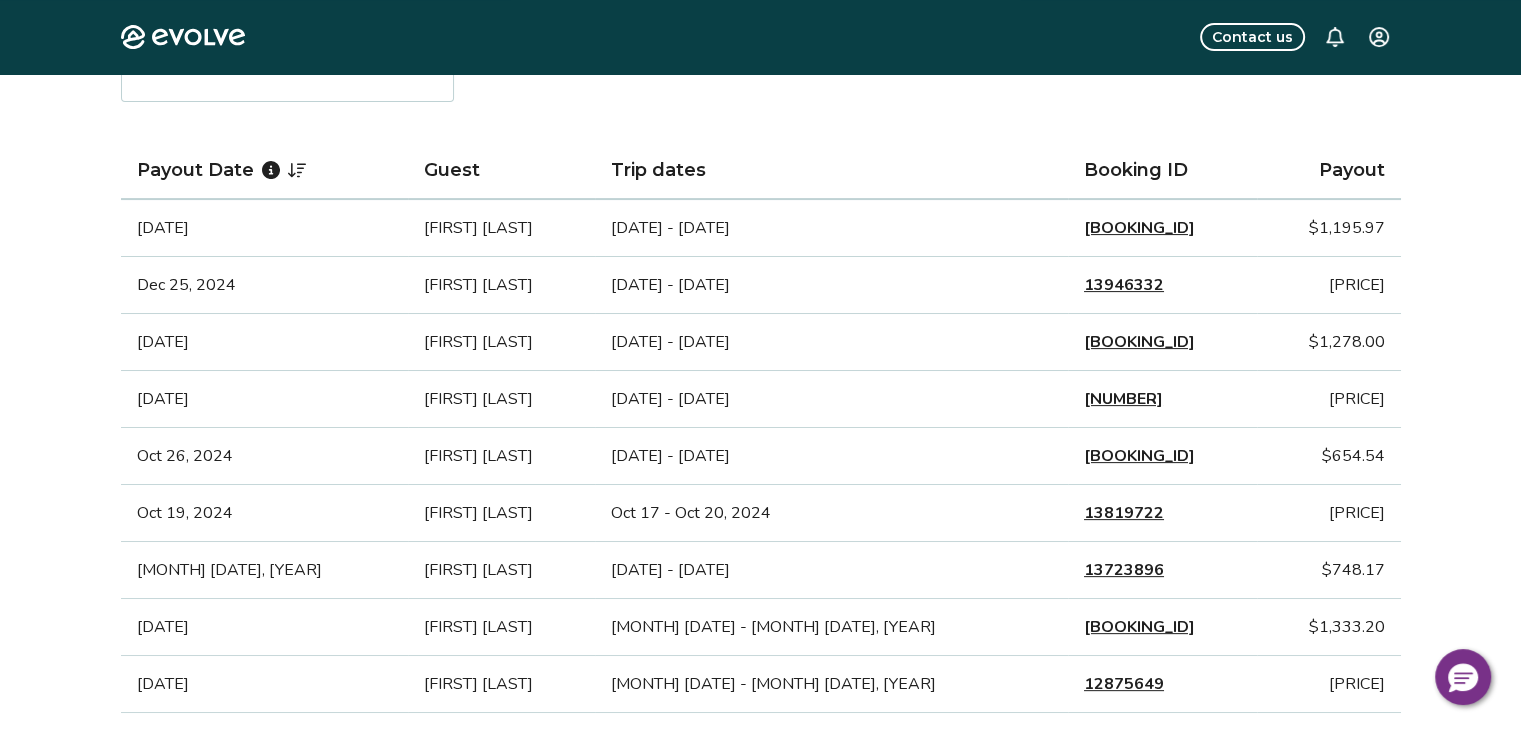 scroll, scrollTop: 0, scrollLeft: 0, axis: both 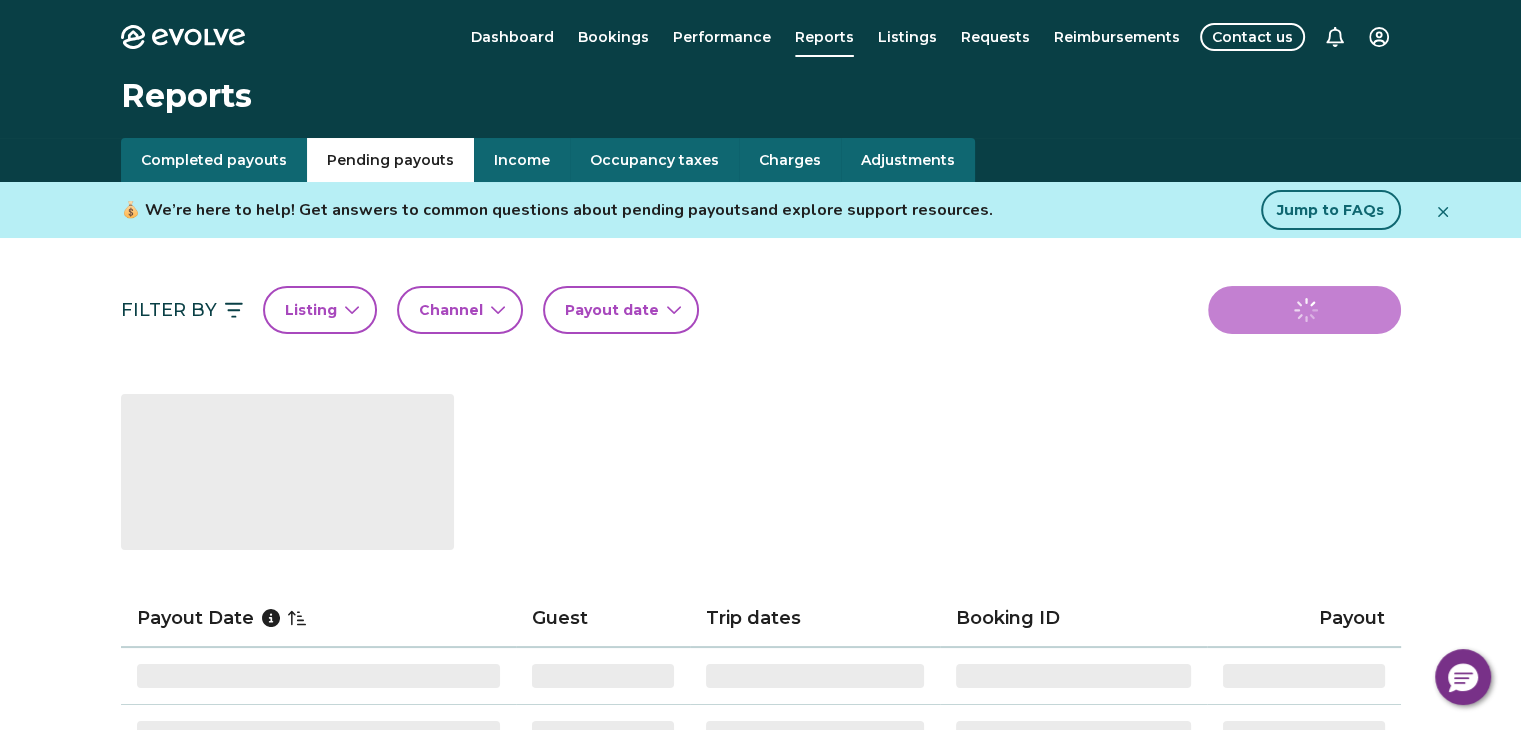 click on "Pending payouts" at bounding box center (390, 160) 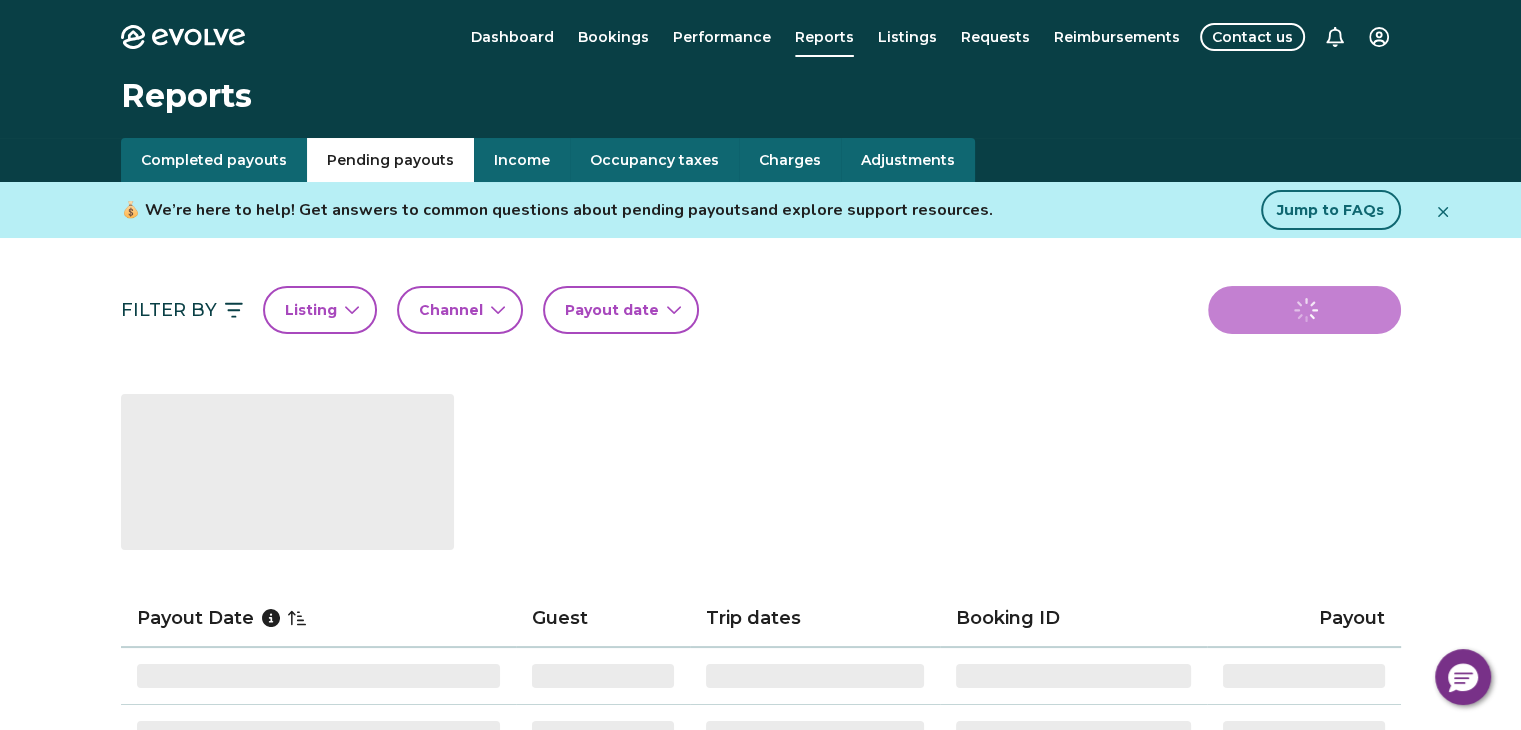 click on "Completed payouts" at bounding box center [214, 160] 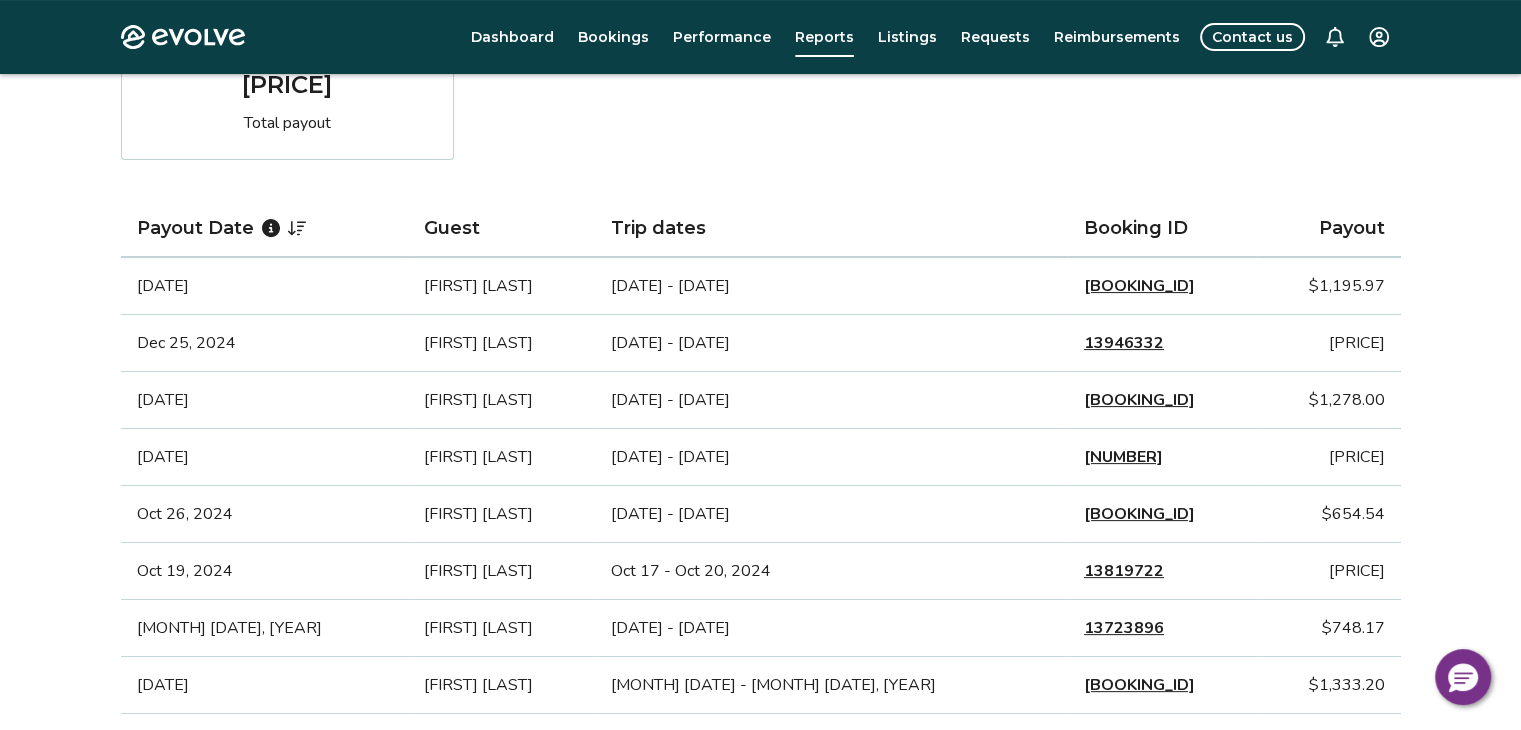 scroll, scrollTop: 400, scrollLeft: 0, axis: vertical 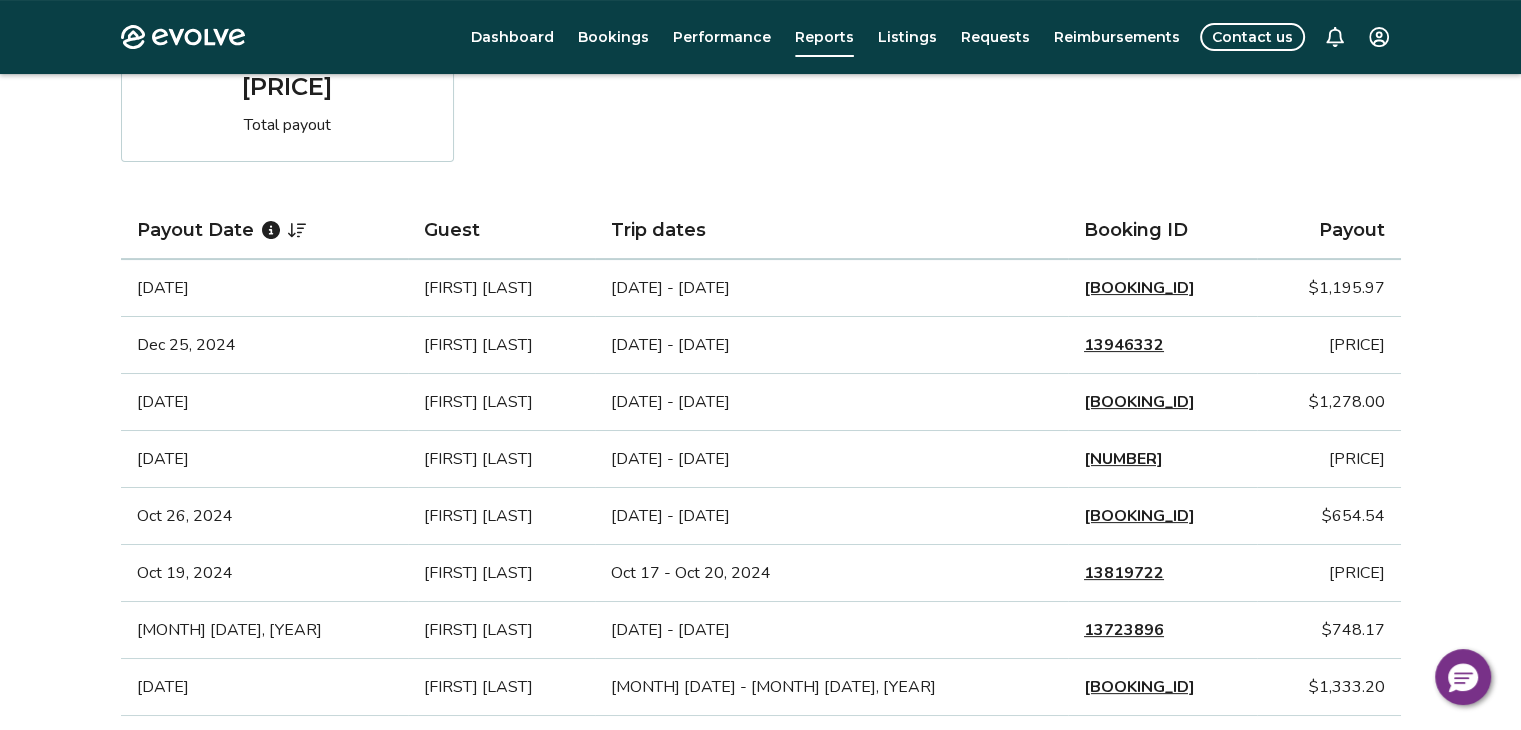 click on "[BOOKING_ID]" at bounding box center (1139, 288) 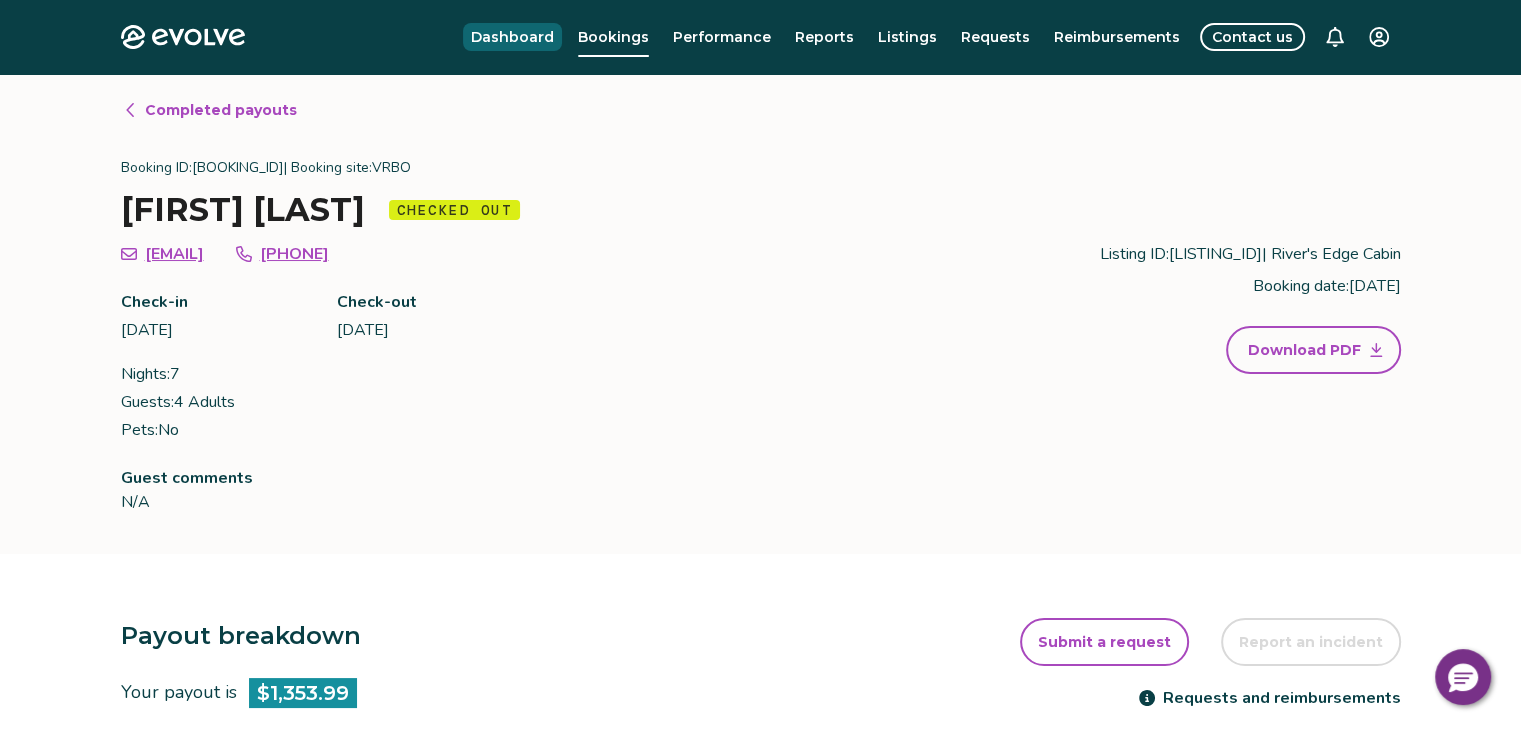 click on "Dashboard" at bounding box center [512, 37] 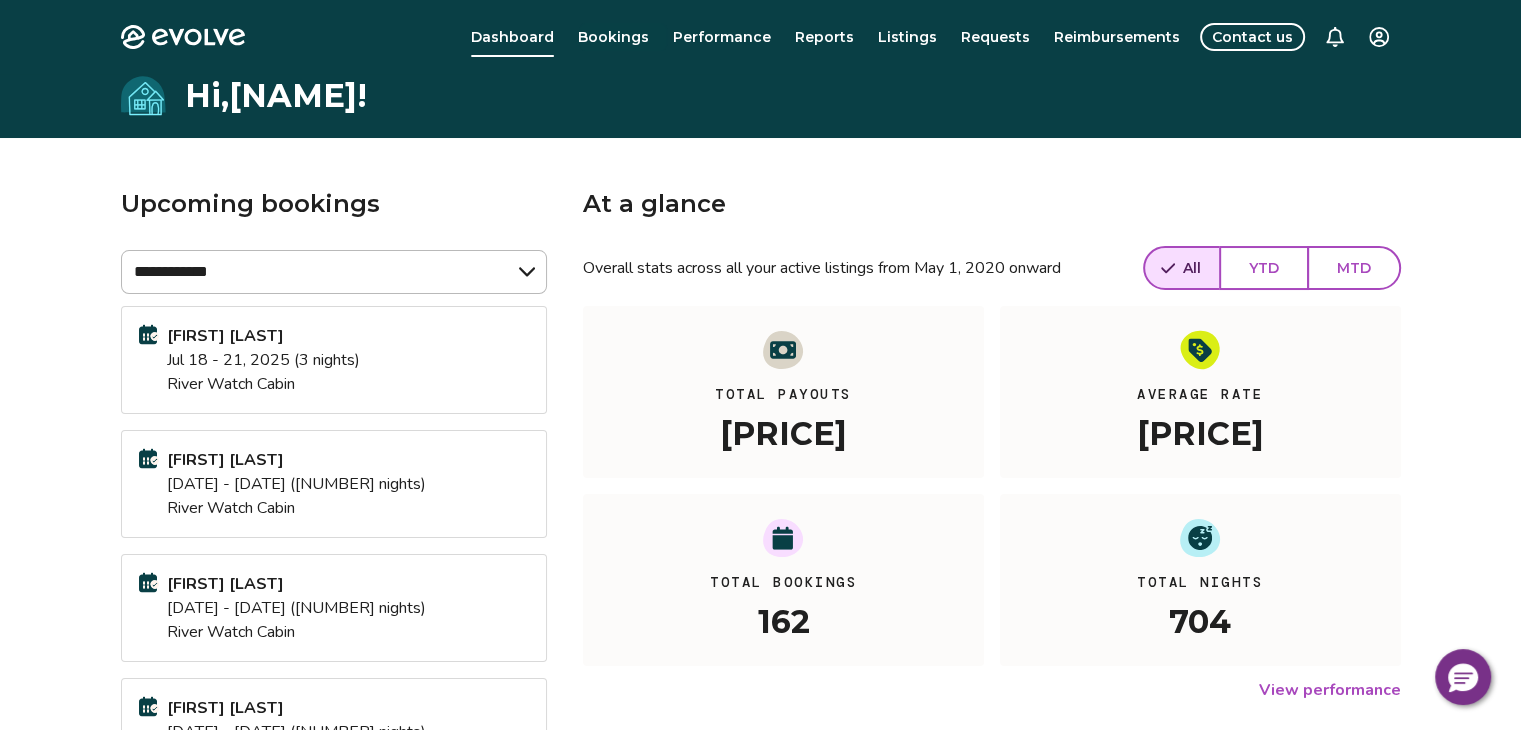 click on "Bookings" at bounding box center (613, 37) 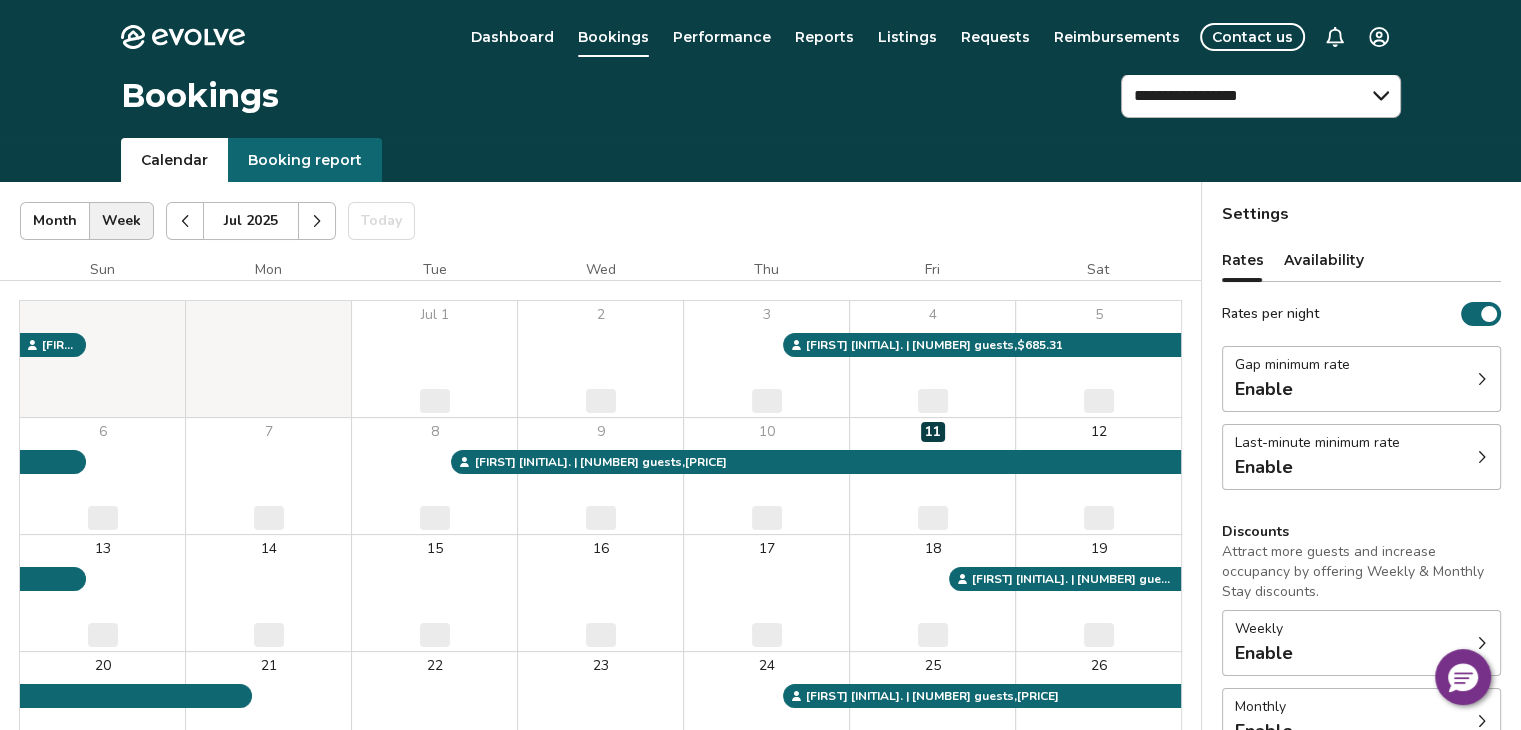 click on "Booking report" at bounding box center (305, 160) 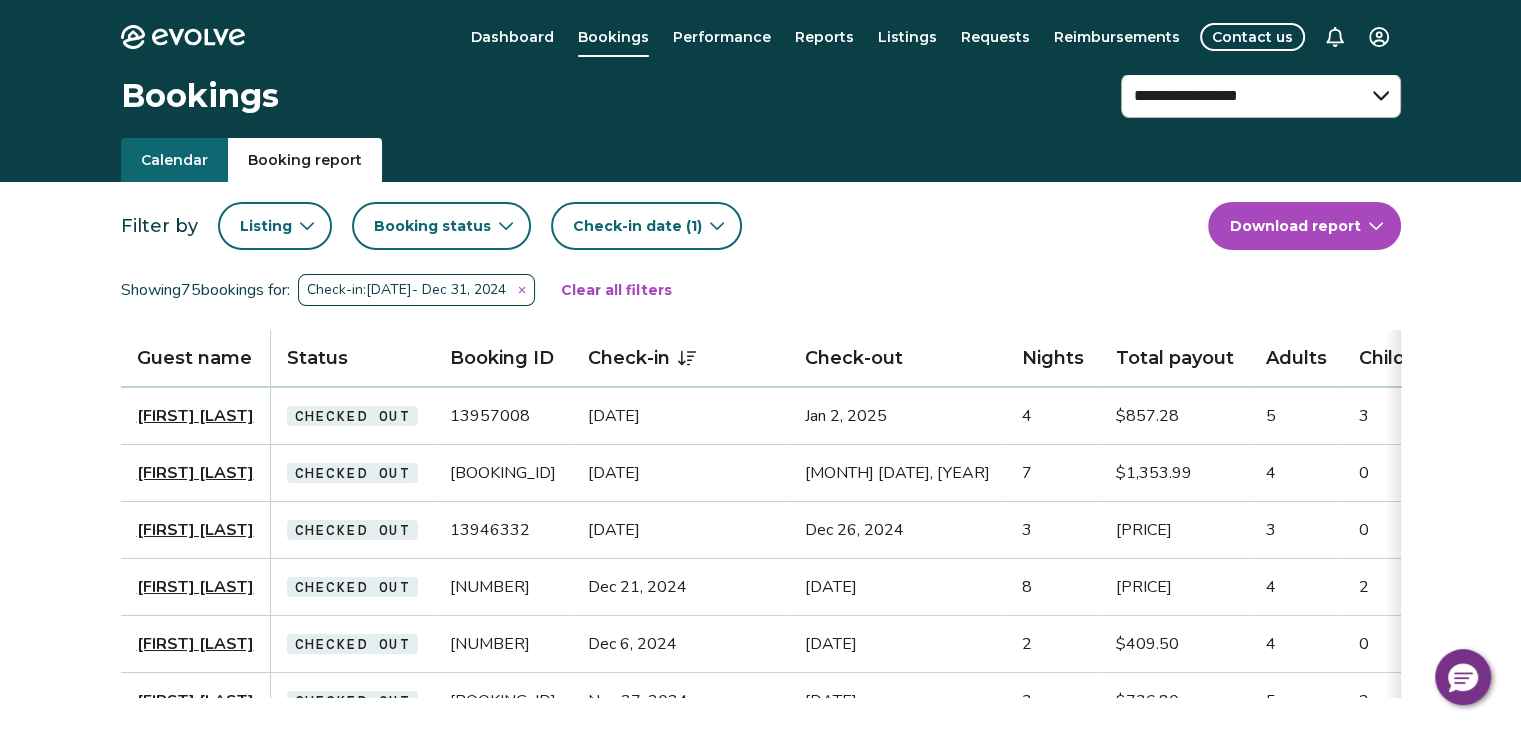 click 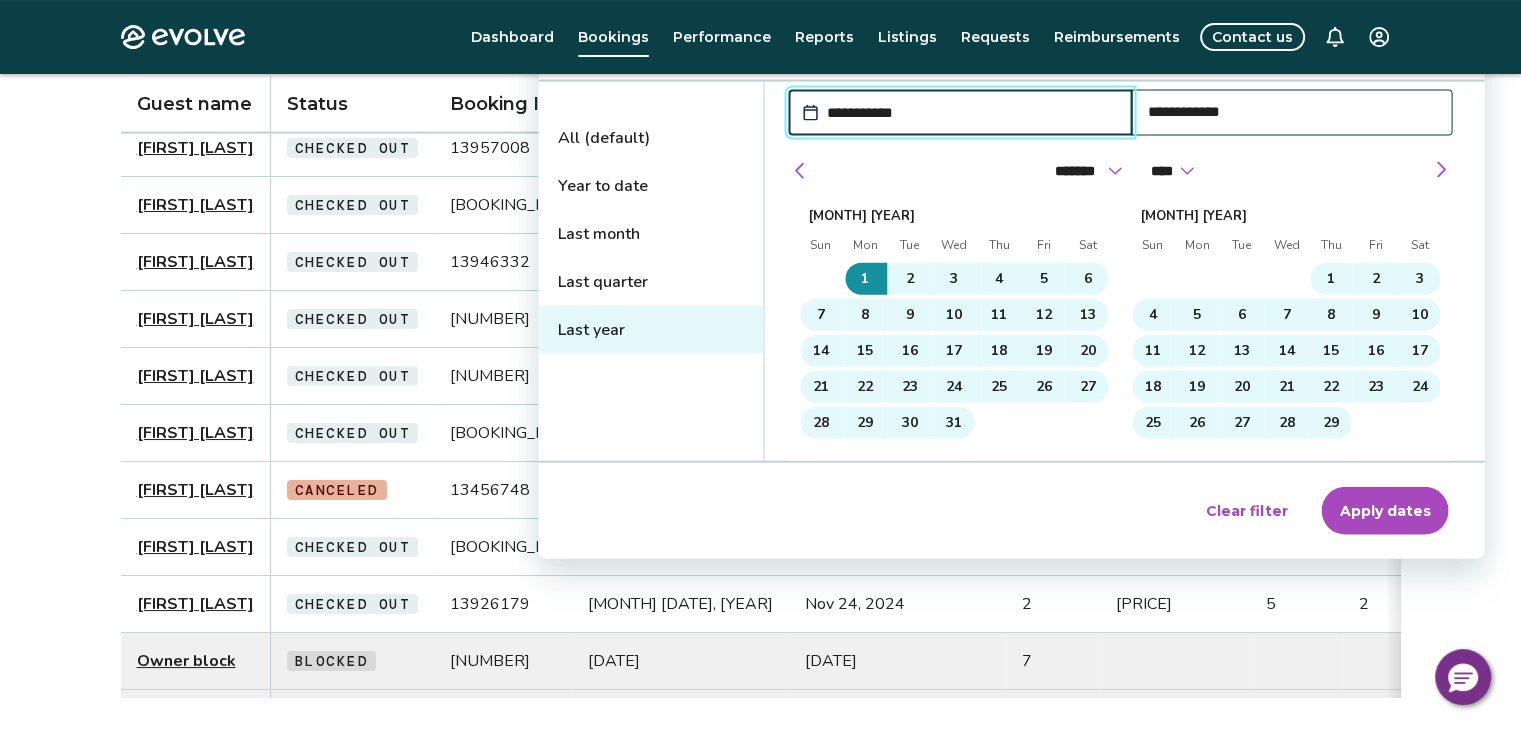 scroll, scrollTop: 267, scrollLeft: 0, axis: vertical 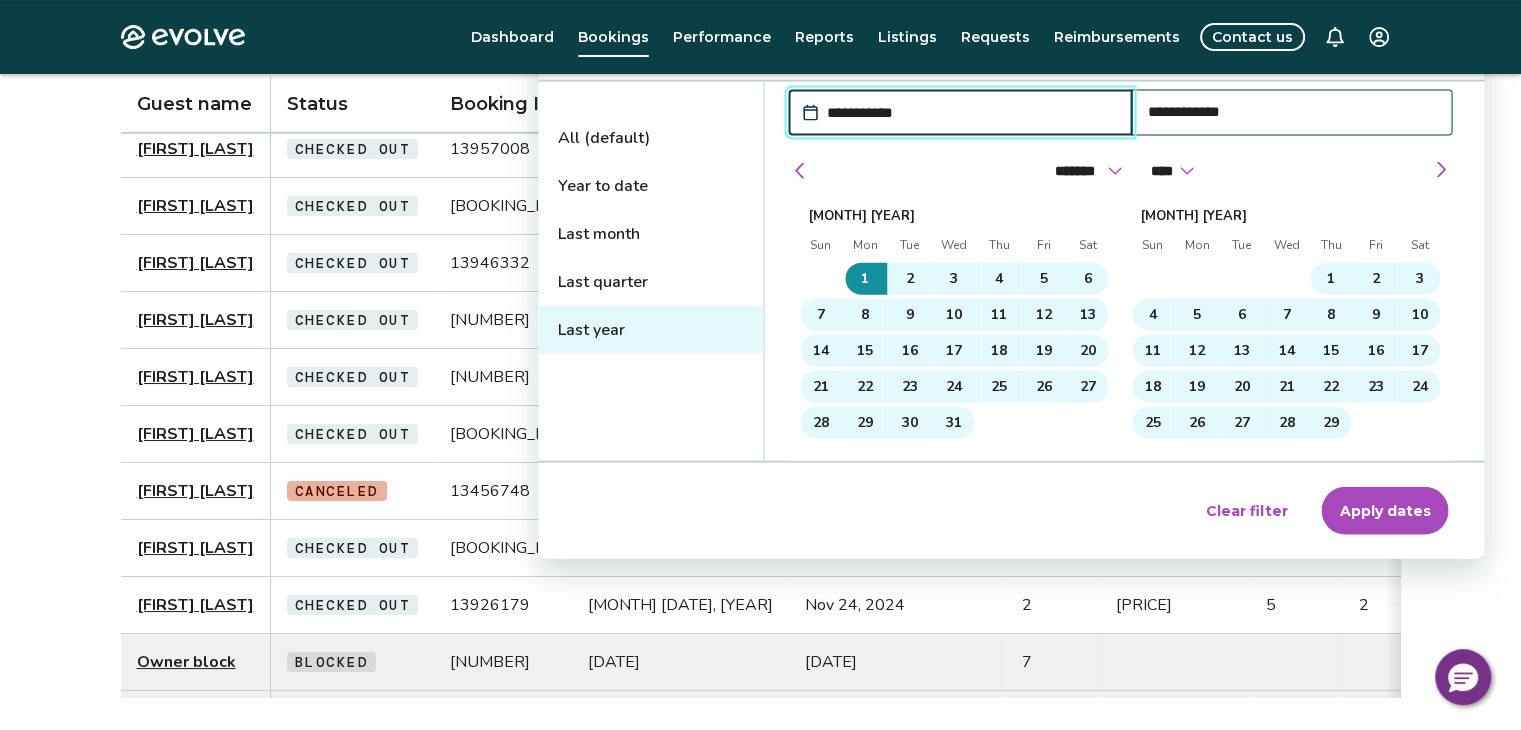 click on "Year to date" at bounding box center (650, 186) 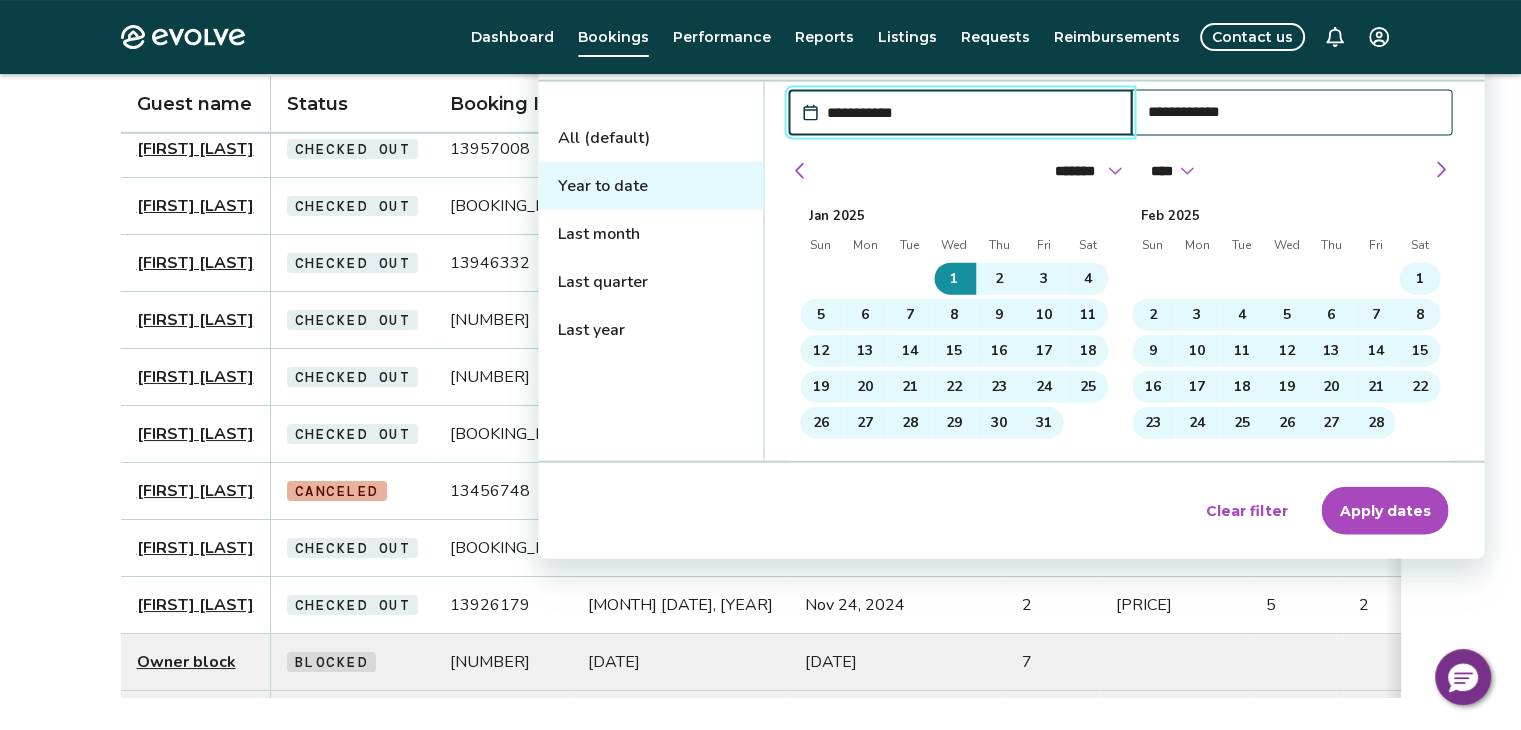 click on "Apply dates" at bounding box center [1384, 511] 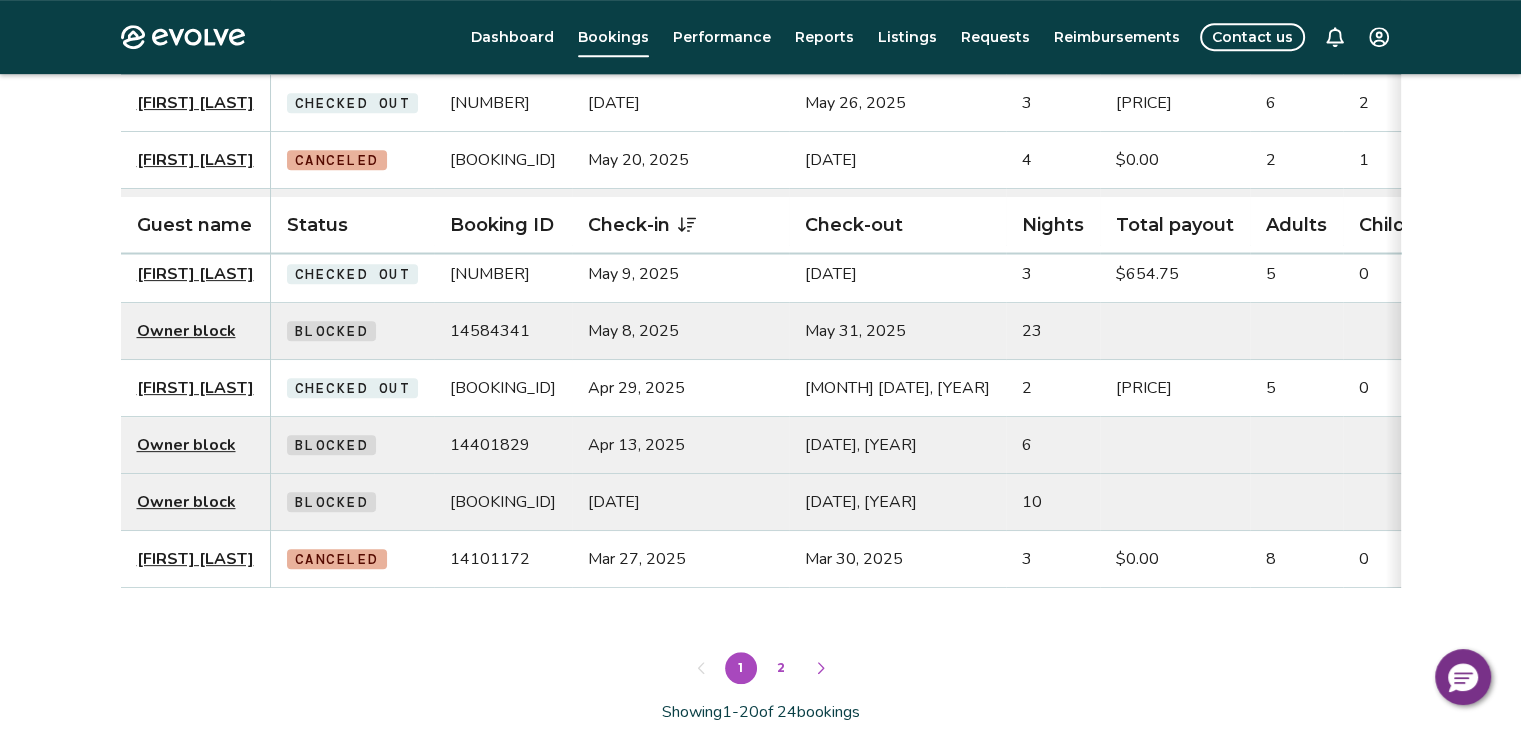 scroll, scrollTop: 1060, scrollLeft: 0, axis: vertical 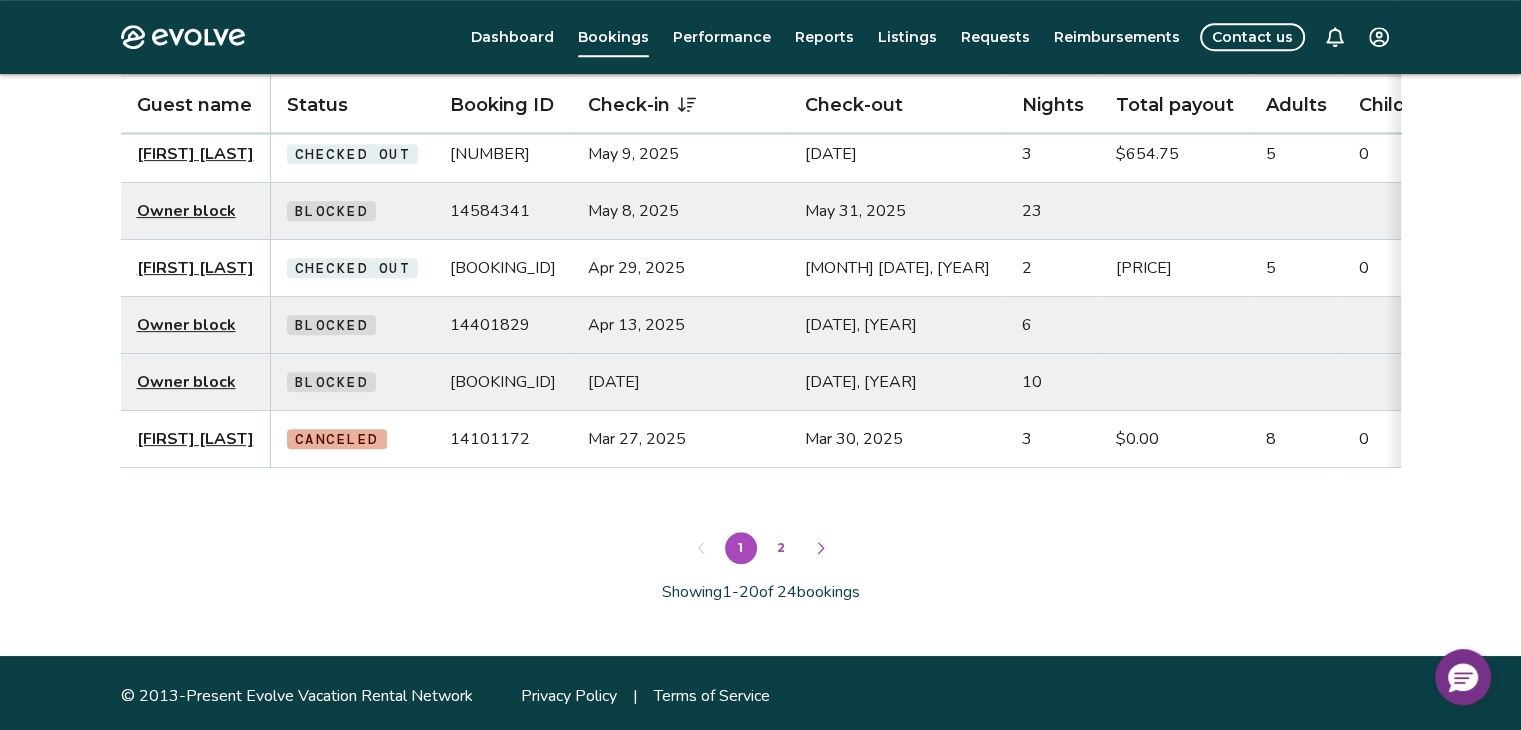 click on "2" at bounding box center (781, 548) 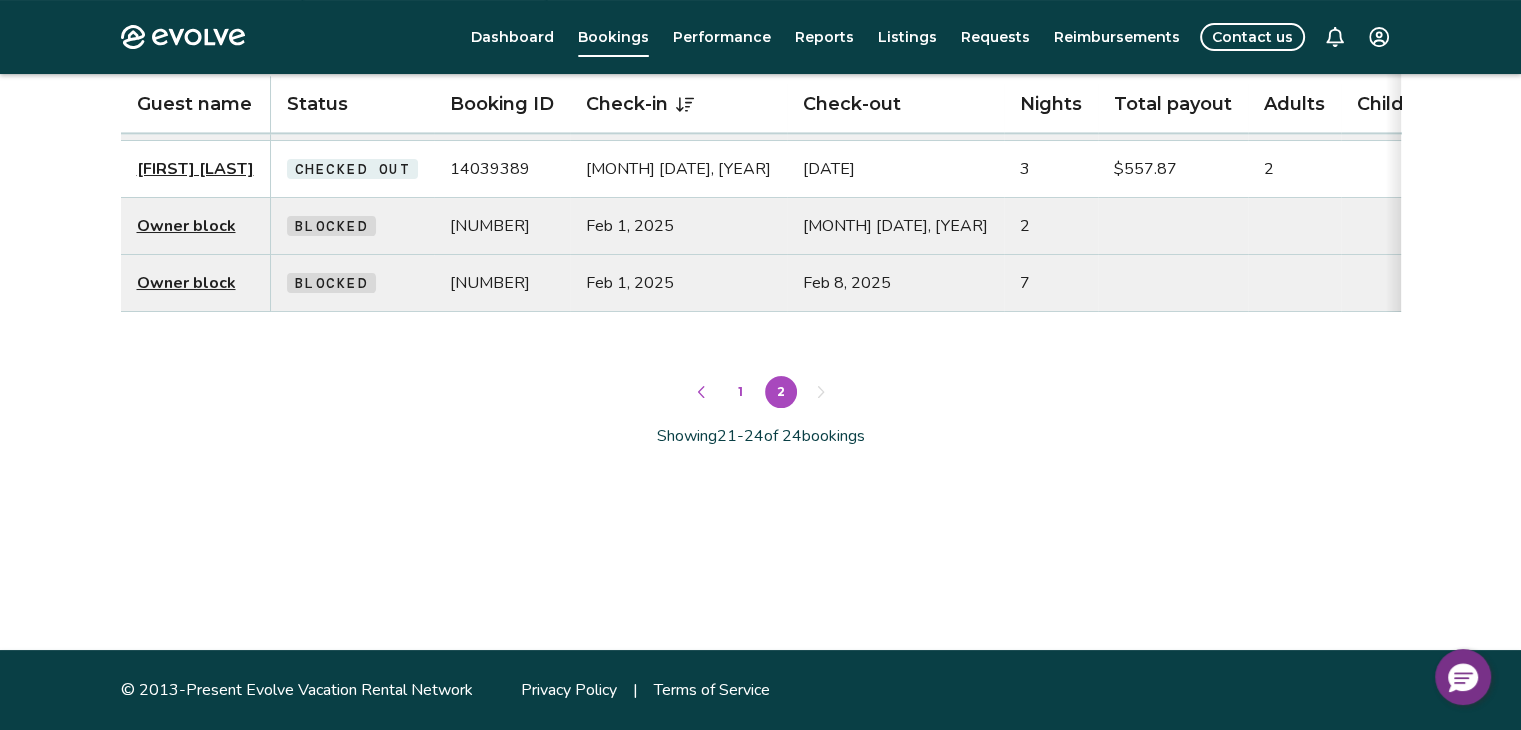 scroll, scrollTop: 148, scrollLeft: 0, axis: vertical 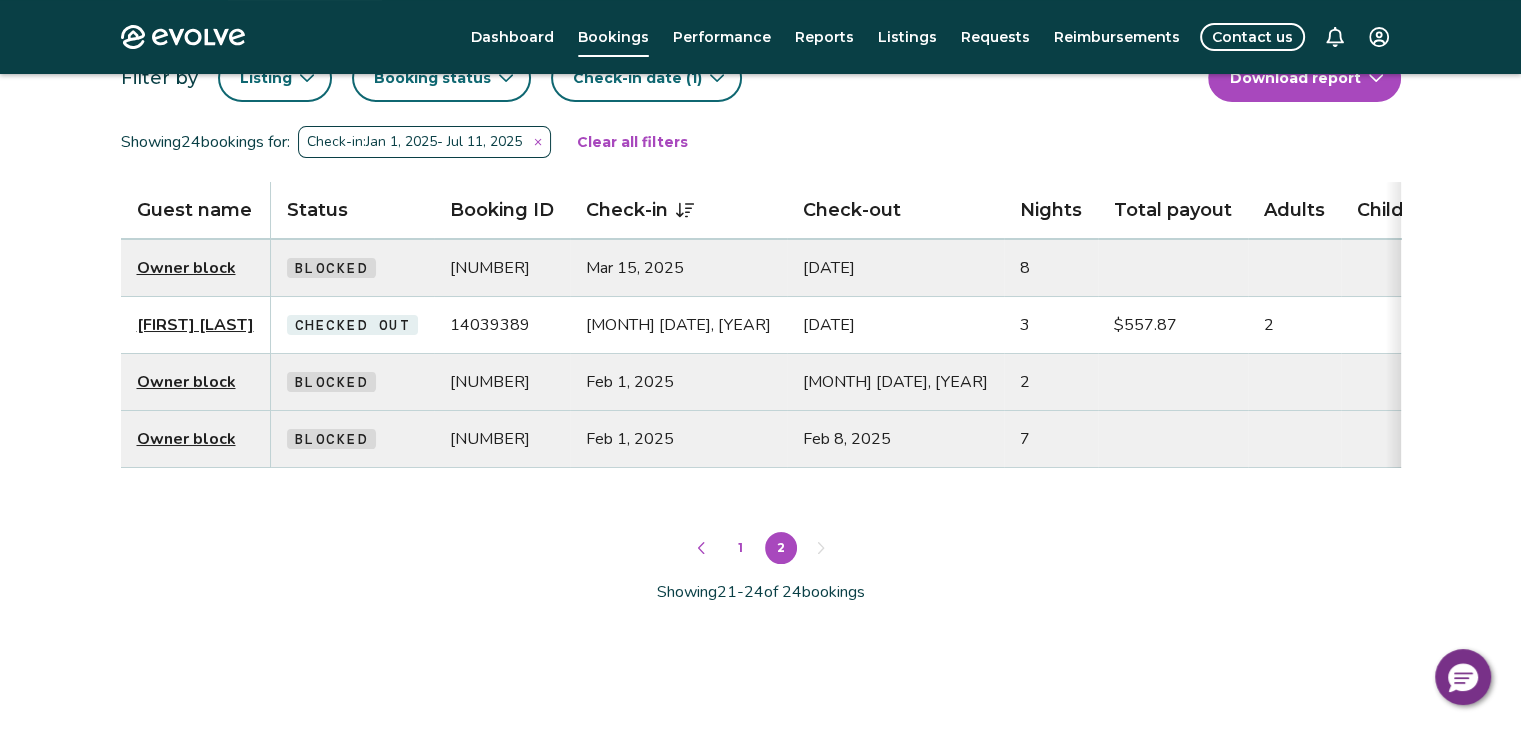 click on "1" at bounding box center (741, 548) 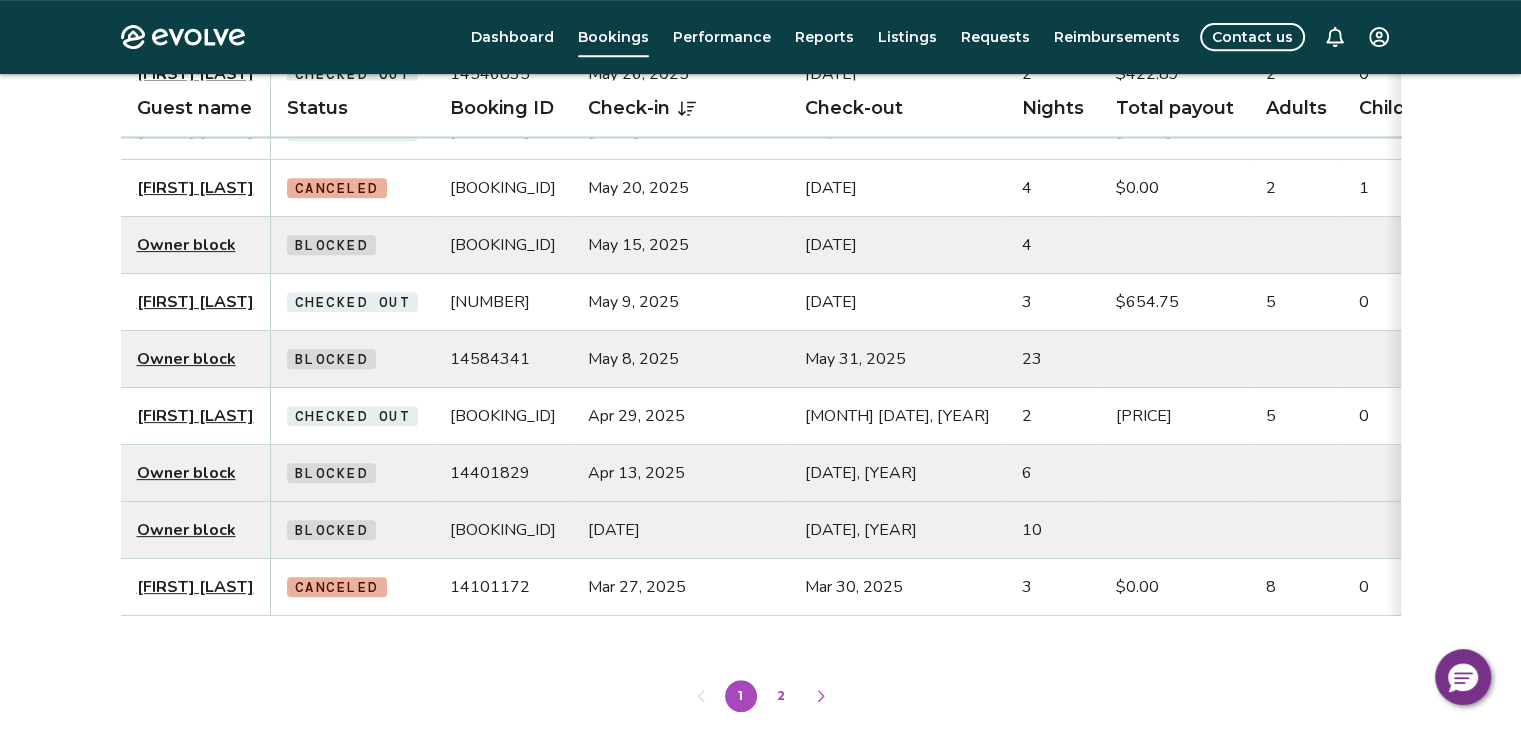 scroll, scrollTop: 908, scrollLeft: 0, axis: vertical 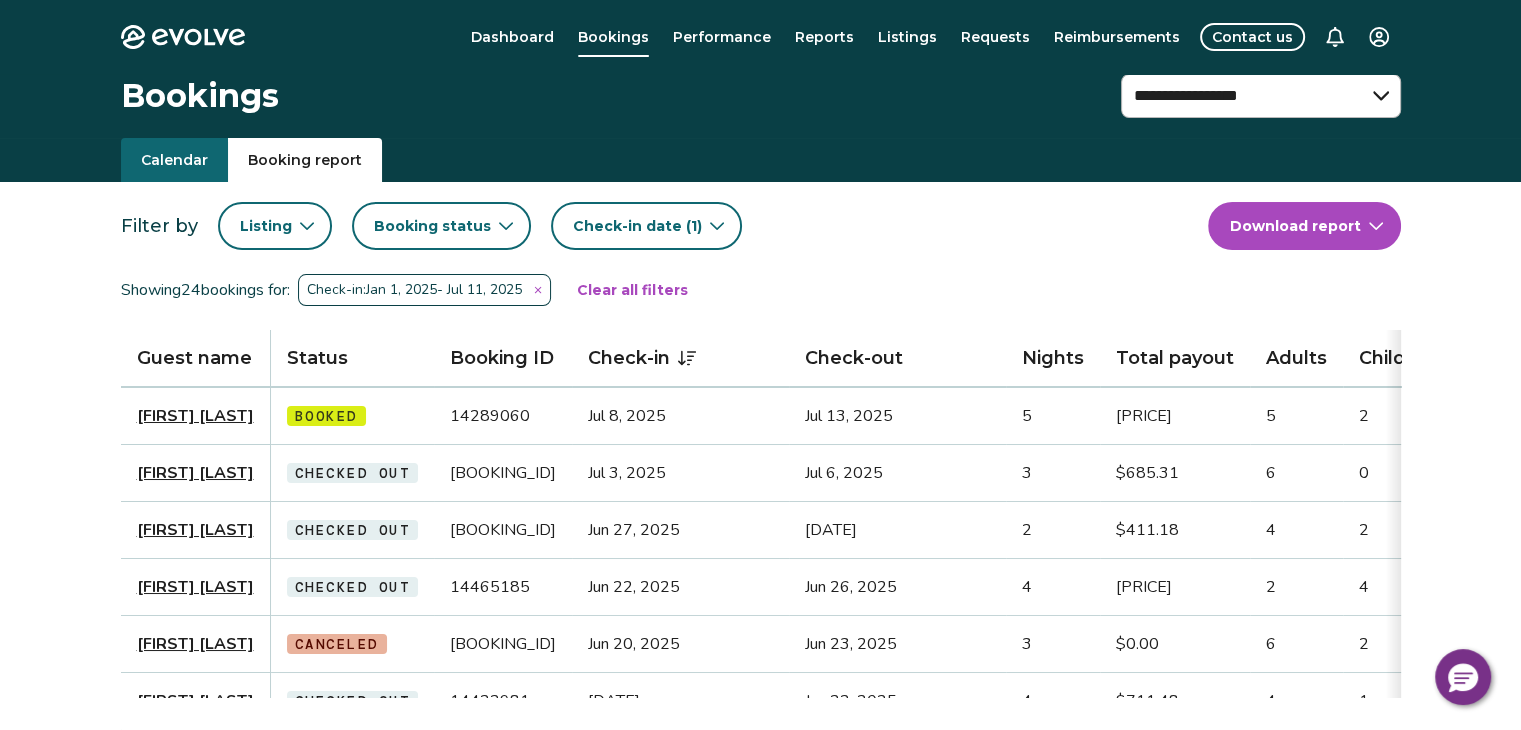 click 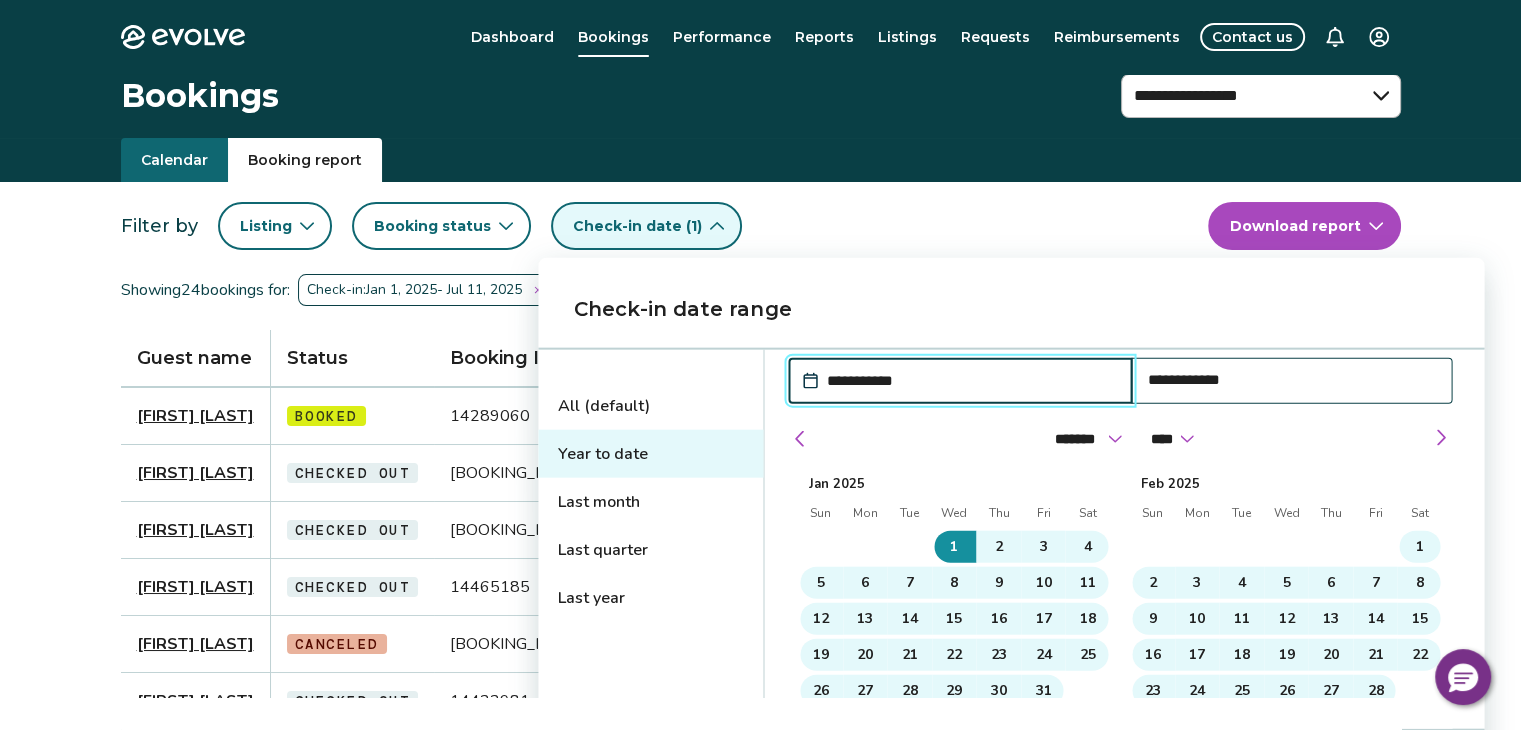click on "Last year" at bounding box center (650, 598) 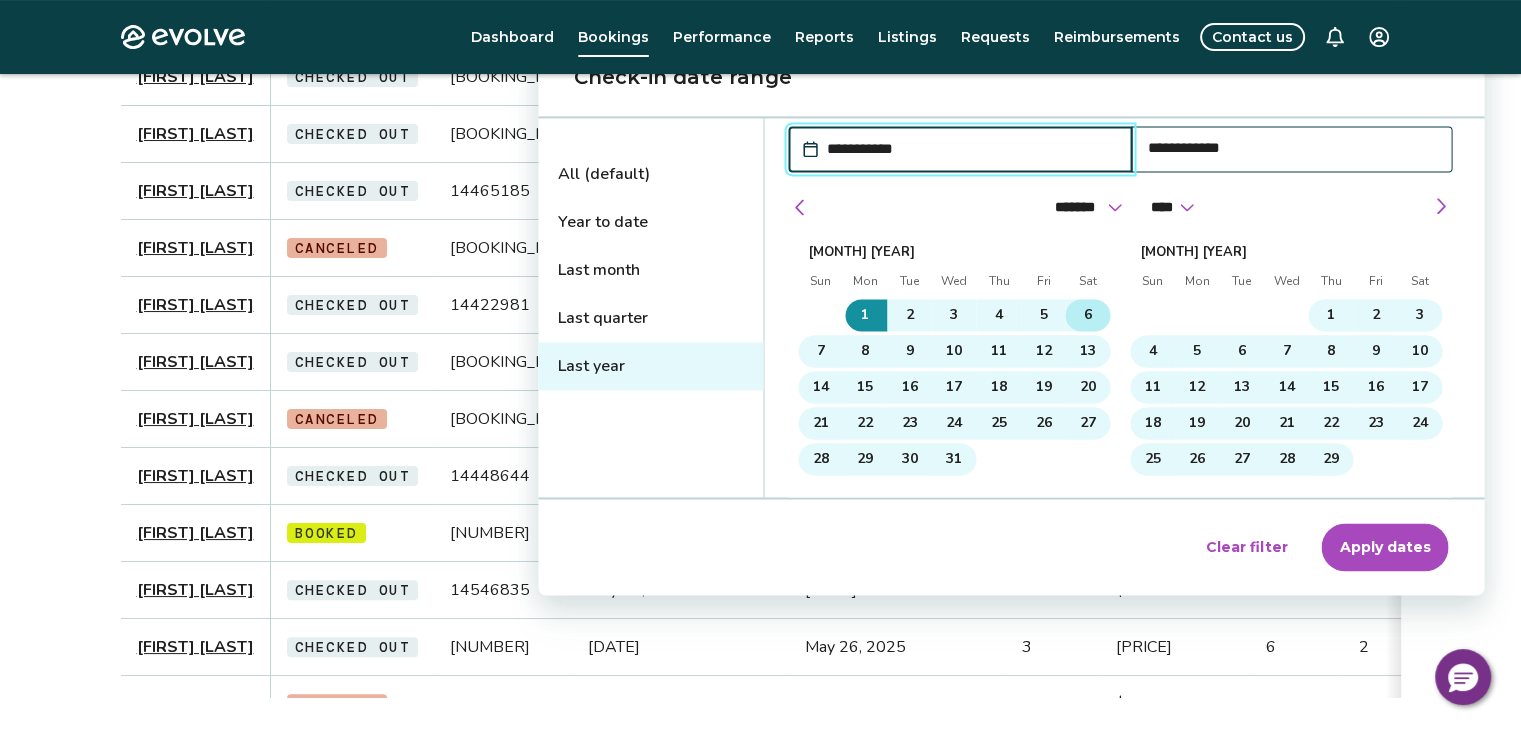 scroll, scrollTop: 396, scrollLeft: 0, axis: vertical 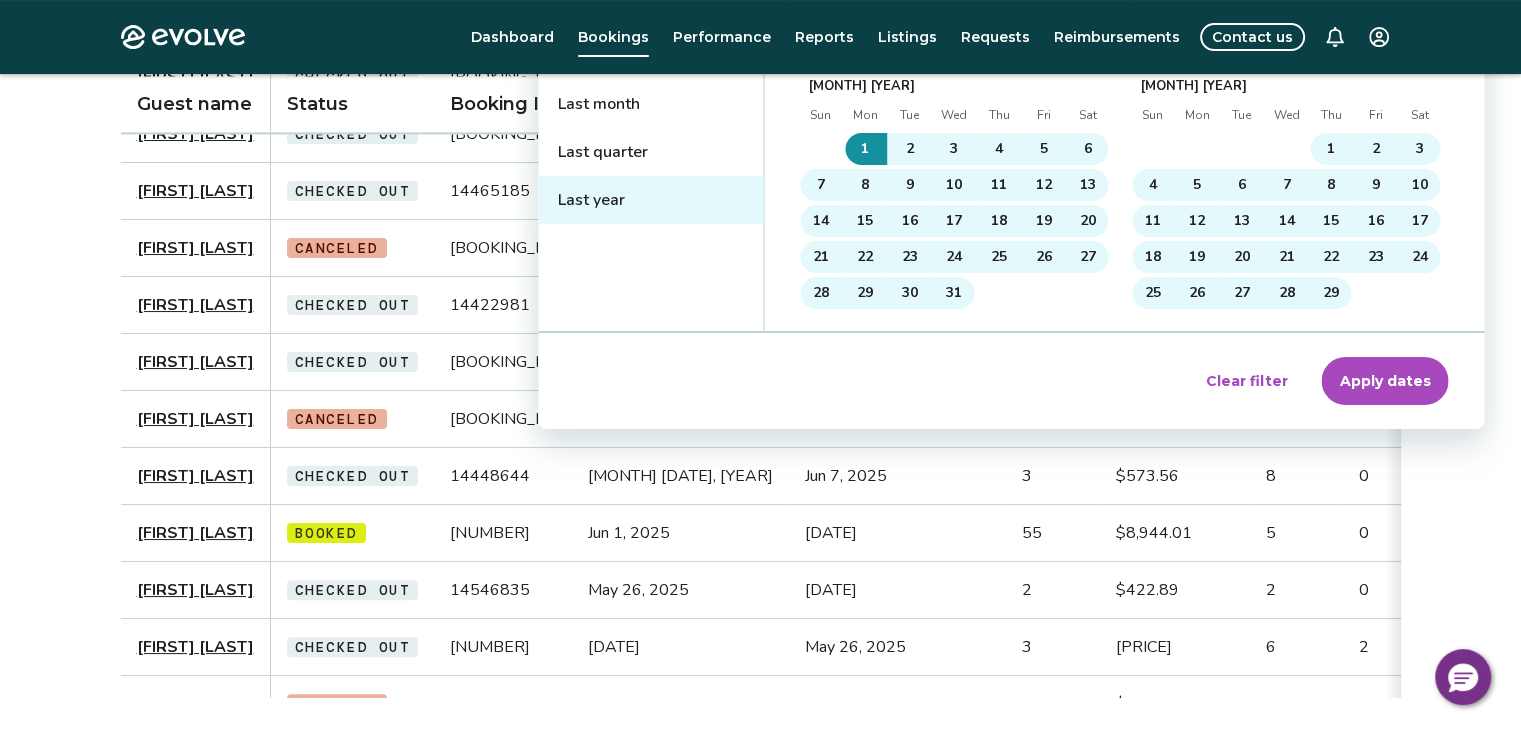click on "Apply dates" at bounding box center [1384, 381] 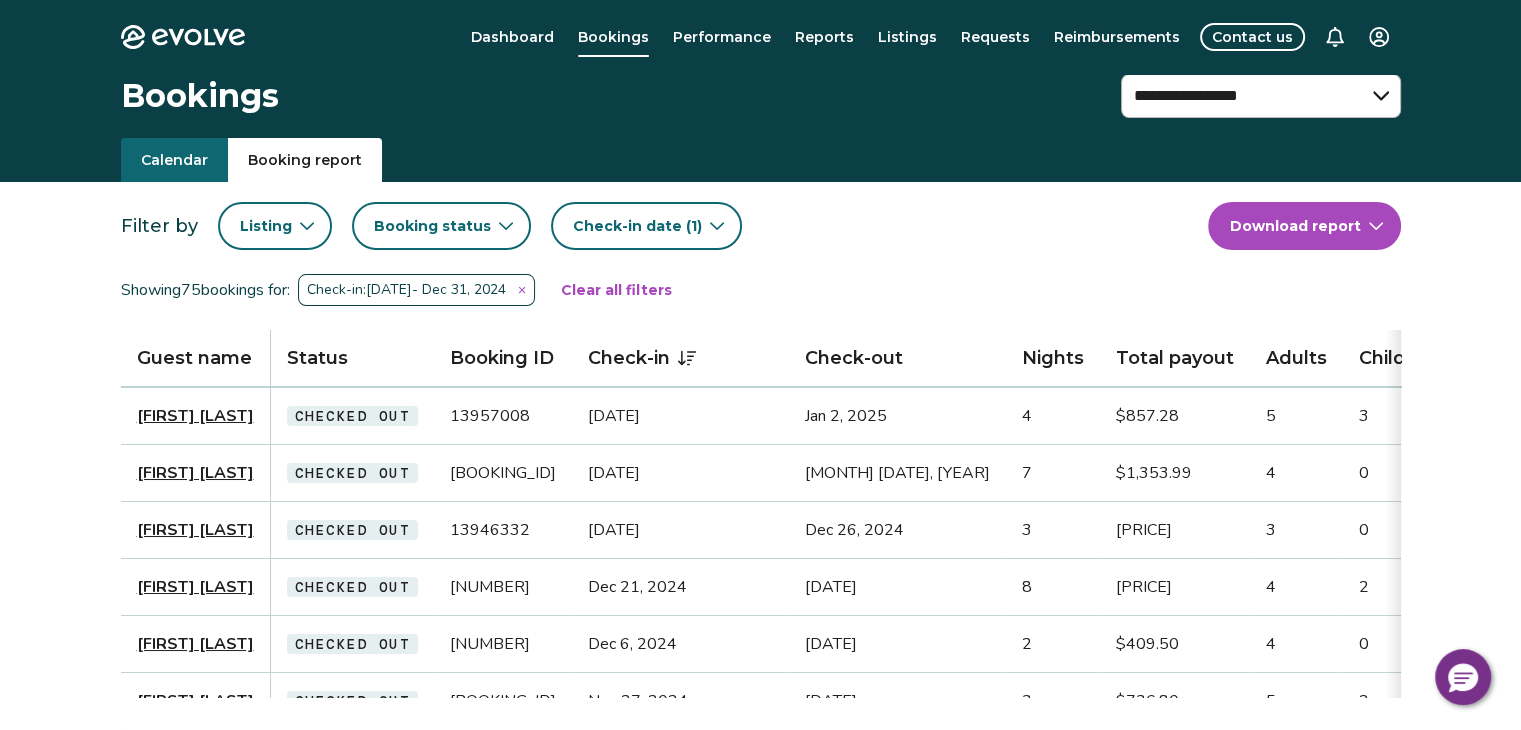 click on "[FIRST] [LAST]" at bounding box center [195, 416] 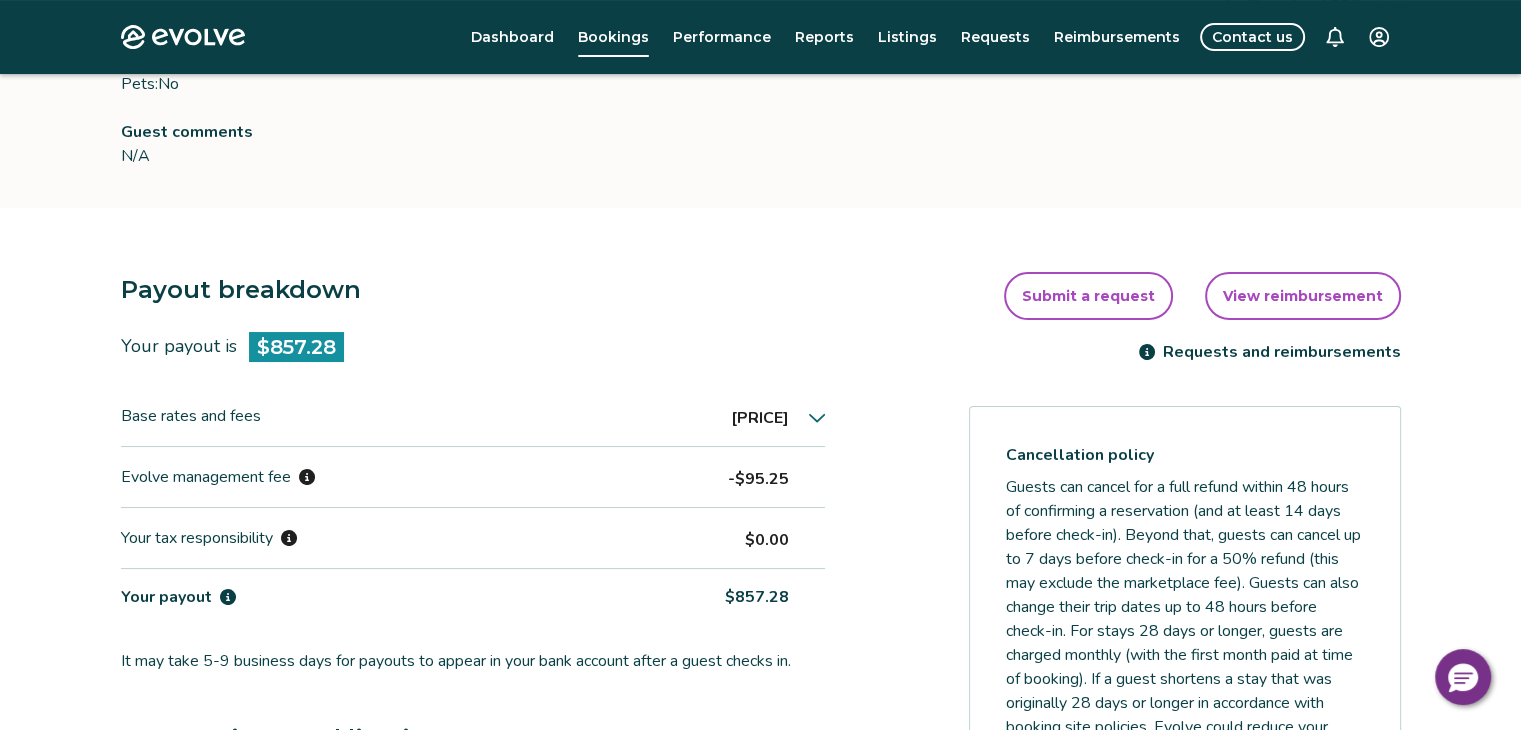 scroll, scrollTop: 368, scrollLeft: 0, axis: vertical 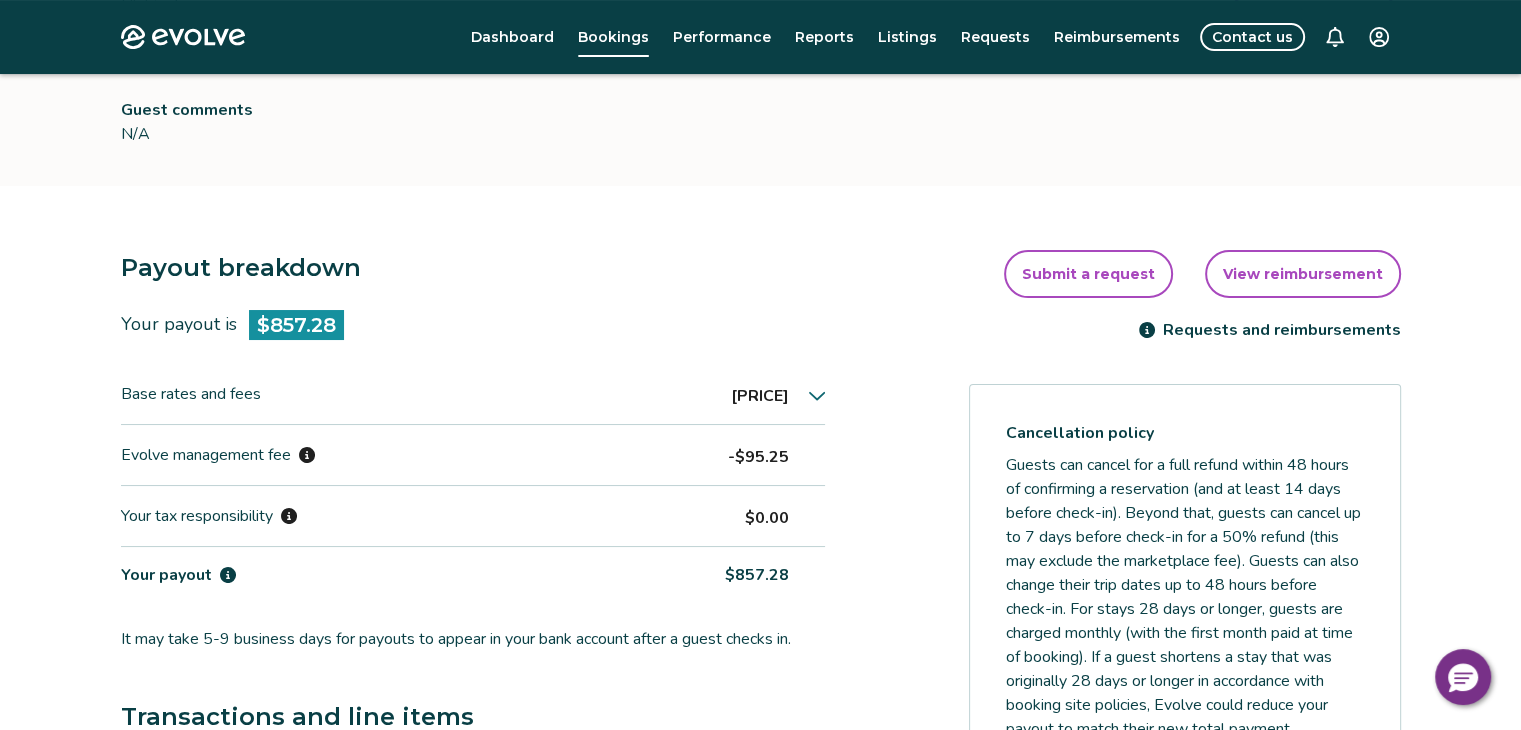 click on "[PRICE]" at bounding box center (778, 394) 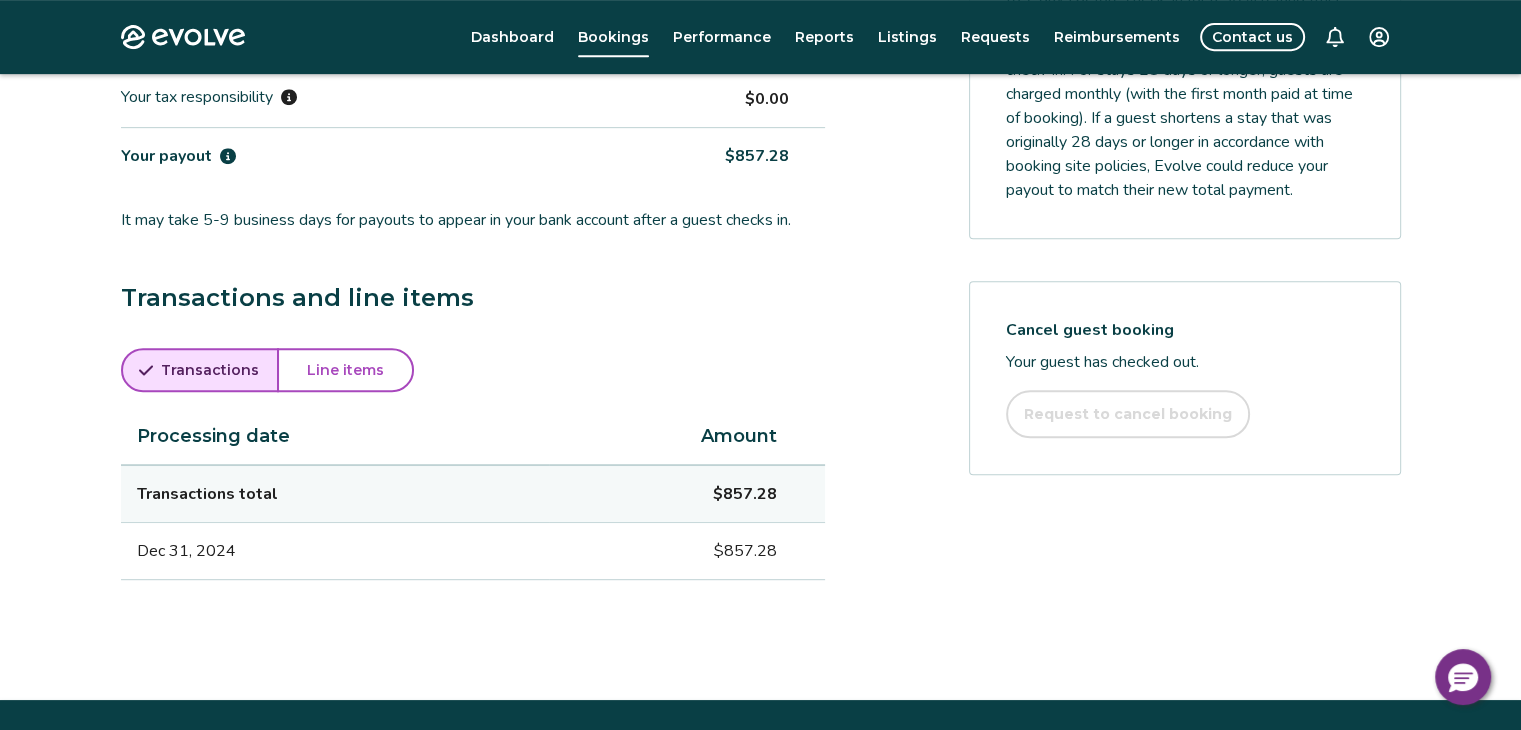 scroll, scrollTop: 912, scrollLeft: 0, axis: vertical 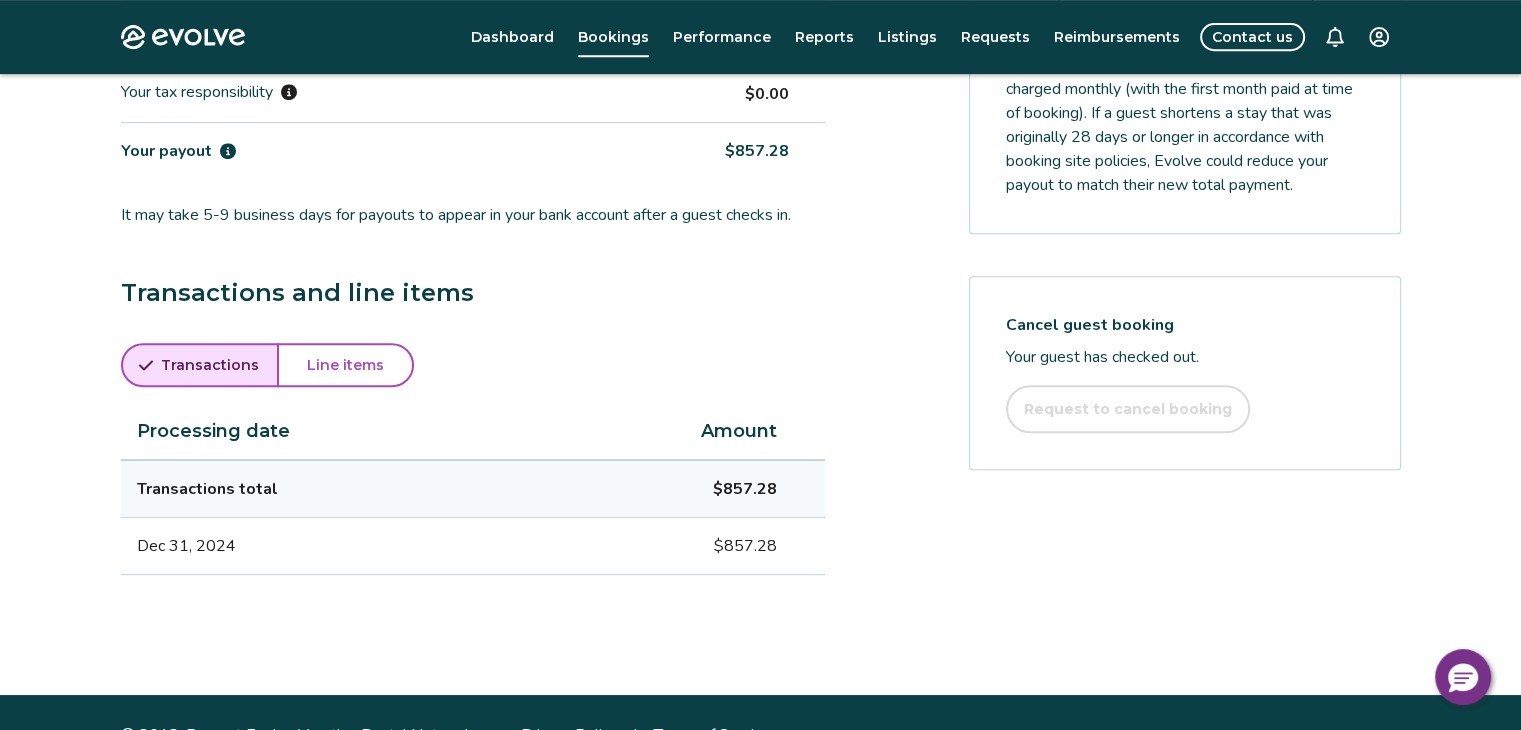 click on "Line items" at bounding box center (345, 365) 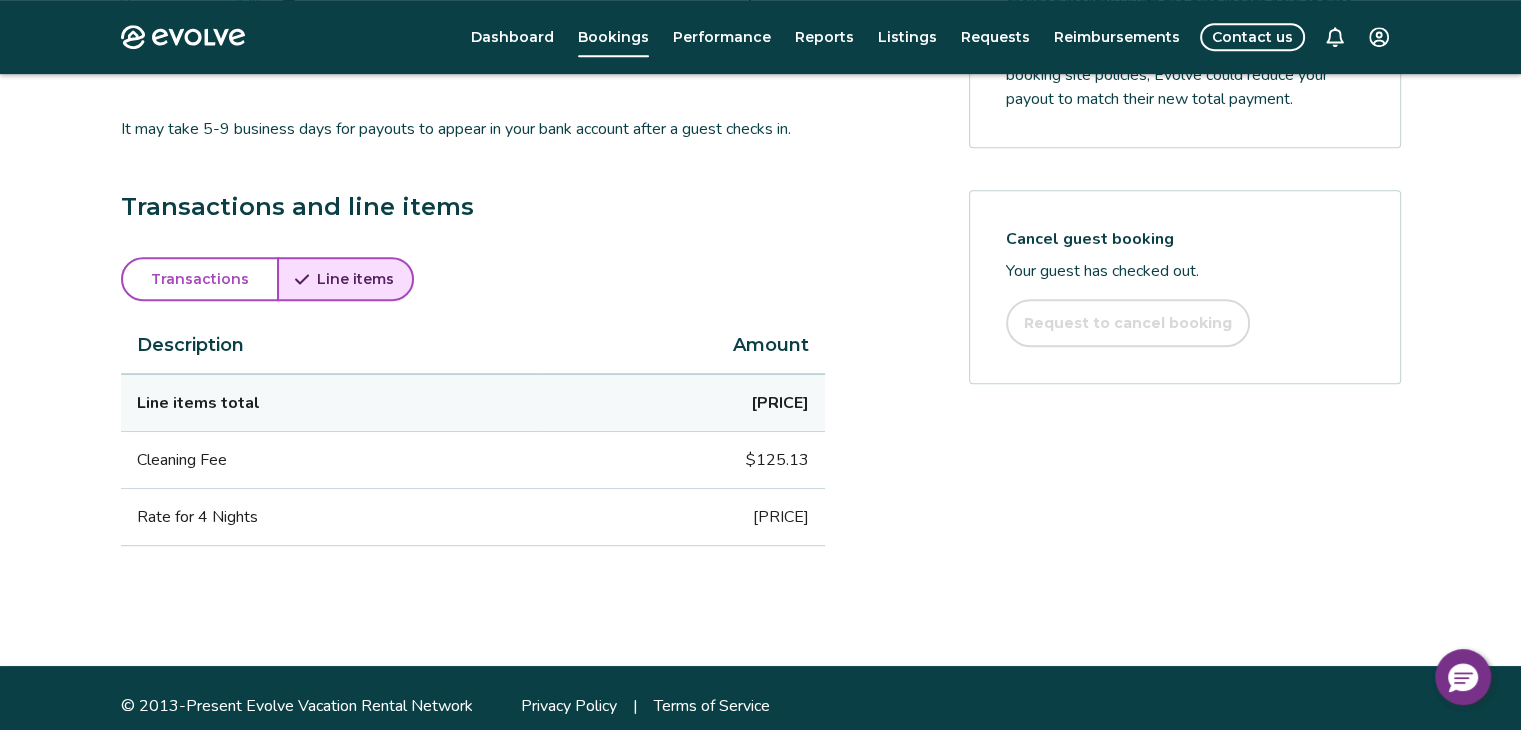 scroll, scrollTop: 1012, scrollLeft: 0, axis: vertical 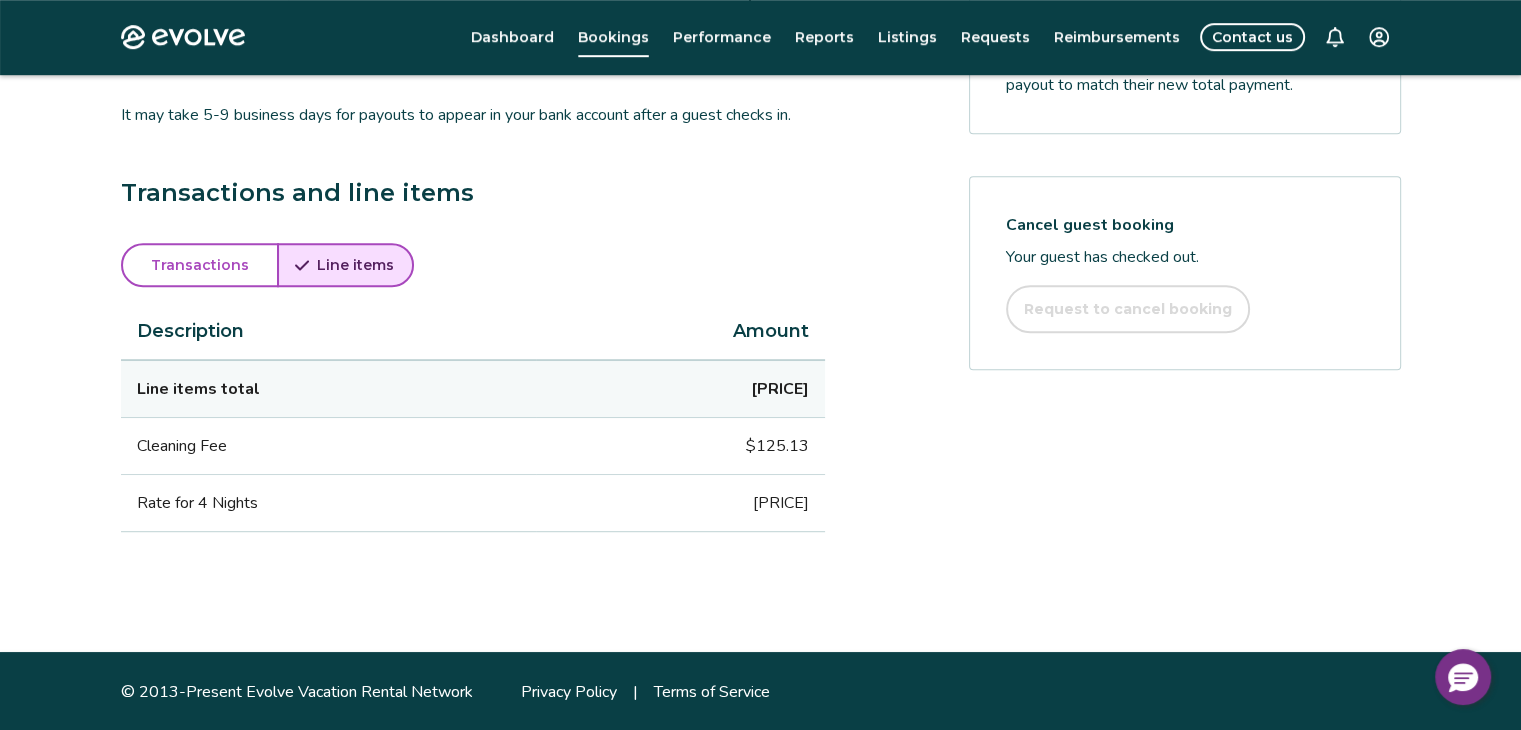 click on "Reports" at bounding box center [824, 37] 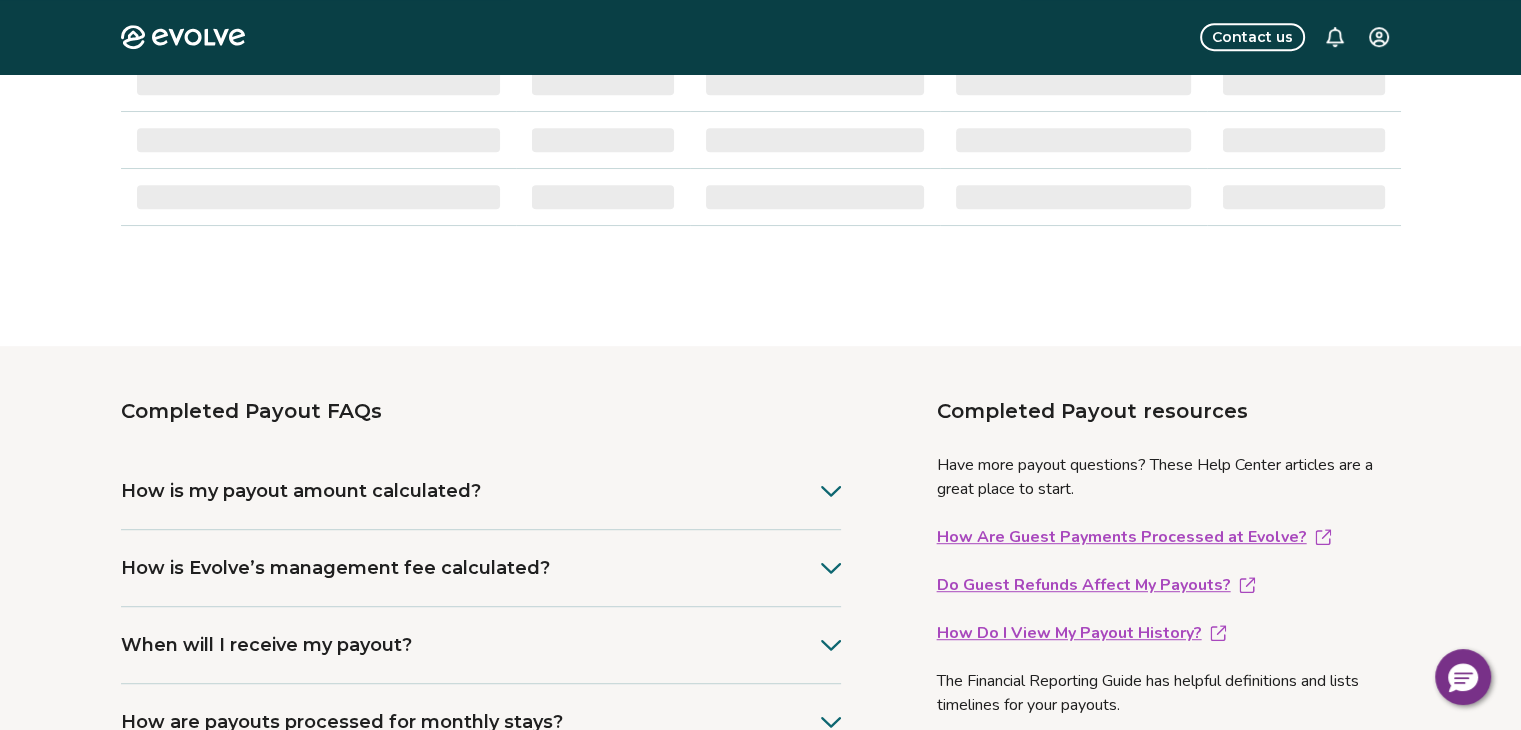 scroll, scrollTop: 0, scrollLeft: 0, axis: both 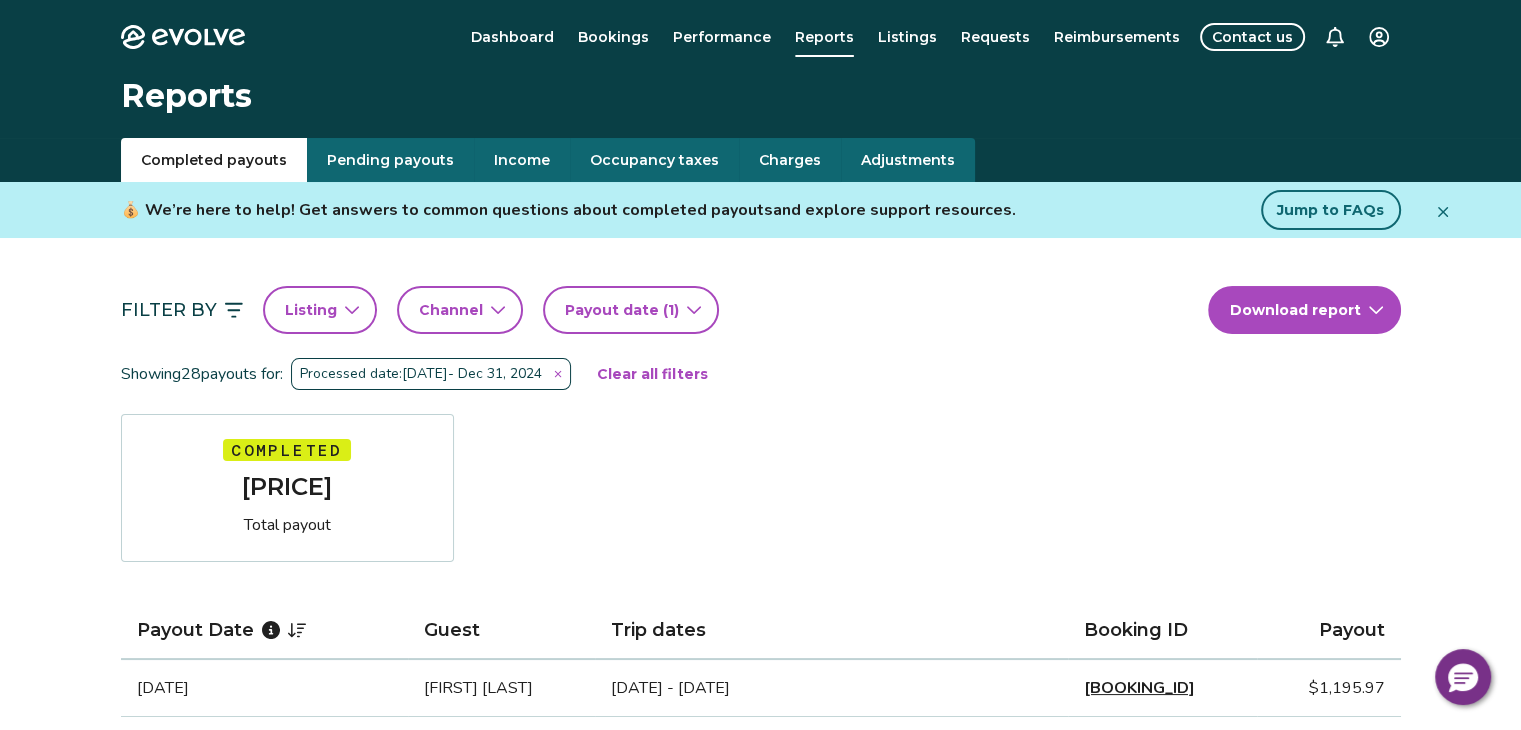 click on "Adjustments" at bounding box center [908, 160] 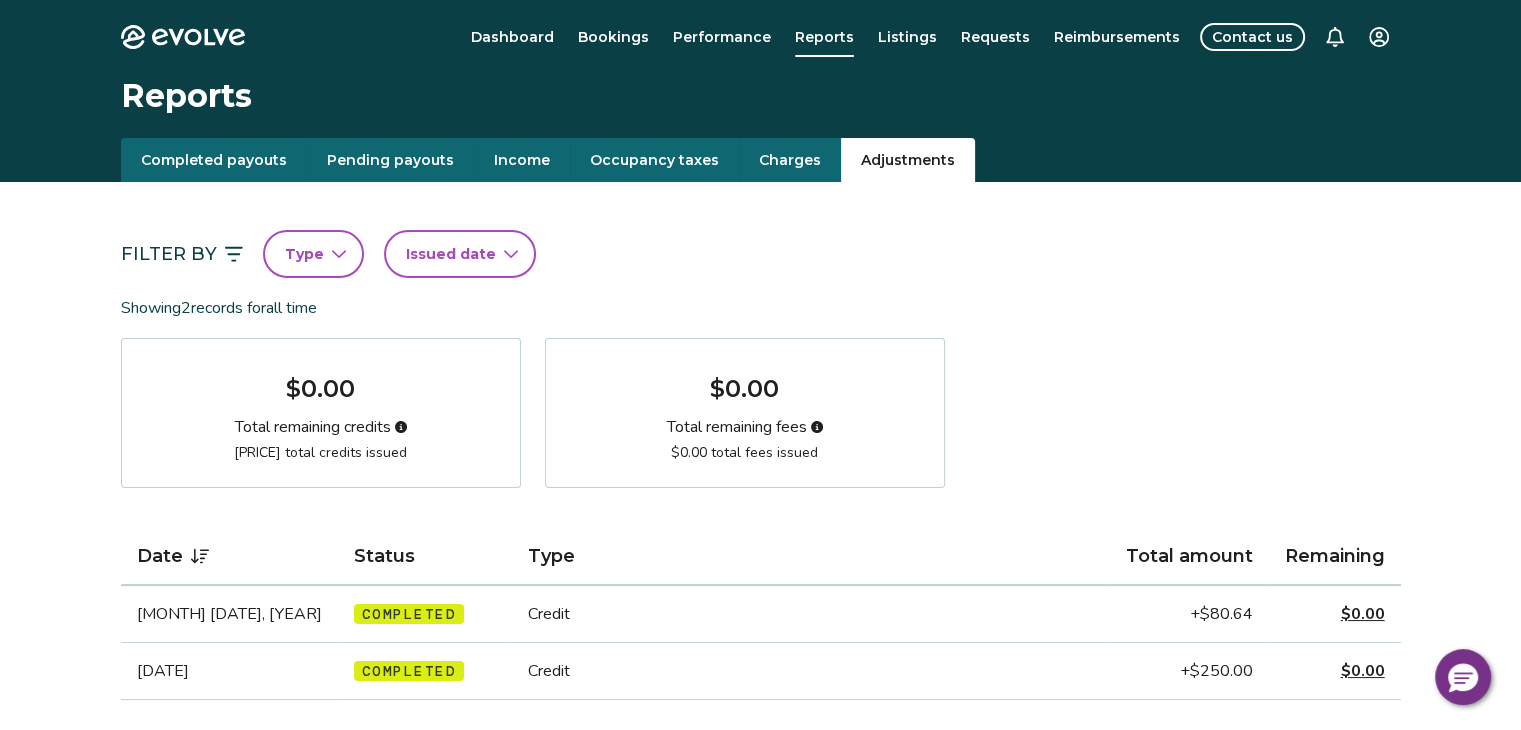 scroll, scrollTop: 0, scrollLeft: 0, axis: both 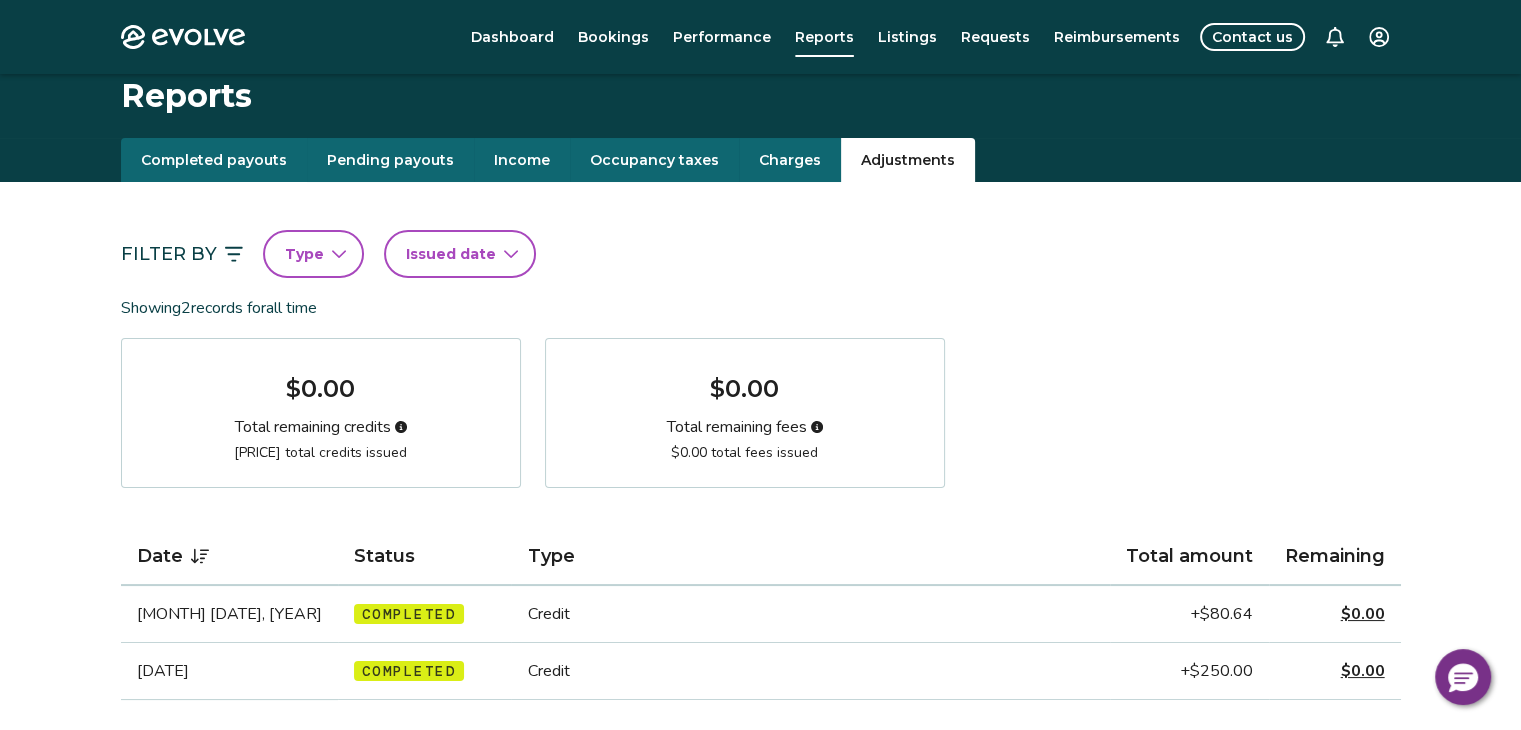 click on "Completed payouts" at bounding box center (214, 160) 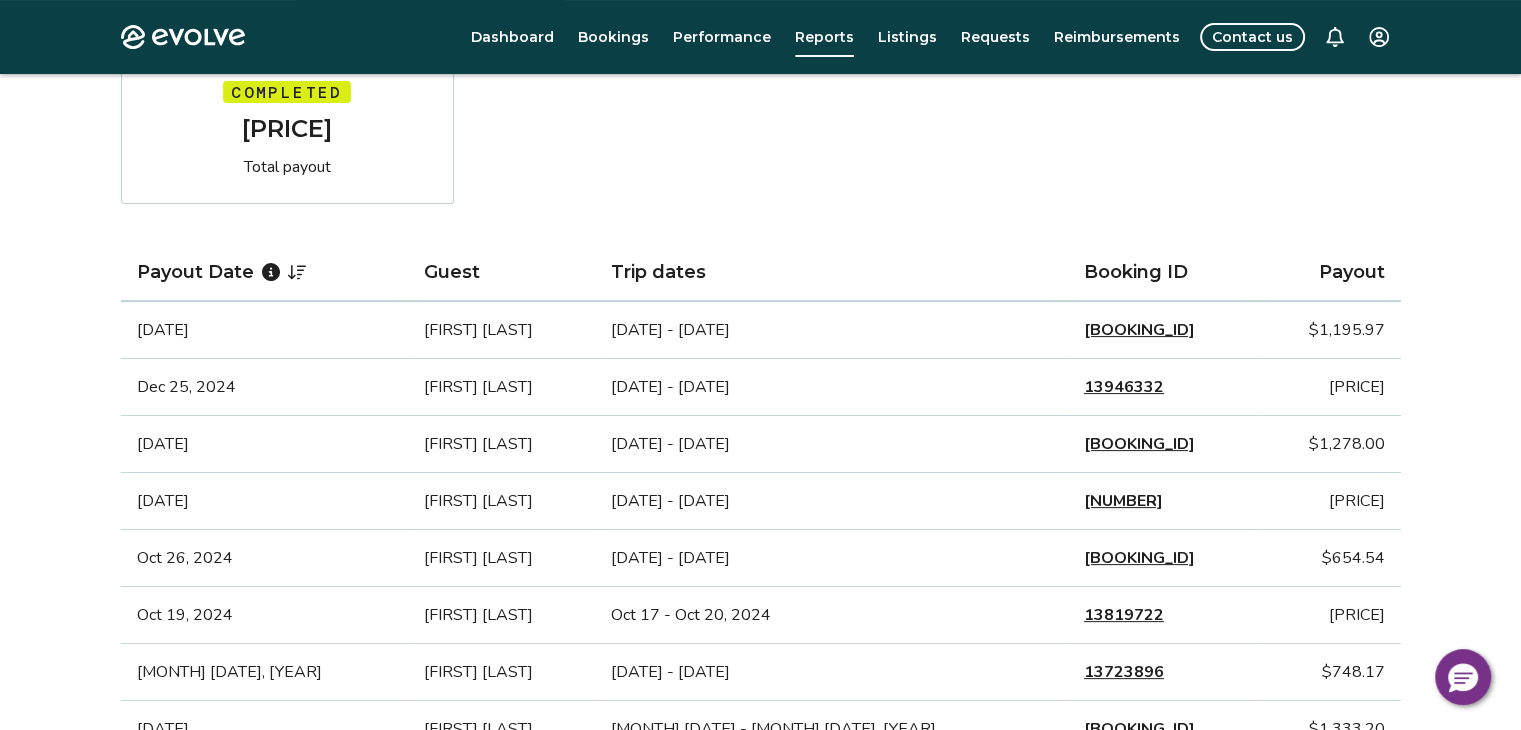 scroll, scrollTop: 356, scrollLeft: 0, axis: vertical 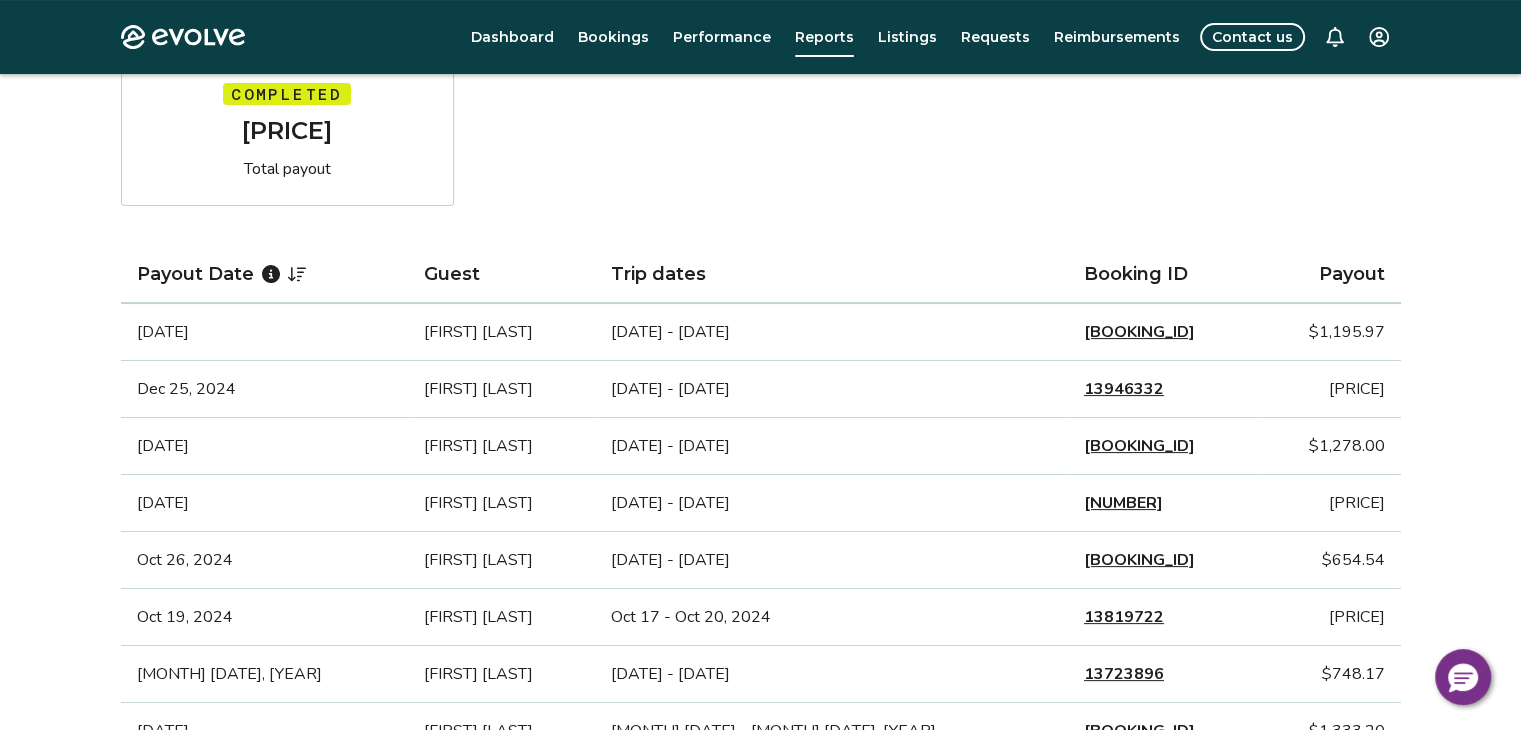 click on "[BOOKING_ID]" at bounding box center (1139, 332) 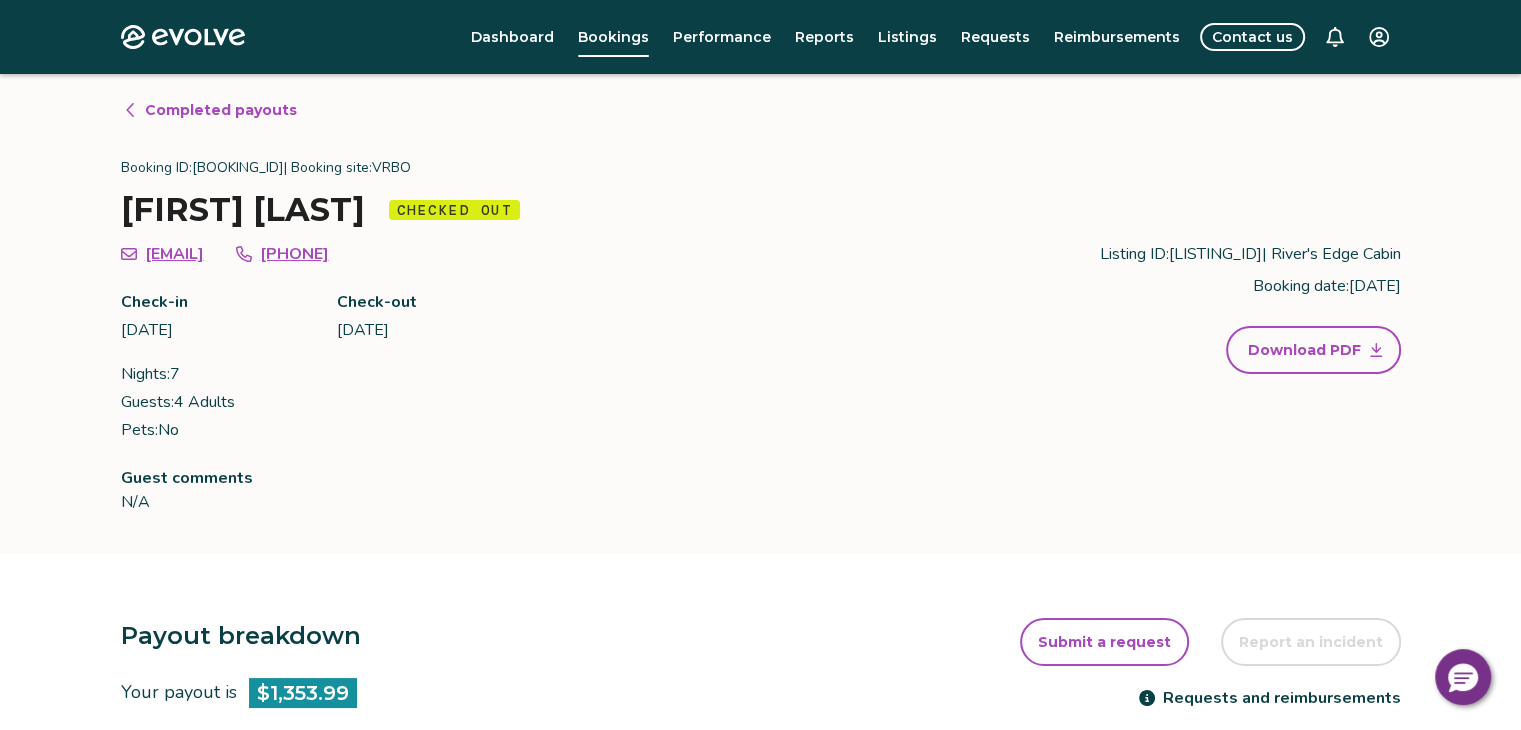 scroll, scrollTop: 327, scrollLeft: 0, axis: vertical 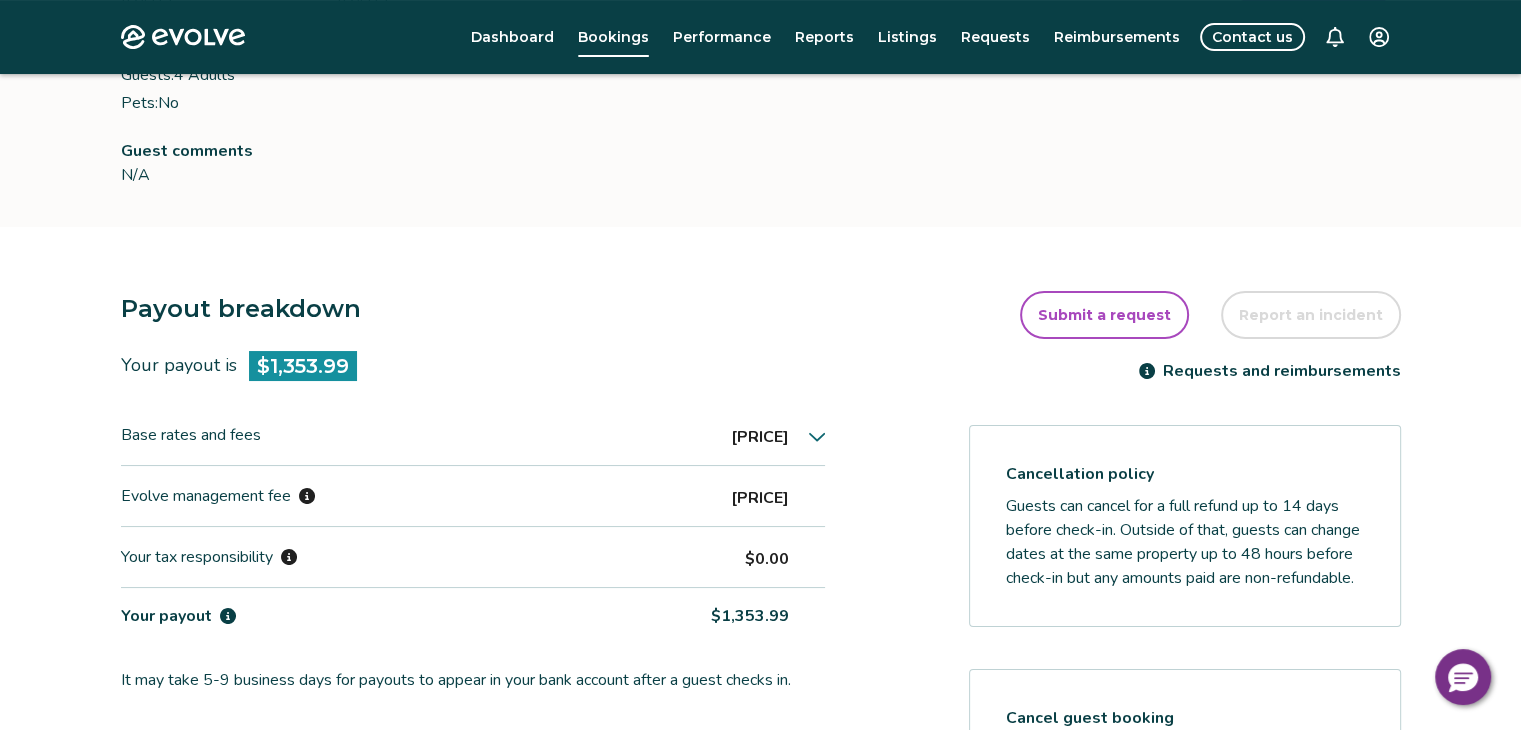 click on "[PRICE]" at bounding box center [778, 435] 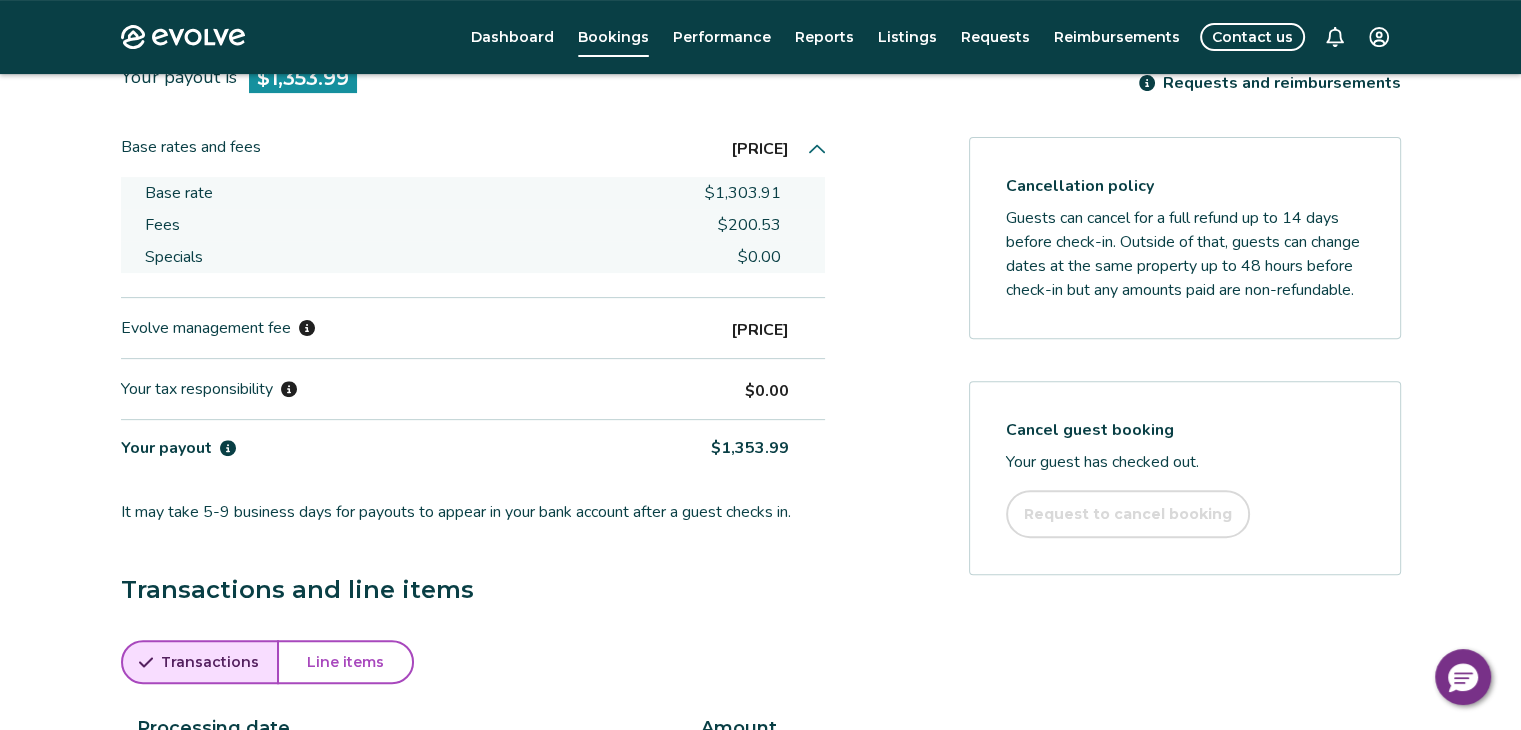 scroll, scrollTop: 904, scrollLeft: 0, axis: vertical 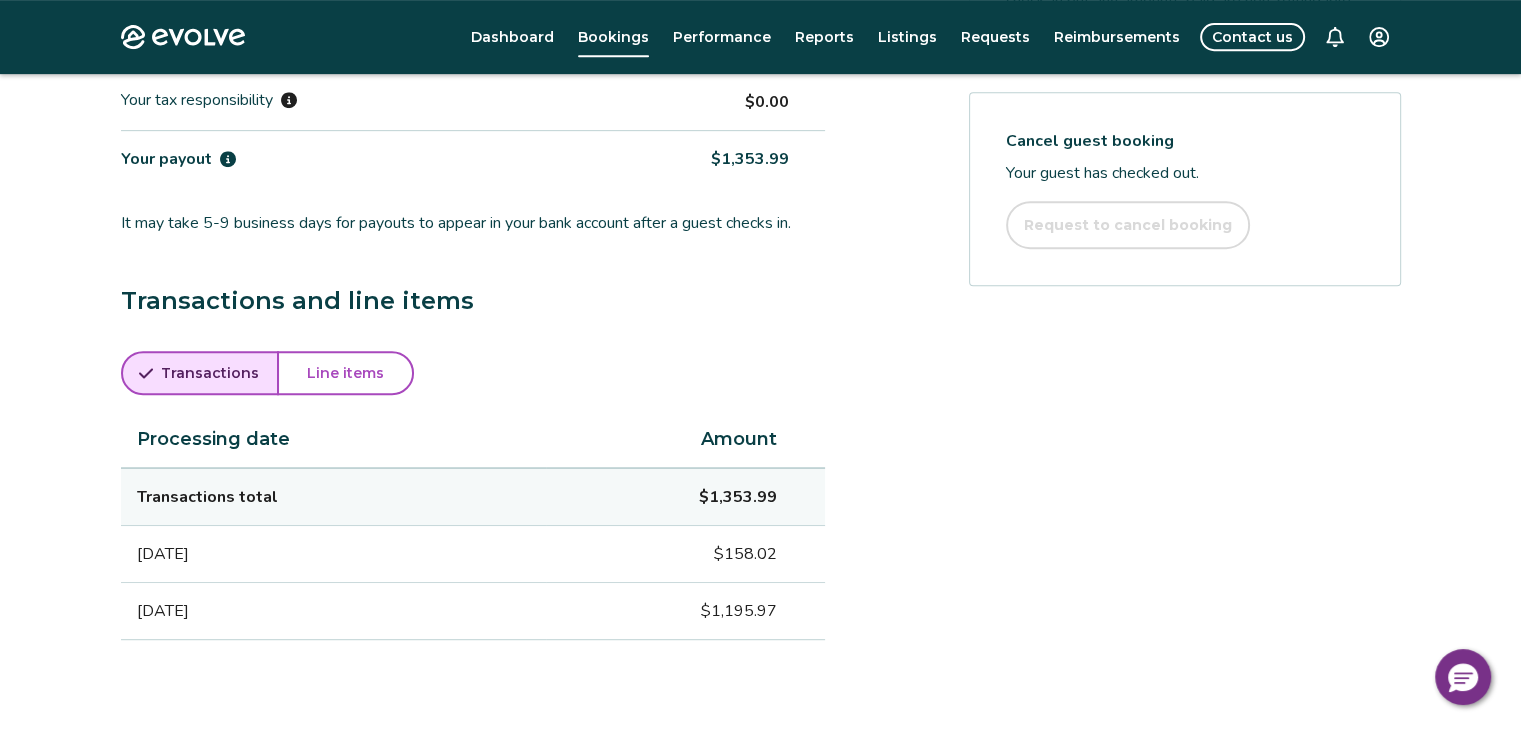 click on "Line items" at bounding box center (345, 373) 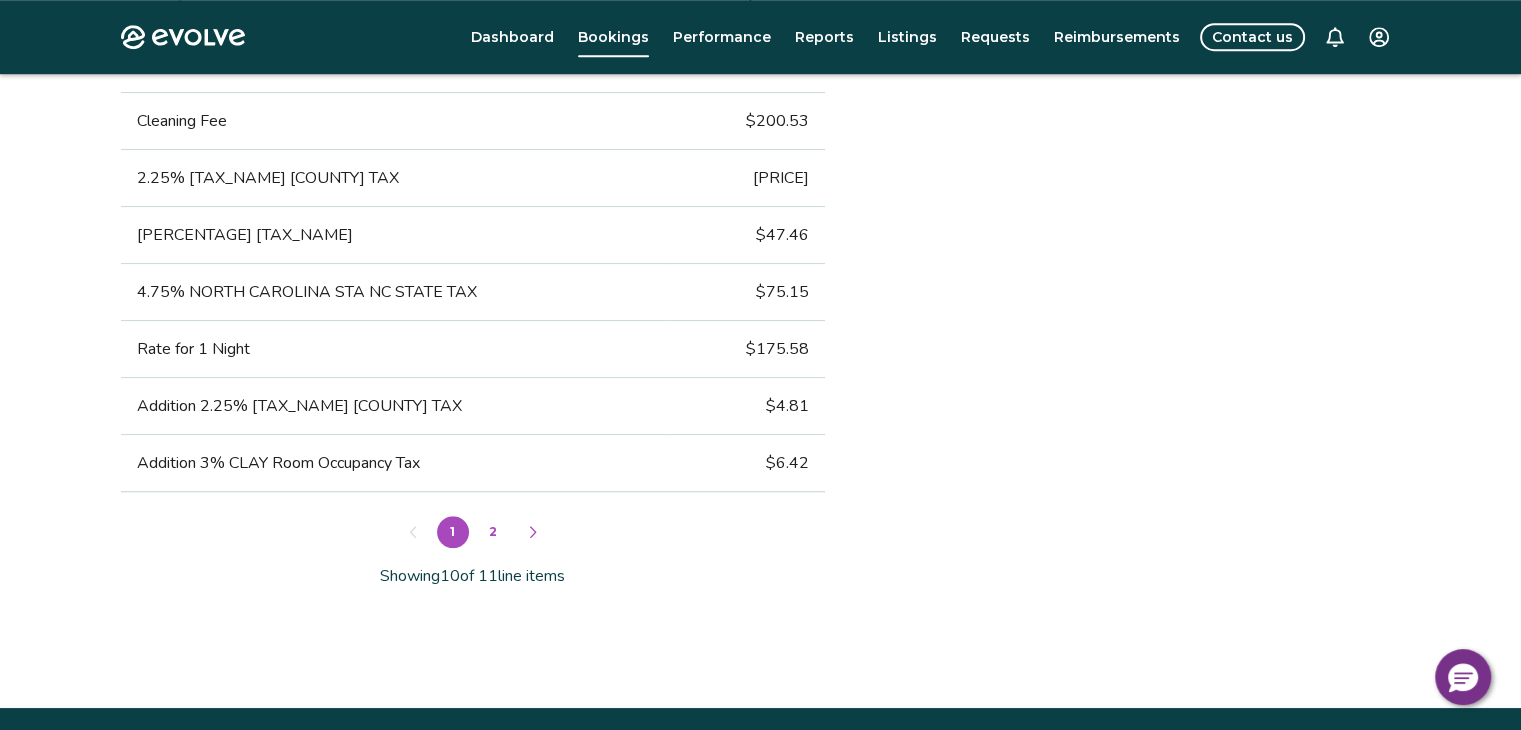scroll, scrollTop: 1508, scrollLeft: 0, axis: vertical 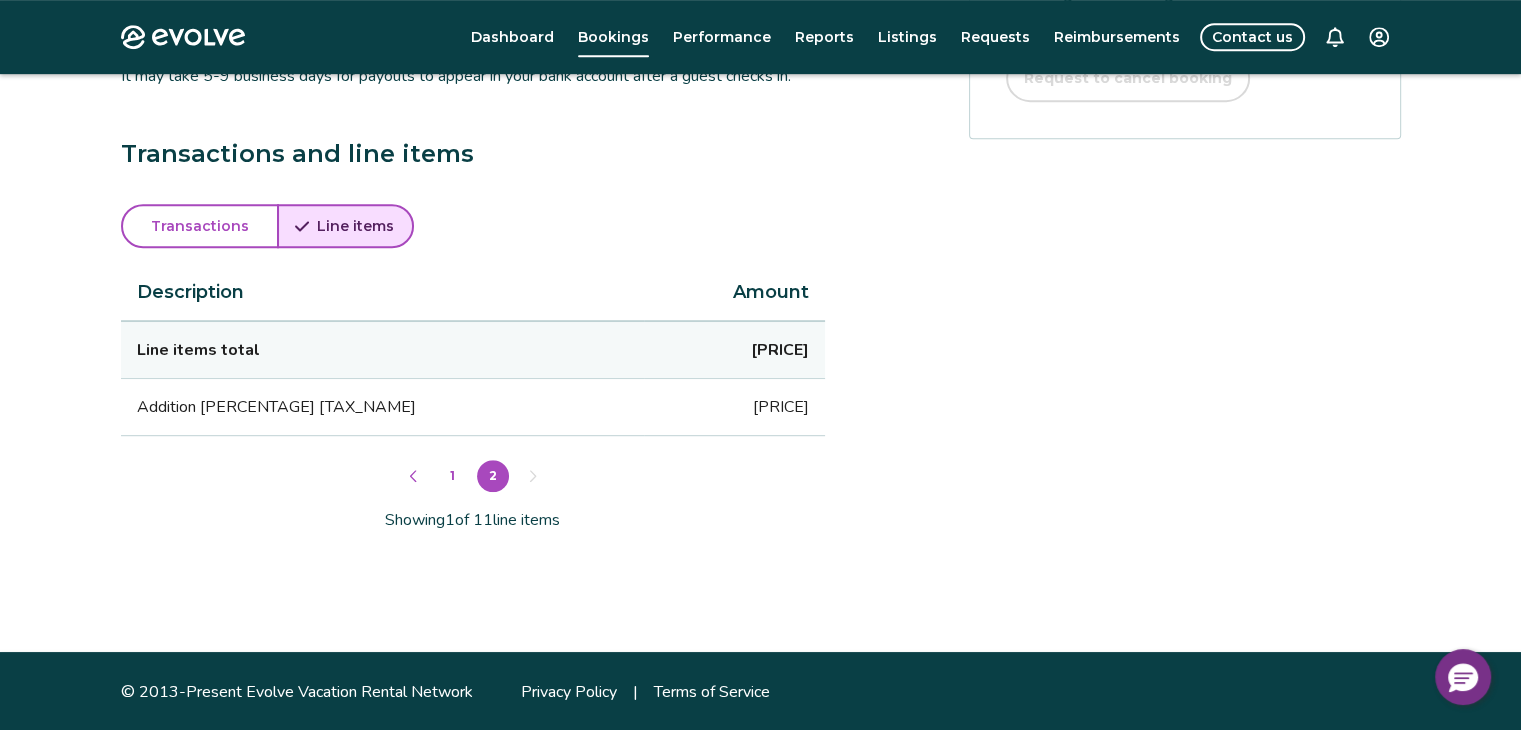 click on "1" at bounding box center (453, 476) 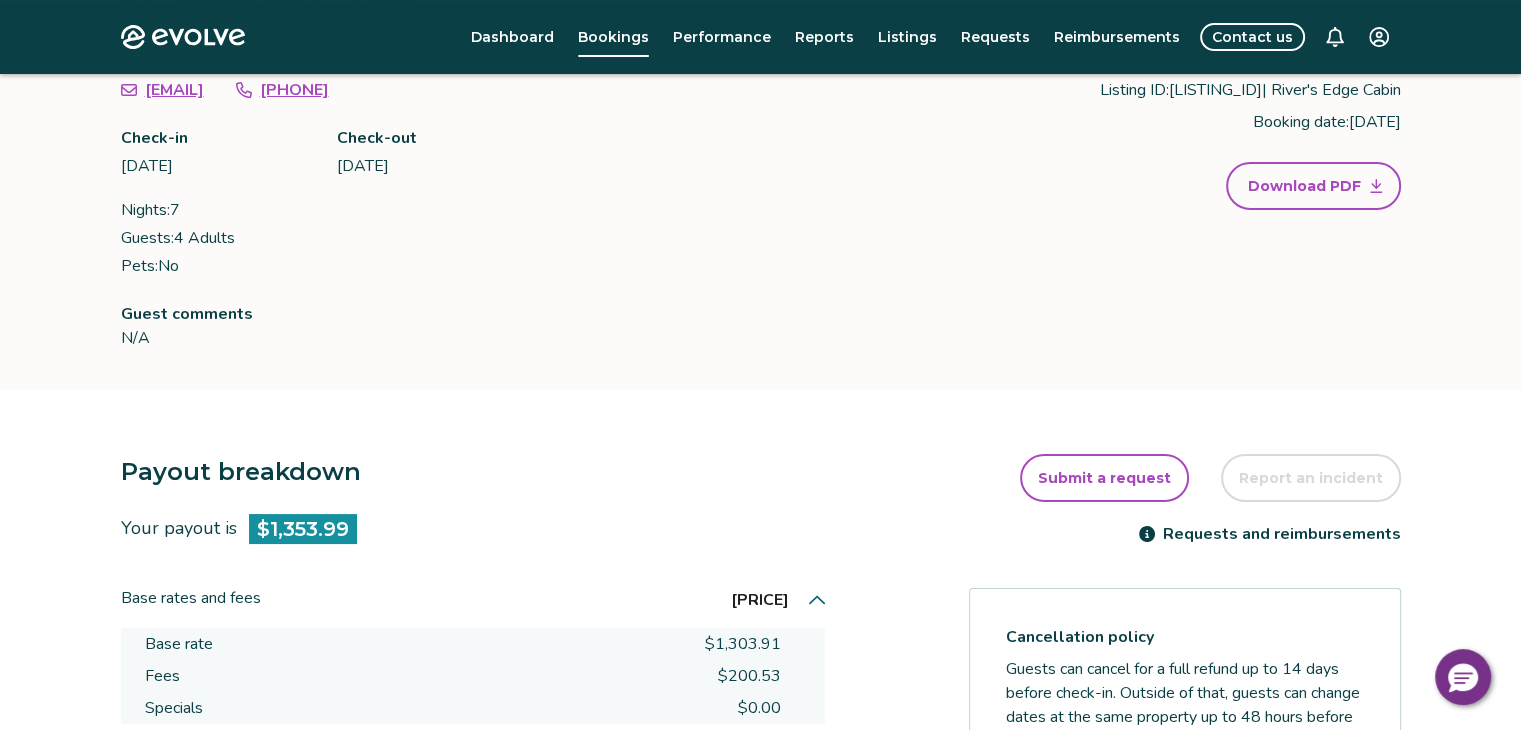 scroll, scrollTop: 0, scrollLeft: 0, axis: both 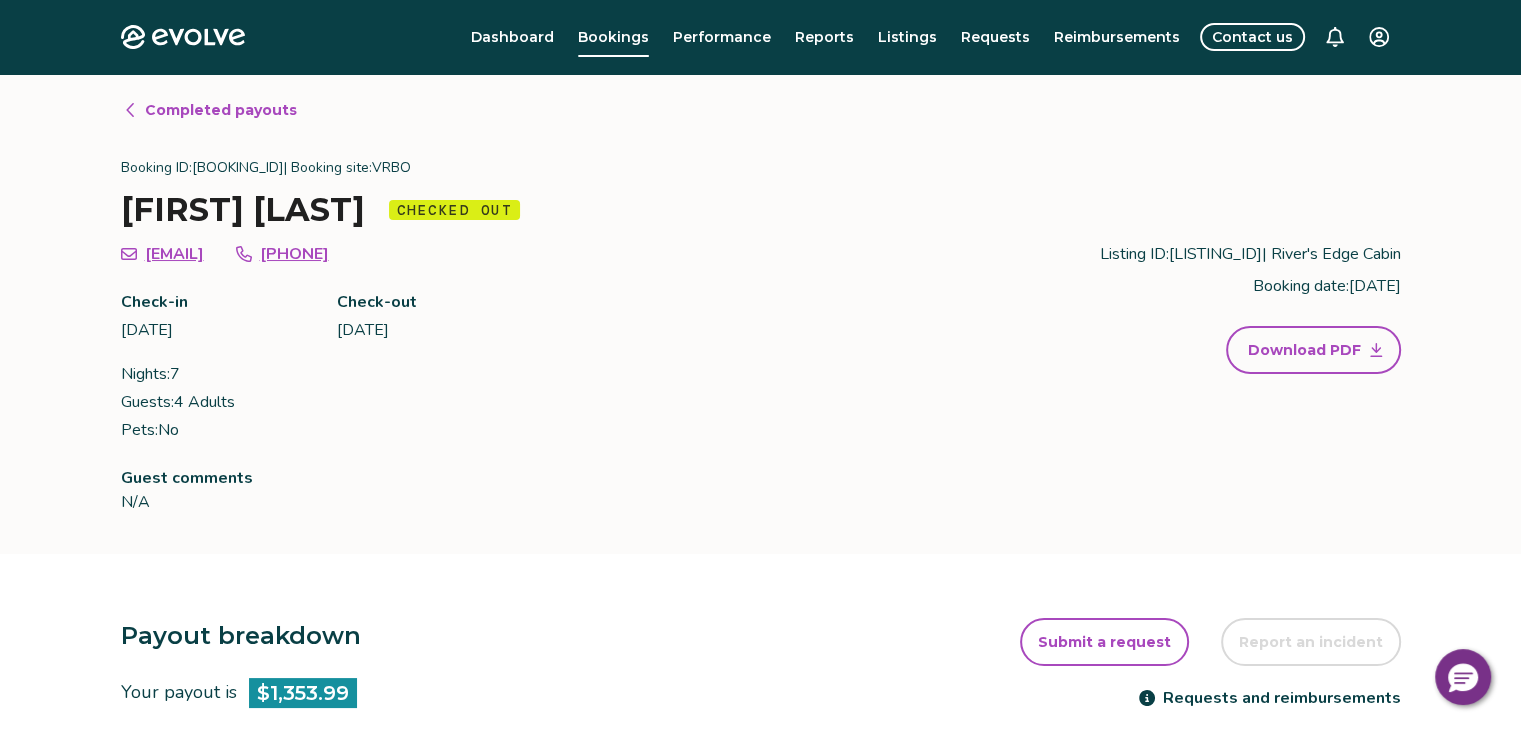 click on "Booking ID: [BOOKING_ID] | Booking site: VRBO" at bounding box center (761, 168) 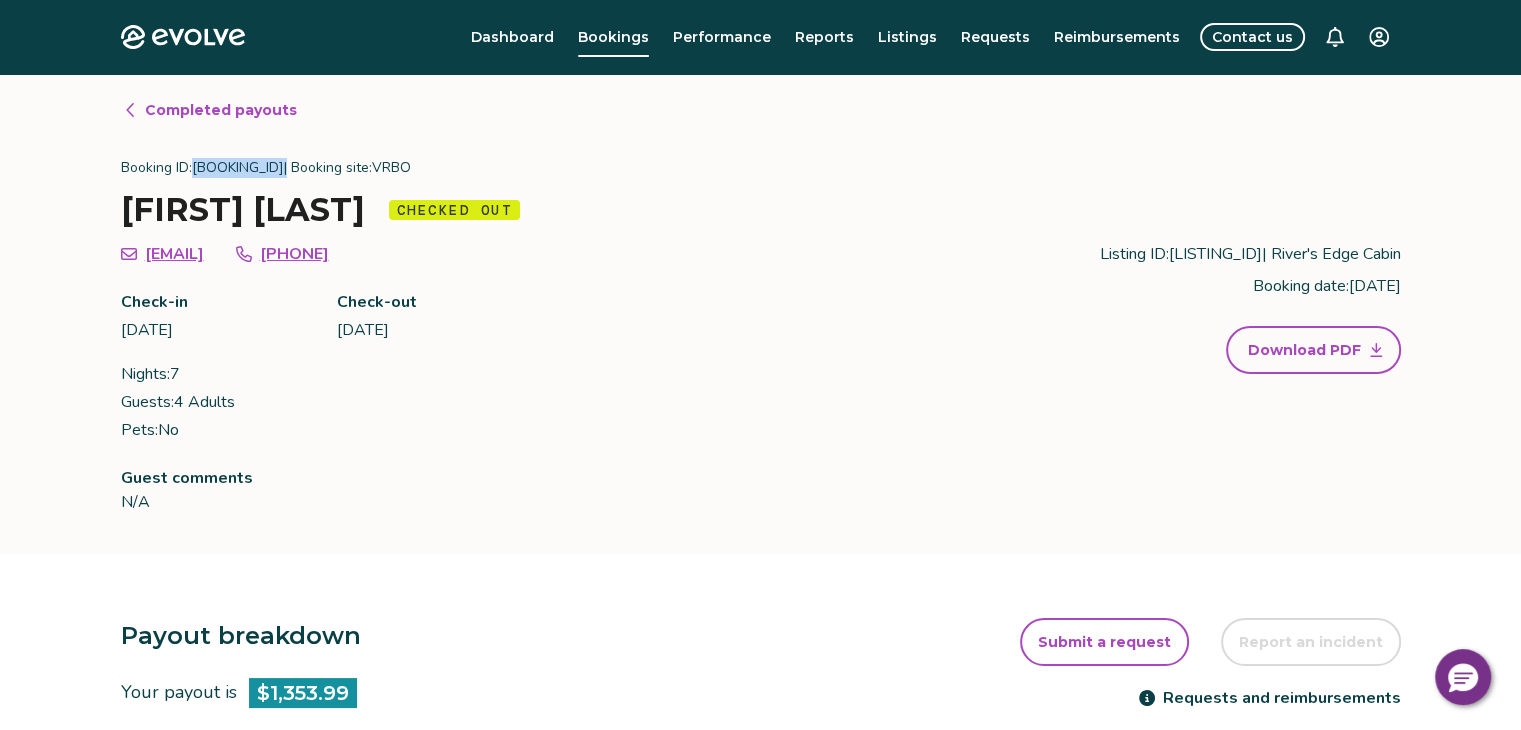 click on "Booking ID: [BOOKING_ID] | Booking site: VRBO" at bounding box center (761, 168) 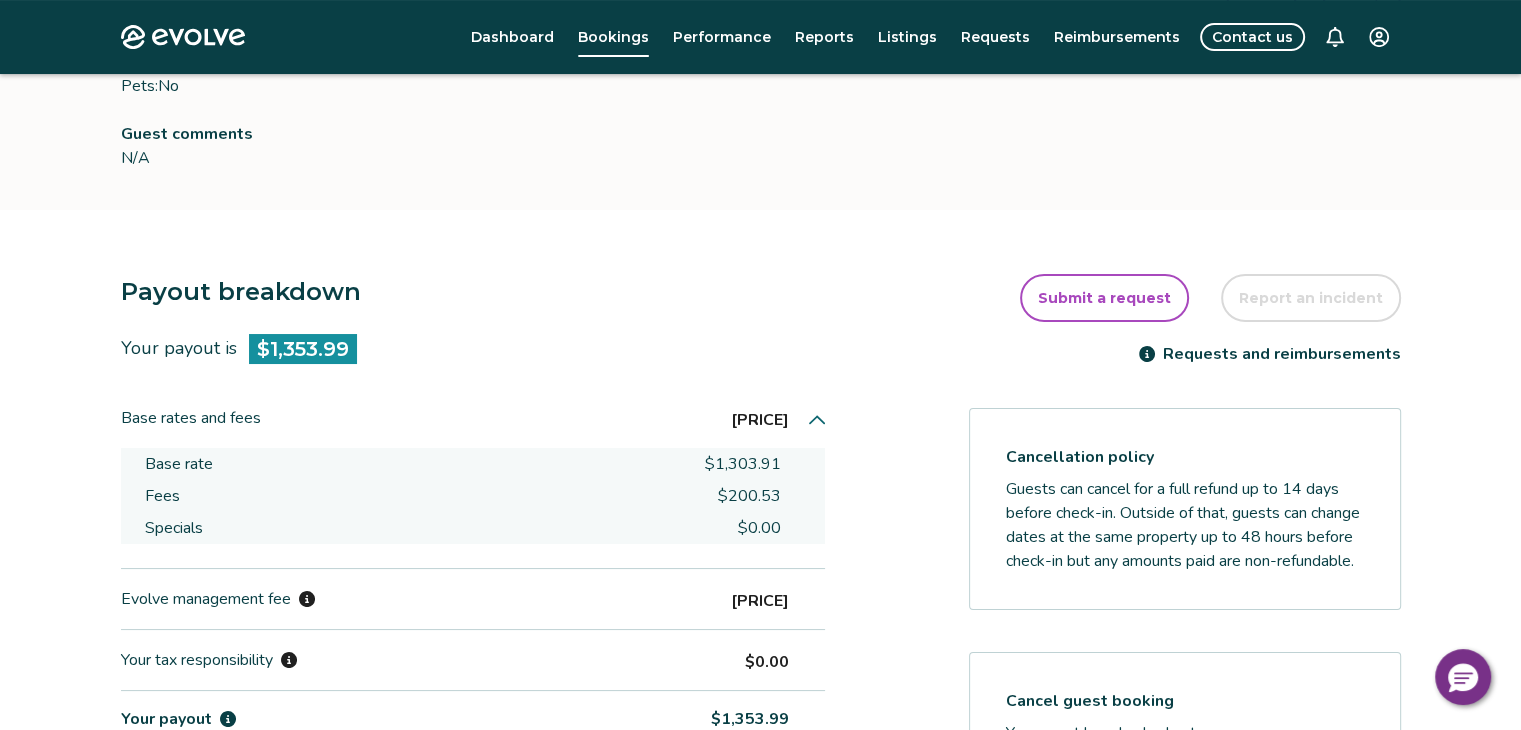 scroll, scrollTop: 700, scrollLeft: 0, axis: vertical 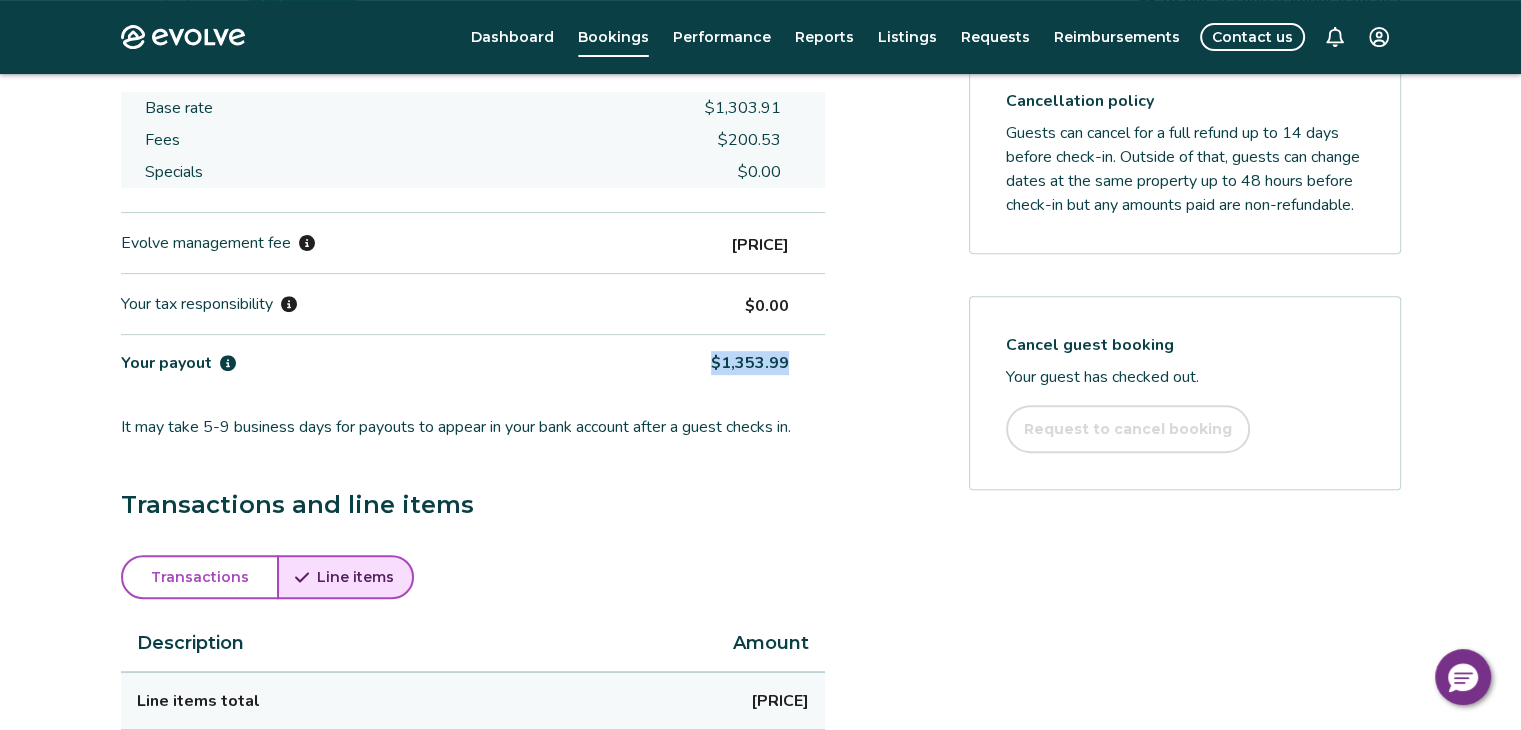 drag, startPoint x: 711, startPoint y: 359, endPoint x: 828, endPoint y: 371, distance: 117.61378 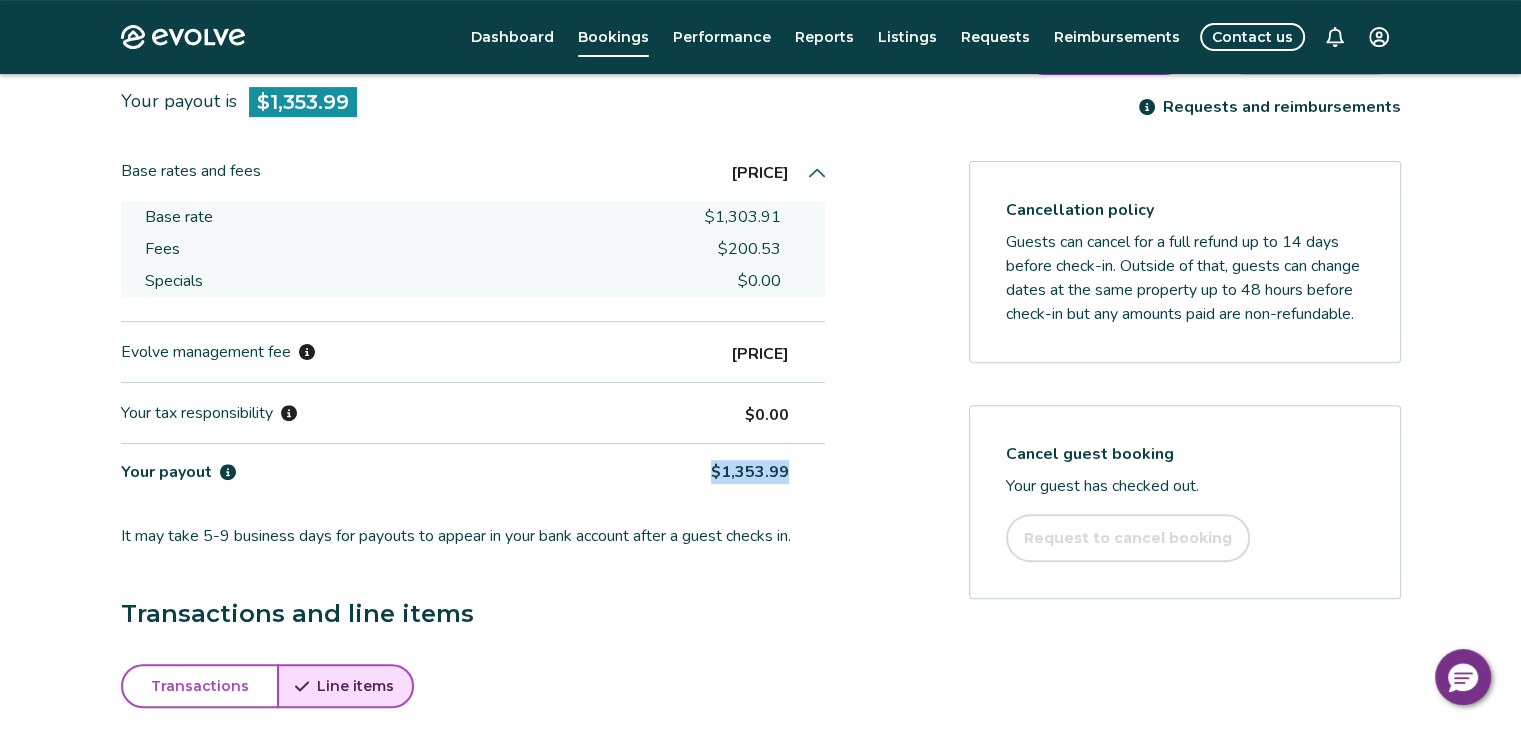 scroll, scrollTop: 494, scrollLeft: 0, axis: vertical 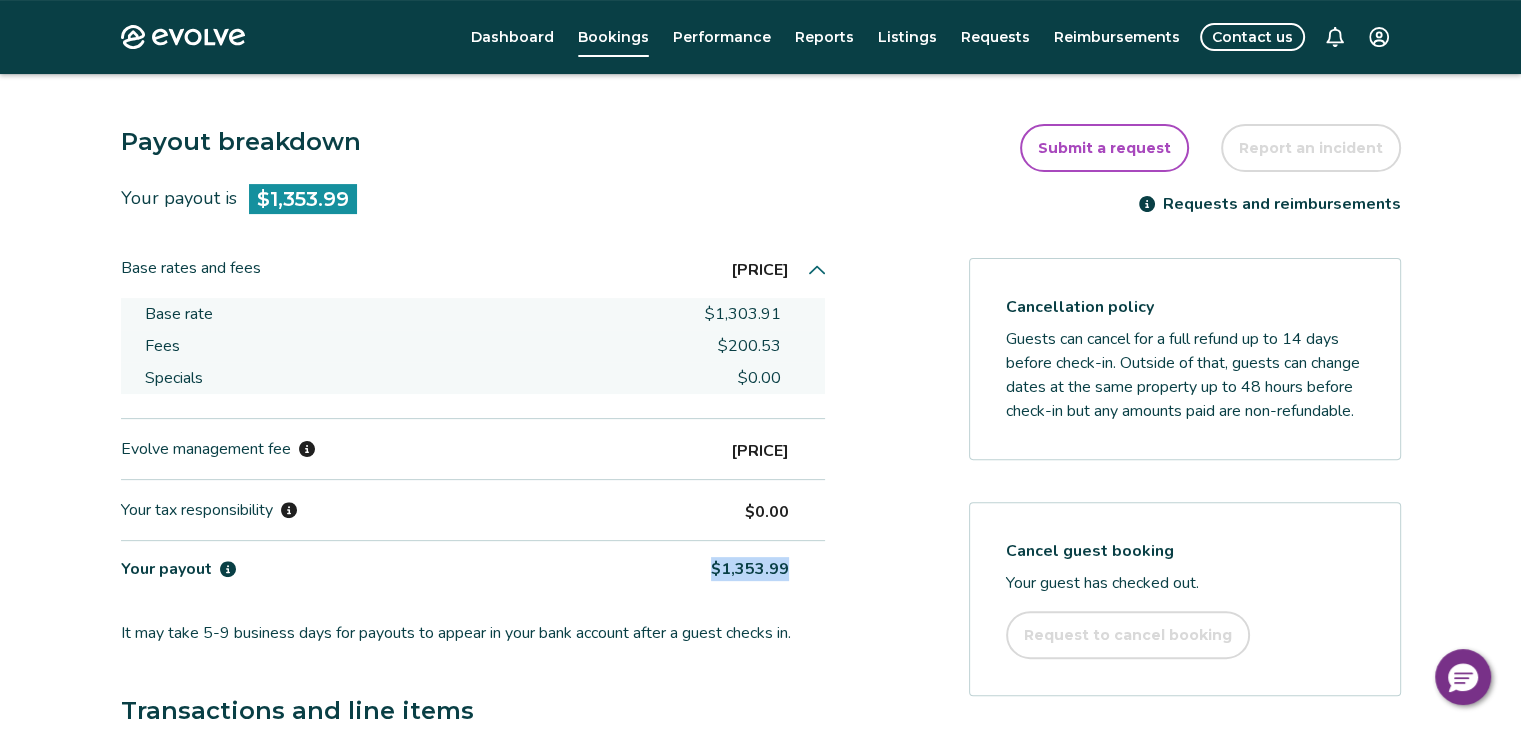 click on "Reports" at bounding box center (824, 37) 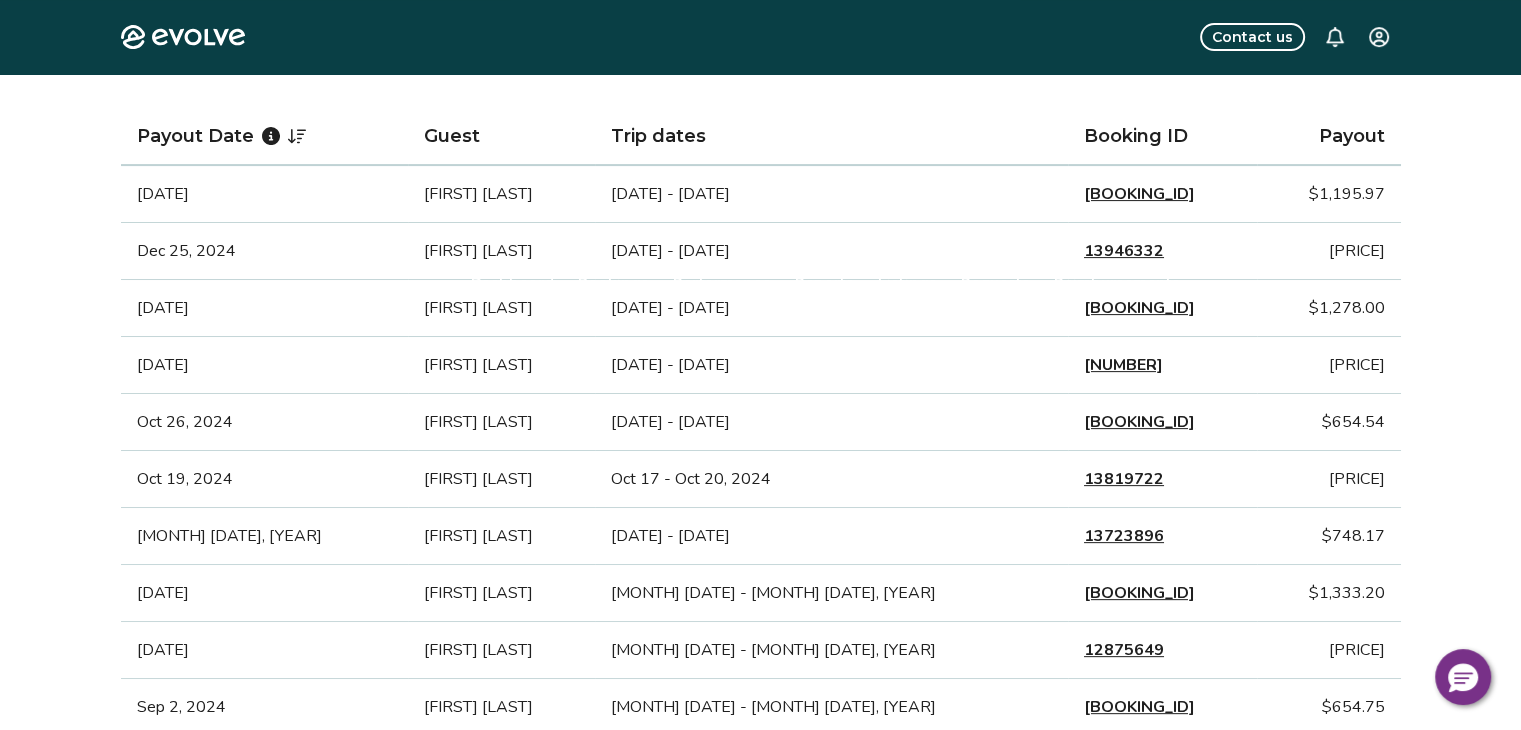 scroll, scrollTop: 0, scrollLeft: 0, axis: both 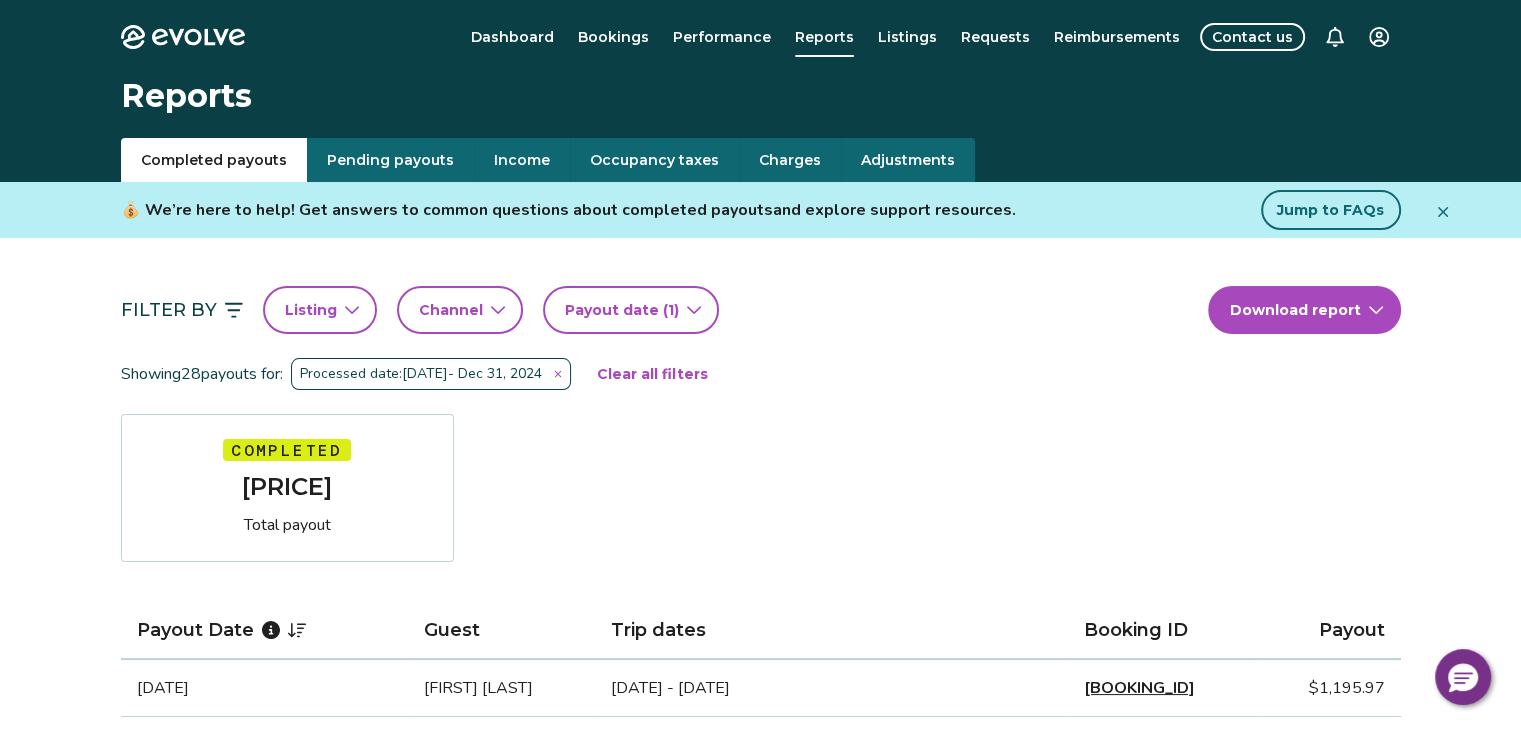 click on "Payout date (1)" at bounding box center (631, 310) 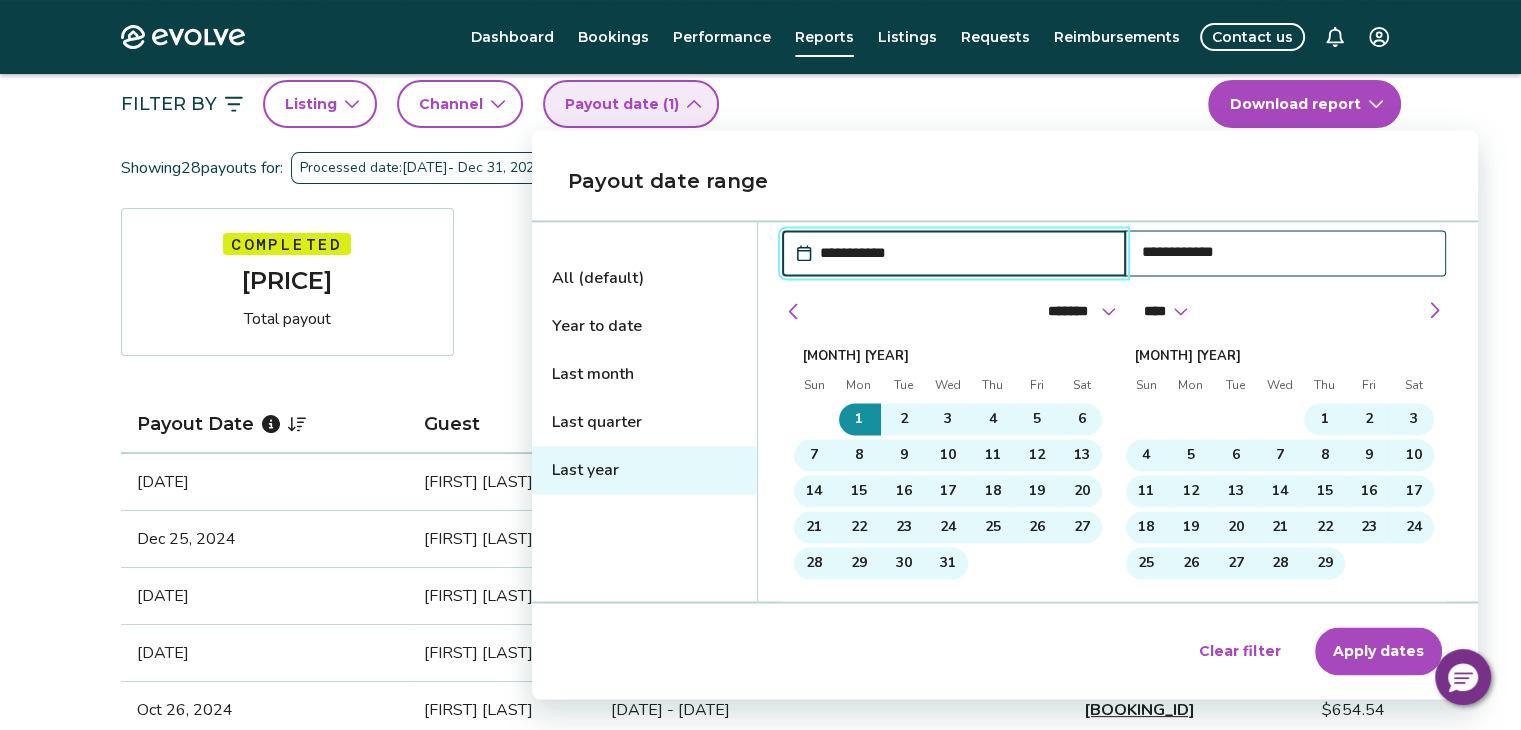 scroll, scrollTop: 211, scrollLeft: 0, axis: vertical 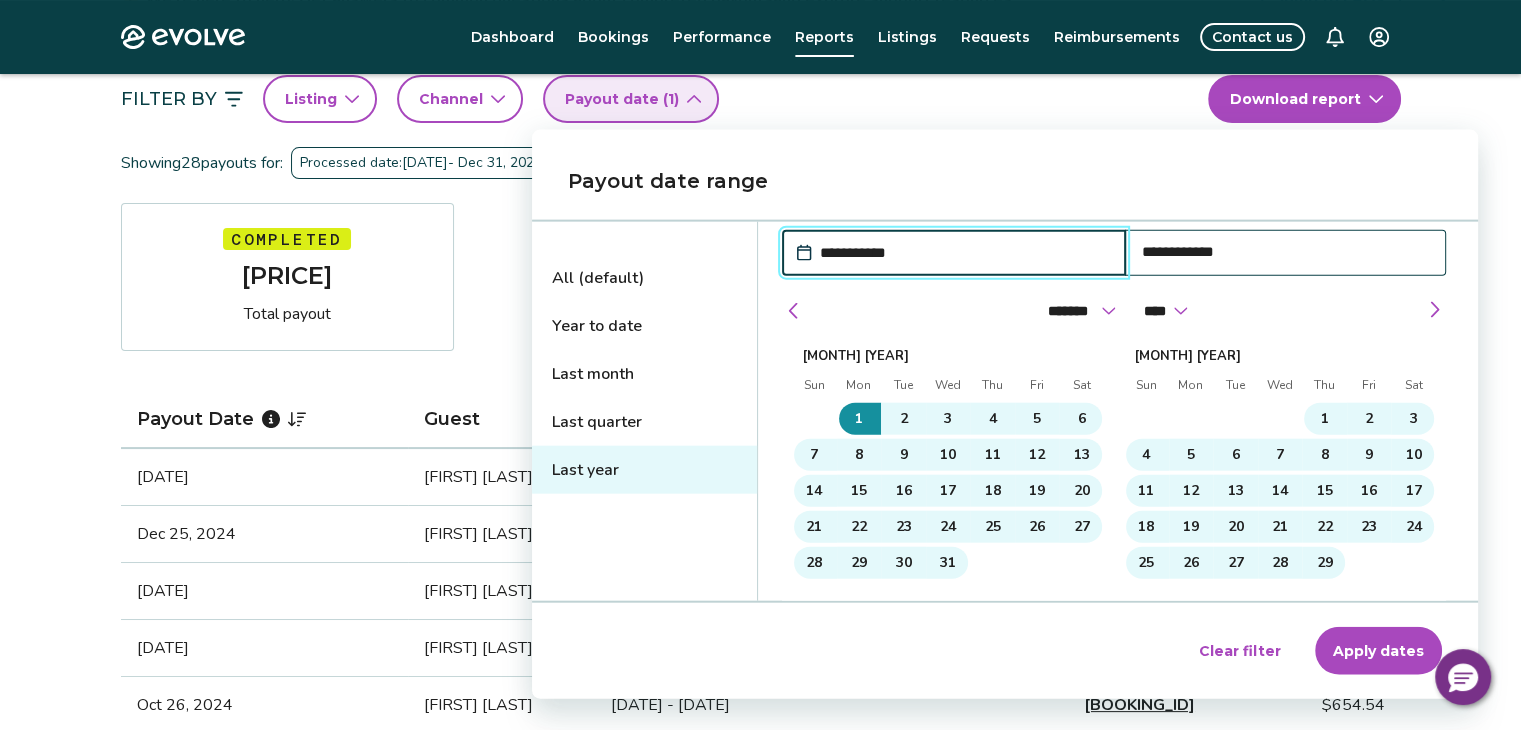 click on "All (default)" at bounding box center [644, 278] 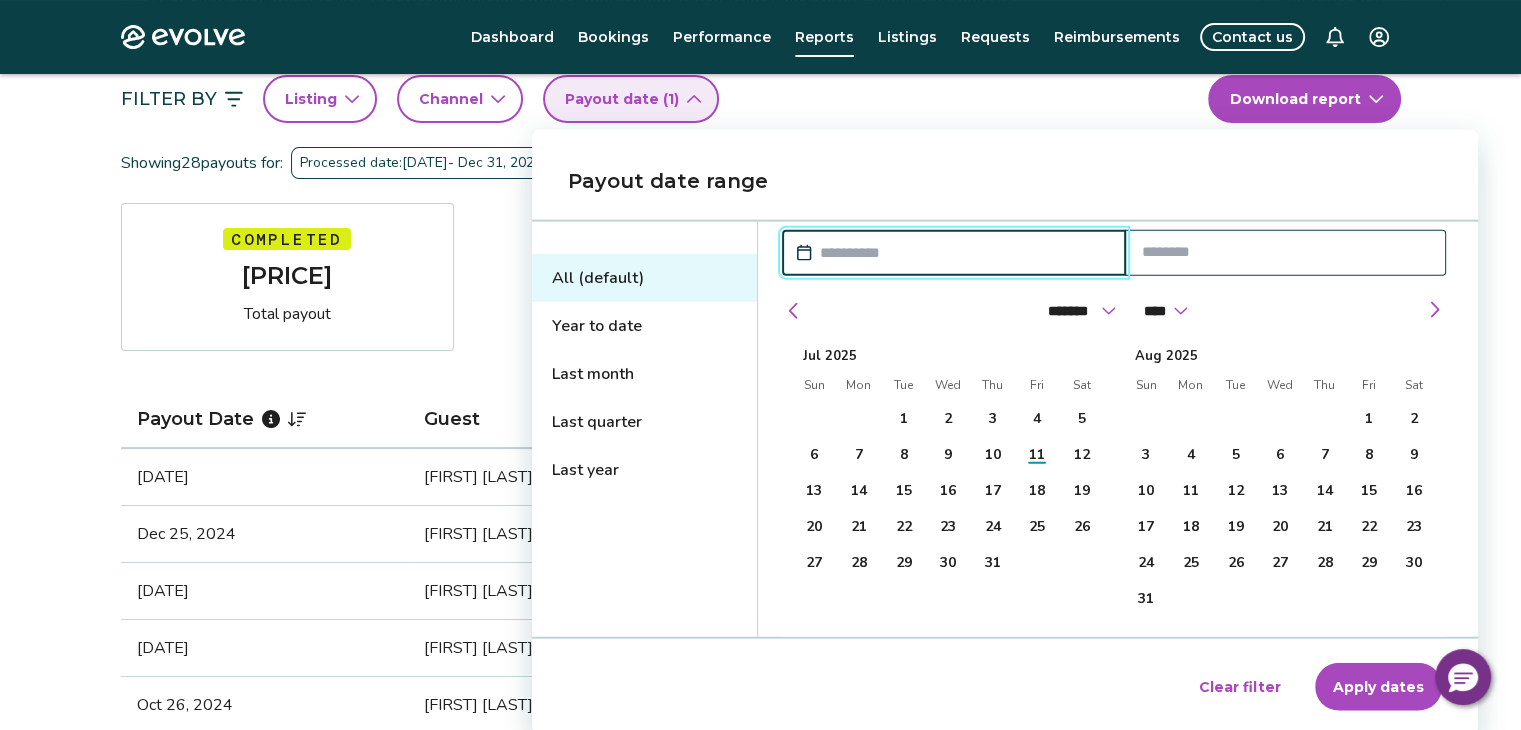 click on "Filter By Listing Channel Payout date ([NUMBER]) Download report Showing [NUMBER] payouts for: Processed date: [DATE] - [DATE] Clear all filters Completed [PRICE] Total payout Payout Date Guest Trip dates Booking ID Payout [DATE] [FIRST] [LAST] [DATE] - [DATE] [BOOKING_ID] [PRICE] [DATE] [FIRST] [LAST] [DATE] - [DATE] [BOOKING_ID] [PRICE] [DATE] [FIRST] [LAST] [DATE] - [DATE] [BOOKING_ID] [PRICE] [DATE] [FIRST] [LAST] [DATE] - [DATE] [BOOKING_ID] [PRICE] [DATE] [FIRST] [LAST] [DATE] - [DATE] [BOOKING_ID] [PRICE] [DATE] [FIRST] [LAST] [DATE] - [DATE] [BOOKING_ID] [PRICE] [DATE] [FIRST] [LAST] [DATE] - [DATE] [BOOKING_ID] [PRICE] [DATE] [FIRST] [LAST] [DATE] - [DATE] [BOOKING_ID] [PRICE] [DATE] [FIRST] [LAST] [DATE] - [DATE] [BOOKING_ID] [PRICE] [DATE] [FIRST] [LAST] [DATE] - [DATE] [BOOKING_ID] [PRICE] [DATE] [FIRST] [LAST] [DATE] - [DATE] [BOOKING_ID] [PRICE] [DATE] [FIRST] [LAST] [DATE] - [DATE] [BOOKING_ID] [PRICE] [DATE] [FIRST] [LAST] [DATE] - [DATE] [BOOKING_ID] [PRICE]" at bounding box center (761, 888) 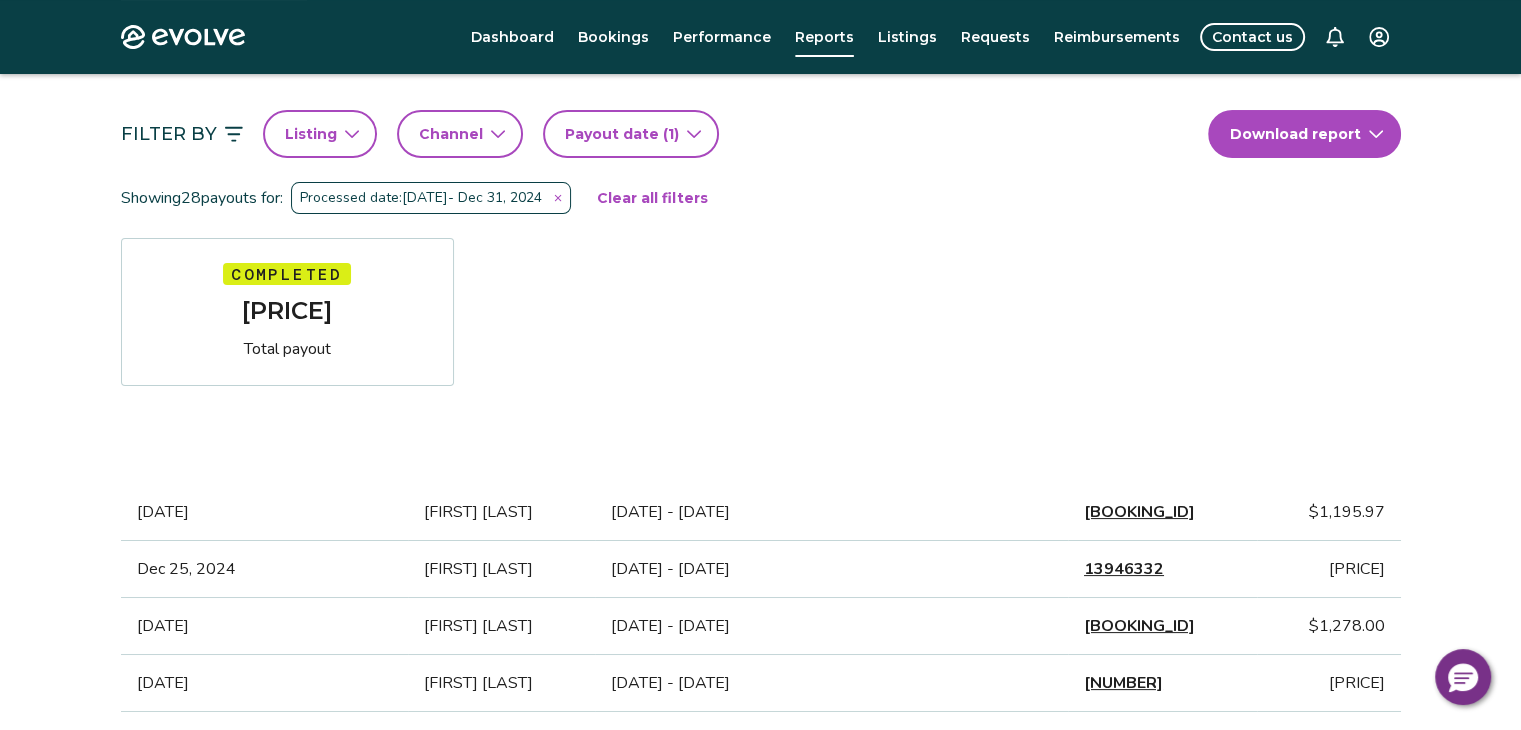 scroll, scrollTop: 0, scrollLeft: 0, axis: both 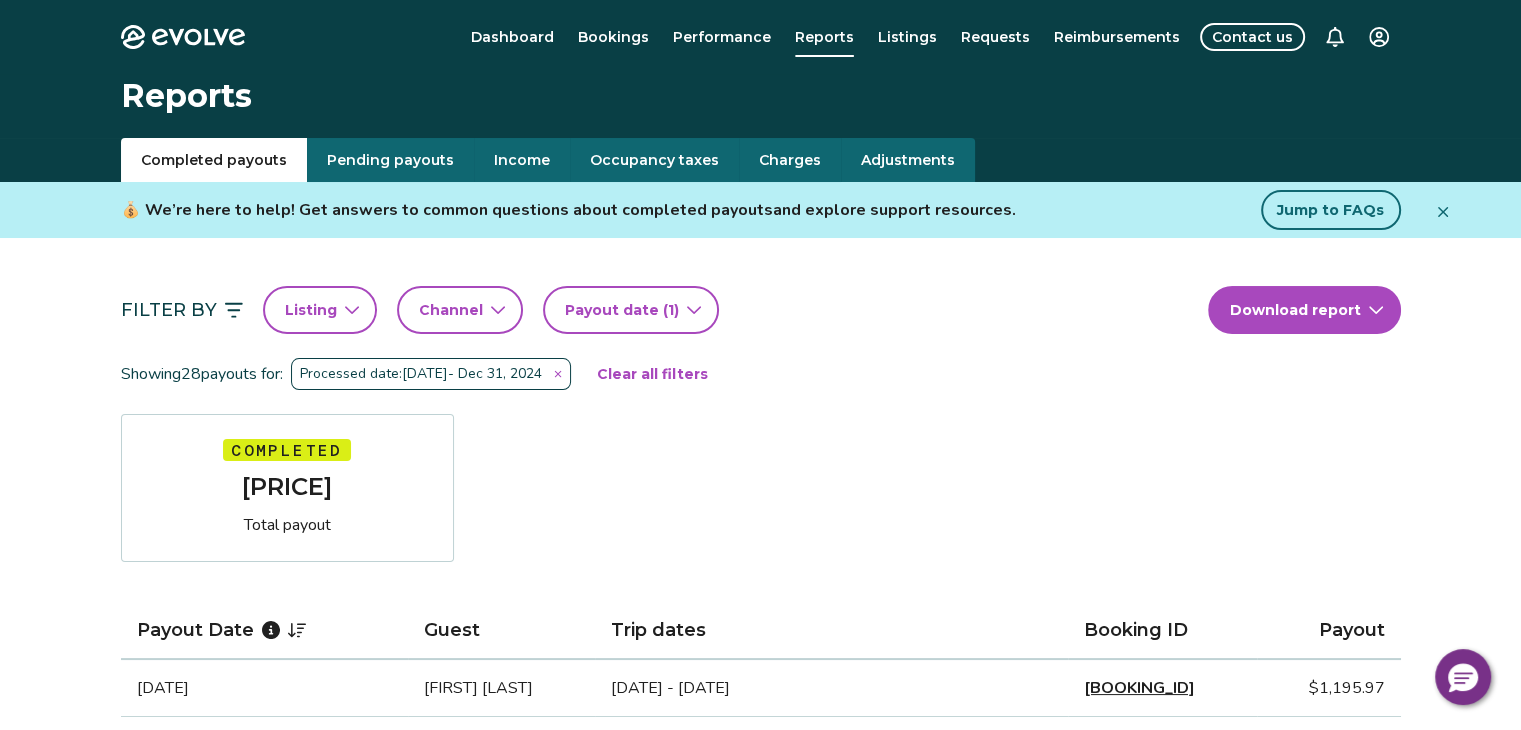 click 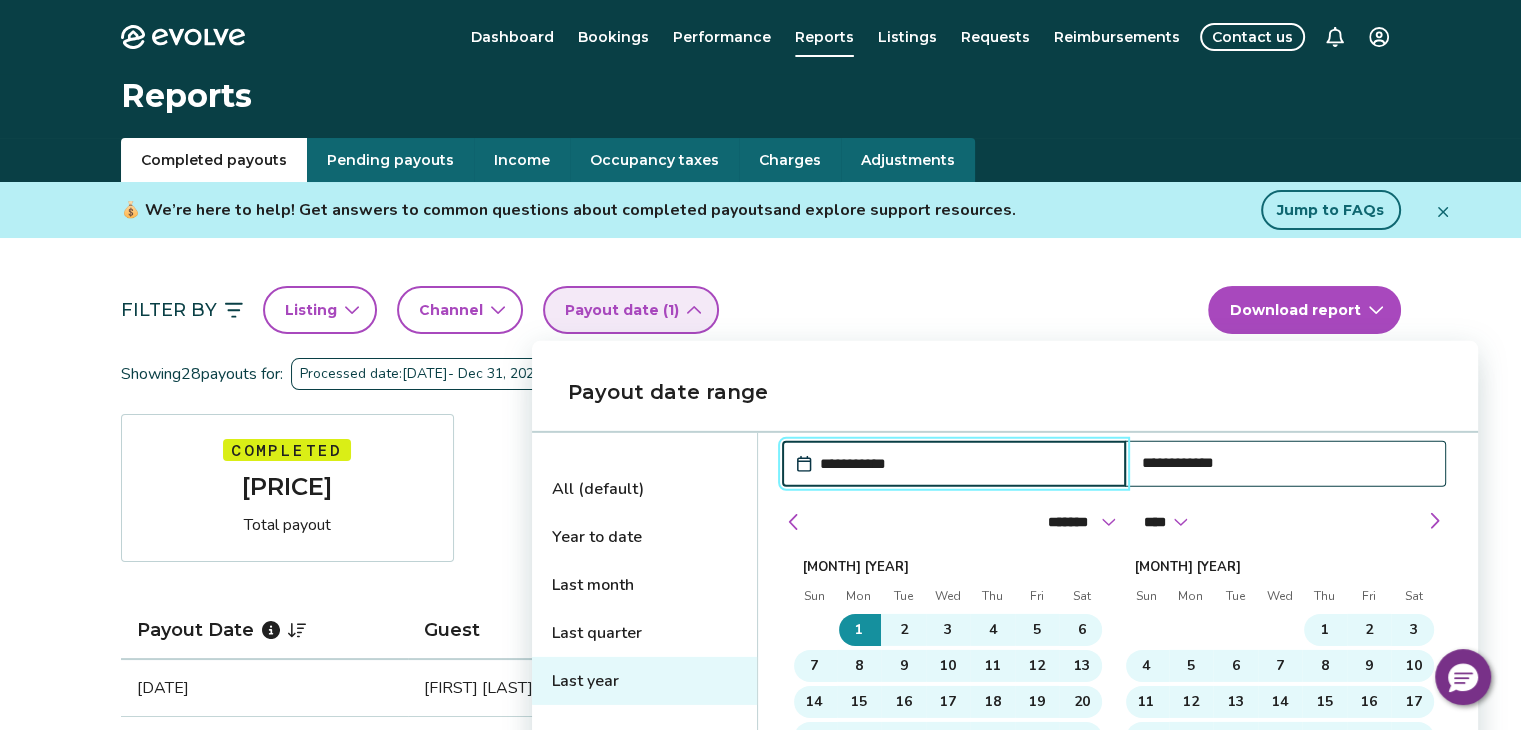 click on "All (default)" at bounding box center (644, 489) 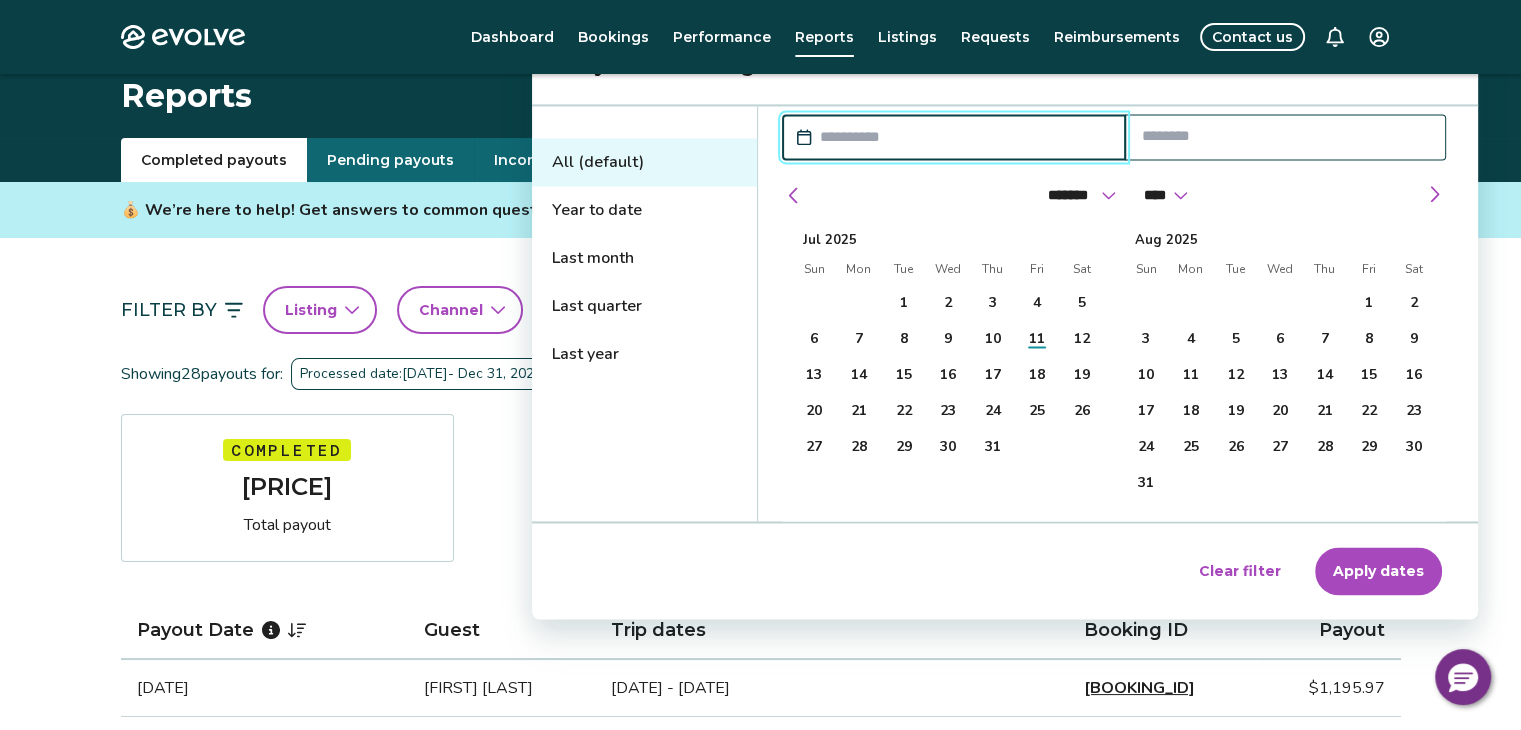 scroll, scrollTop: 326, scrollLeft: 0, axis: vertical 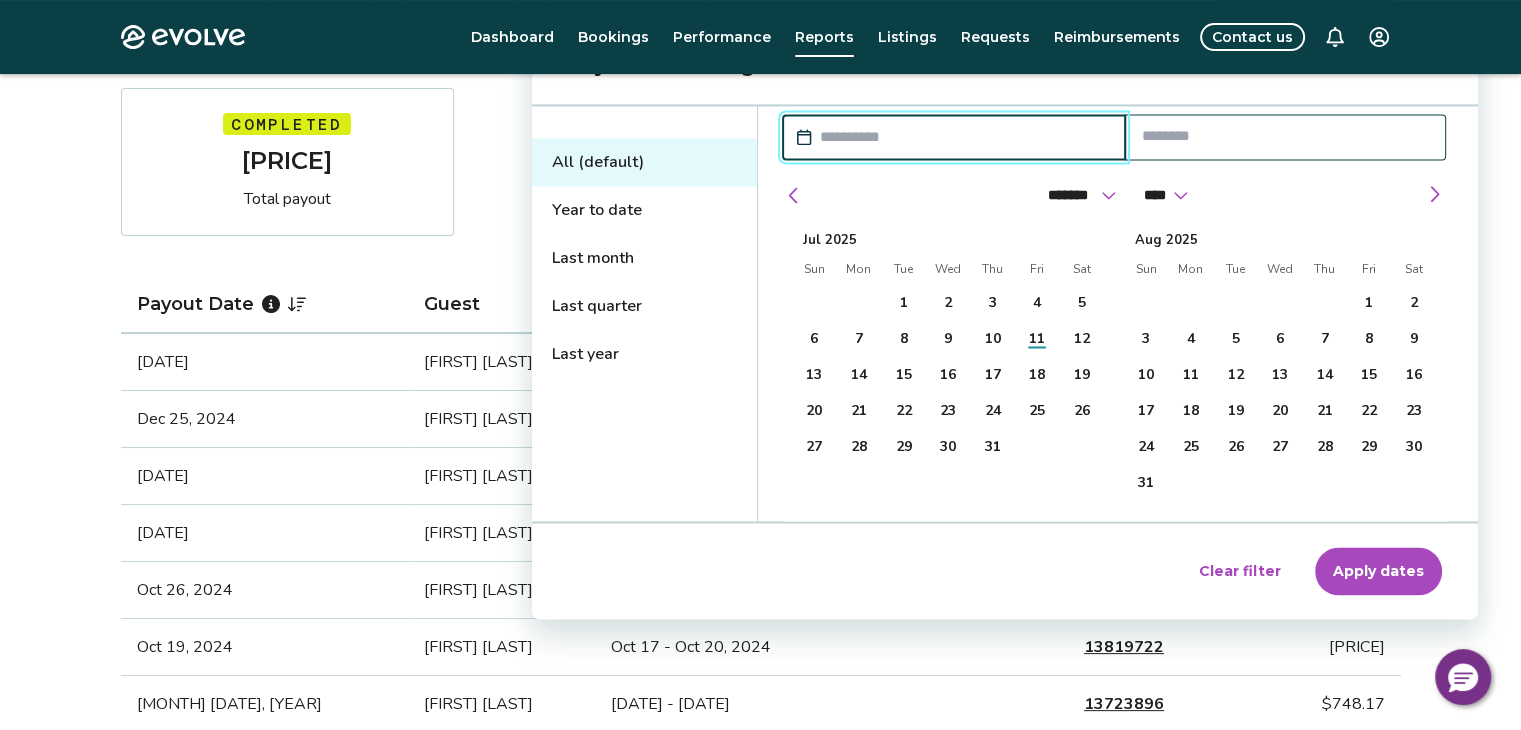 click on "Apply dates" at bounding box center (1378, 571) 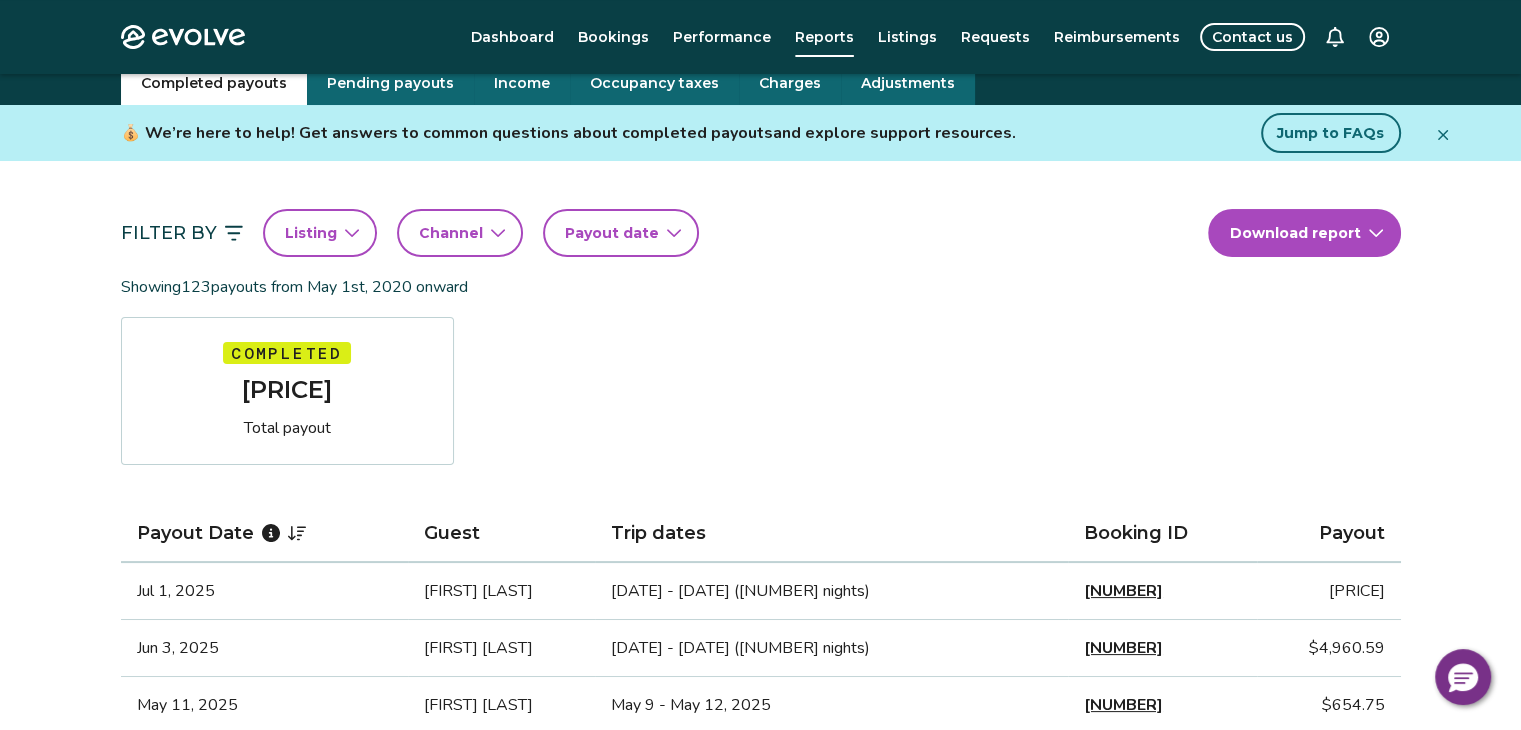 scroll, scrollTop: 75, scrollLeft: 0, axis: vertical 